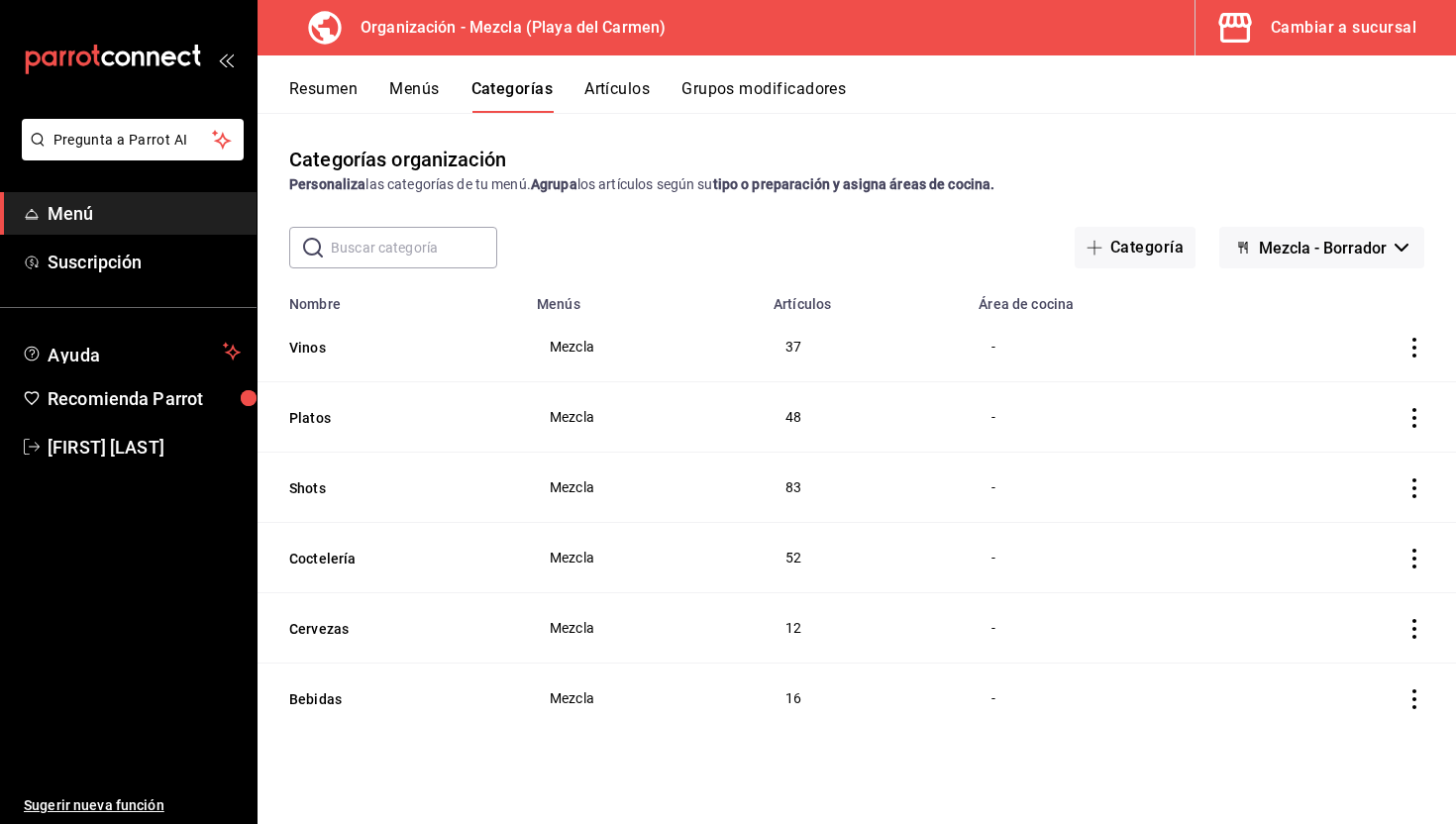 scroll, scrollTop: 0, scrollLeft: 0, axis: both 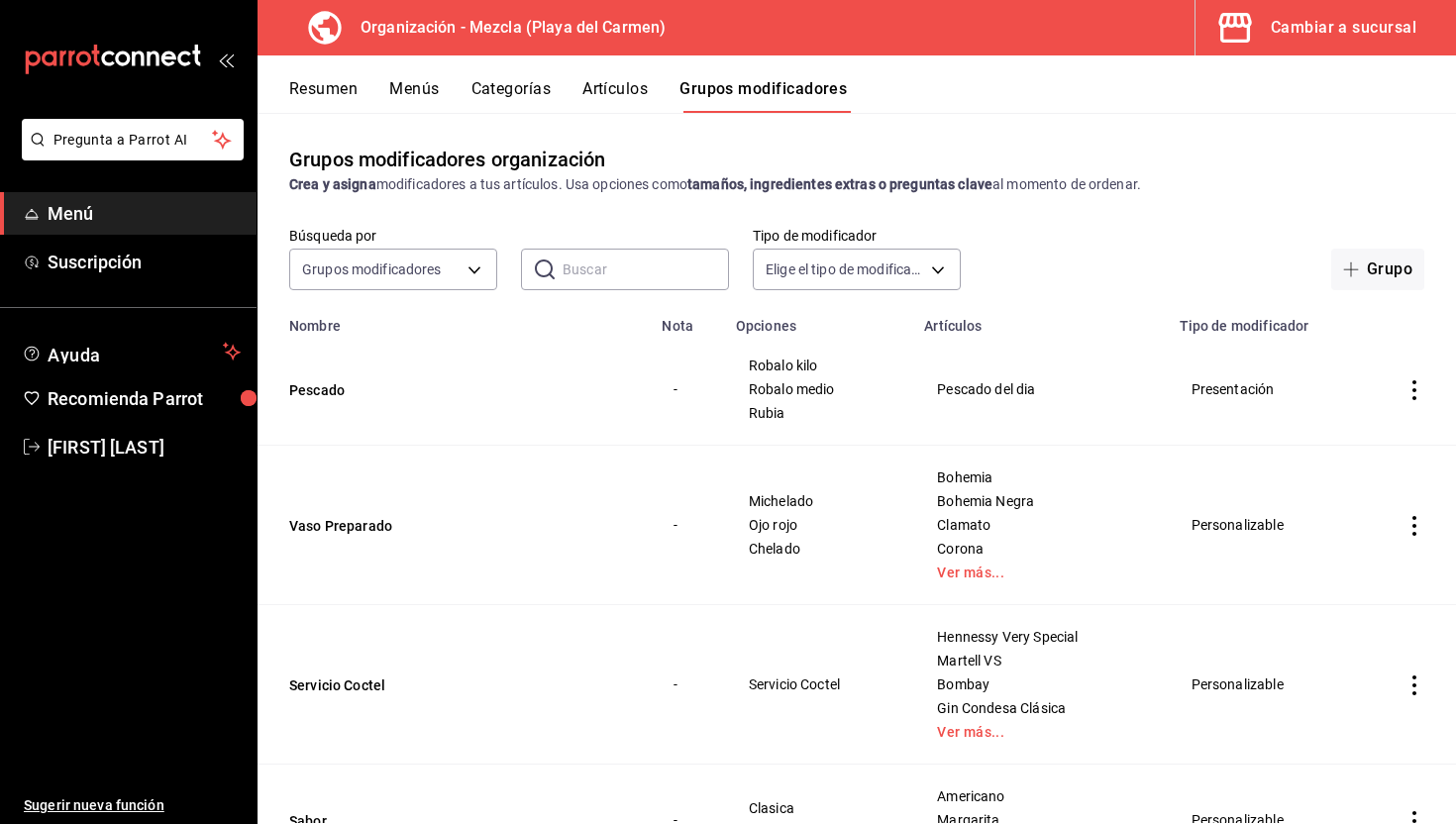 click on "Grupos modificadores organización Crea y asigna  modificadores a tus artículos. Usa opciones como  tamaños, ingredientes extras o preguntas clave  al momento de ordenar. Búsqueda por Grupos modificadores GROUP ​ ​ Tipo de modificador Elige el tipo de modificador Grupo Nombre Nota Opciones Artículos Tipo de modificador Pescado - Robalo kilo Robalo medio Rubia Pescado del dia Presentación Vaso Preparado - Michelado Ojo rojo Chelado Bohemia Bohemia Negra Clamato Corona Ver más... Personalizable Servicio Coctel - Servicio Coctel Hennessy Very Special Martell VS Bombay Gin Condesa Clásica Ver más... Personalizable Sabor - Clasica Jamaica Americano Margarita Mezcalita Personalizable" at bounding box center (857, 467) 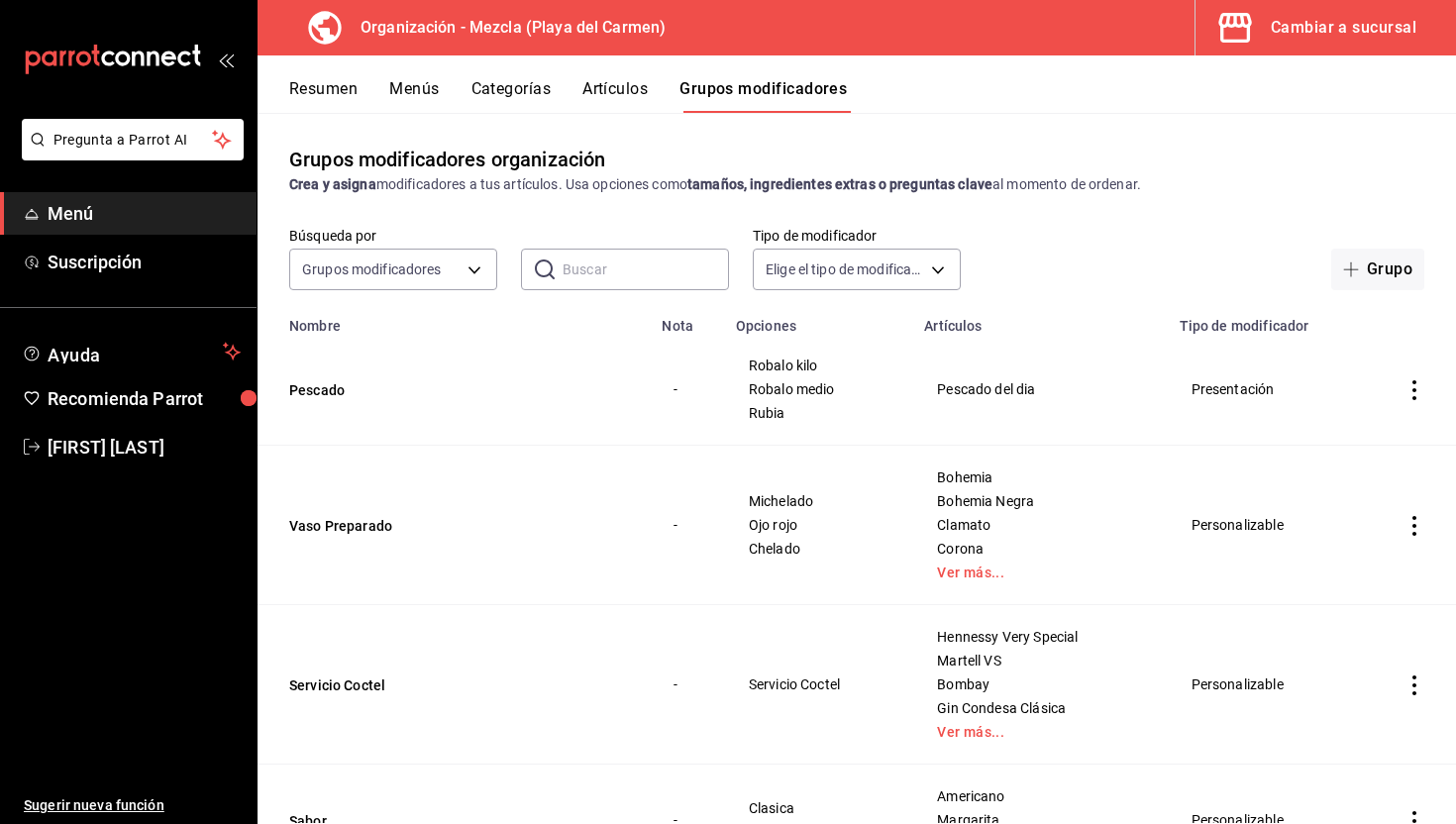 click on "Categorías" at bounding box center (511, 96) 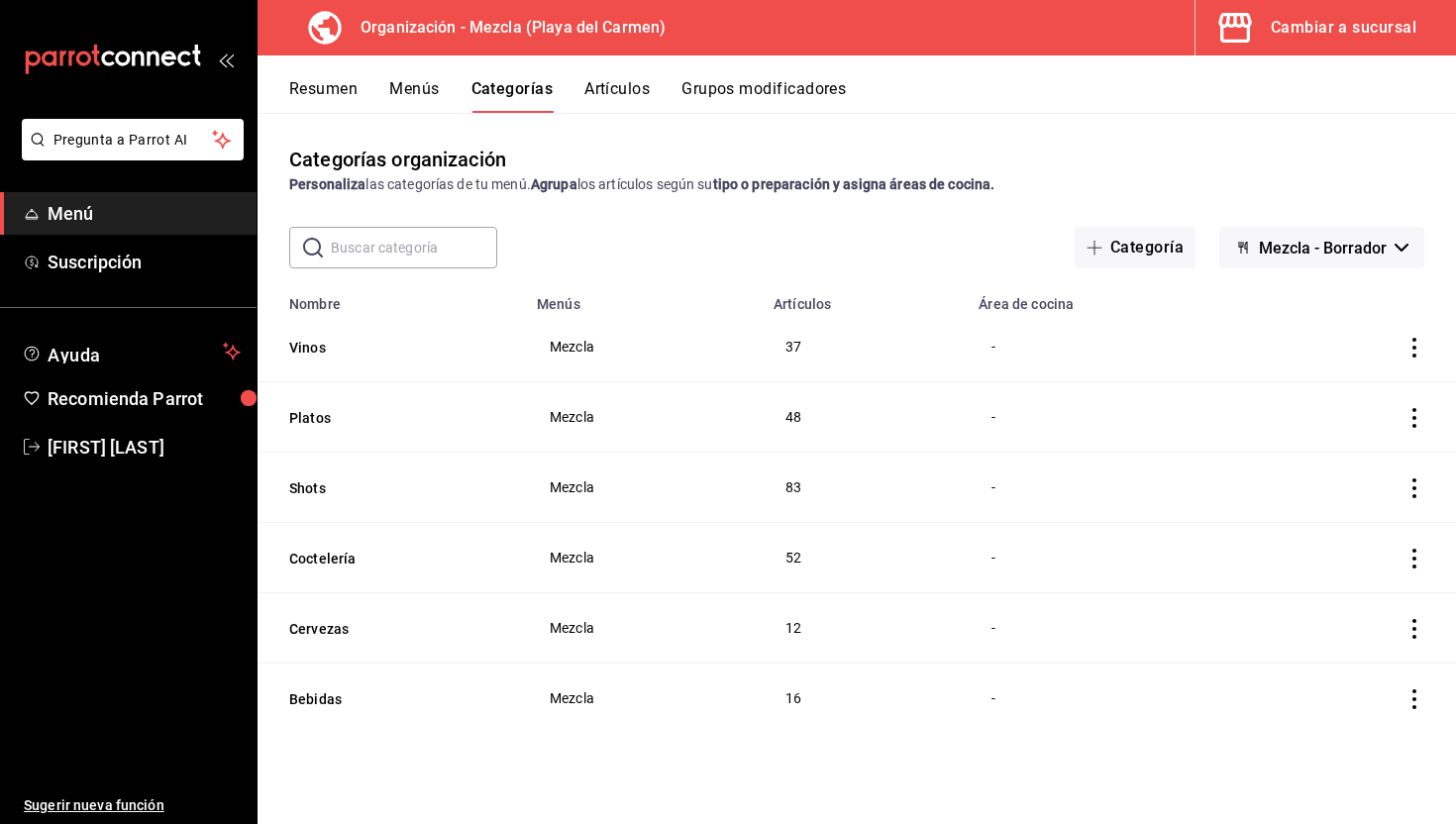 click on "Menús" at bounding box center (414, 96) 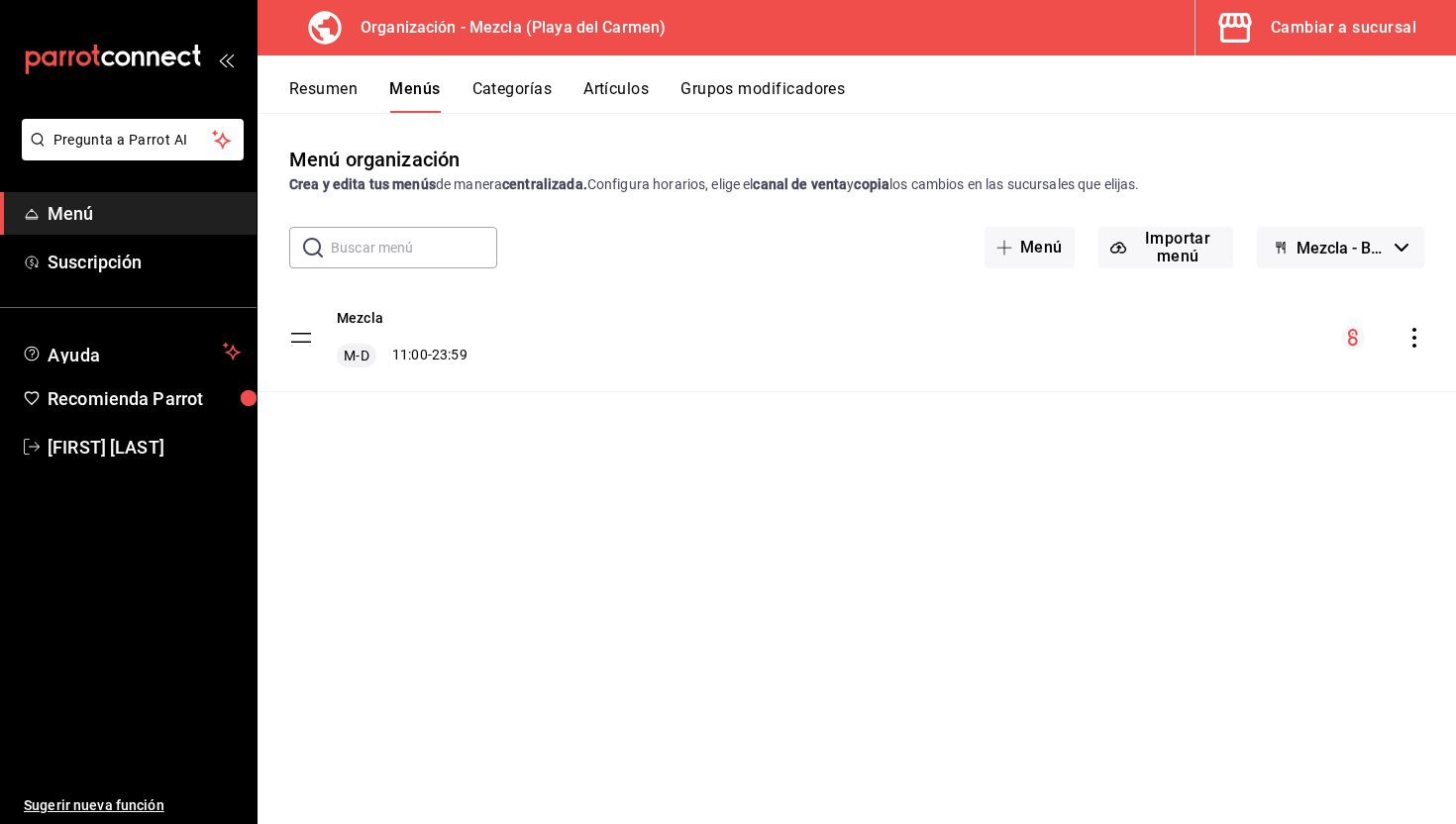 click on "Resumen" at bounding box center (323, 96) 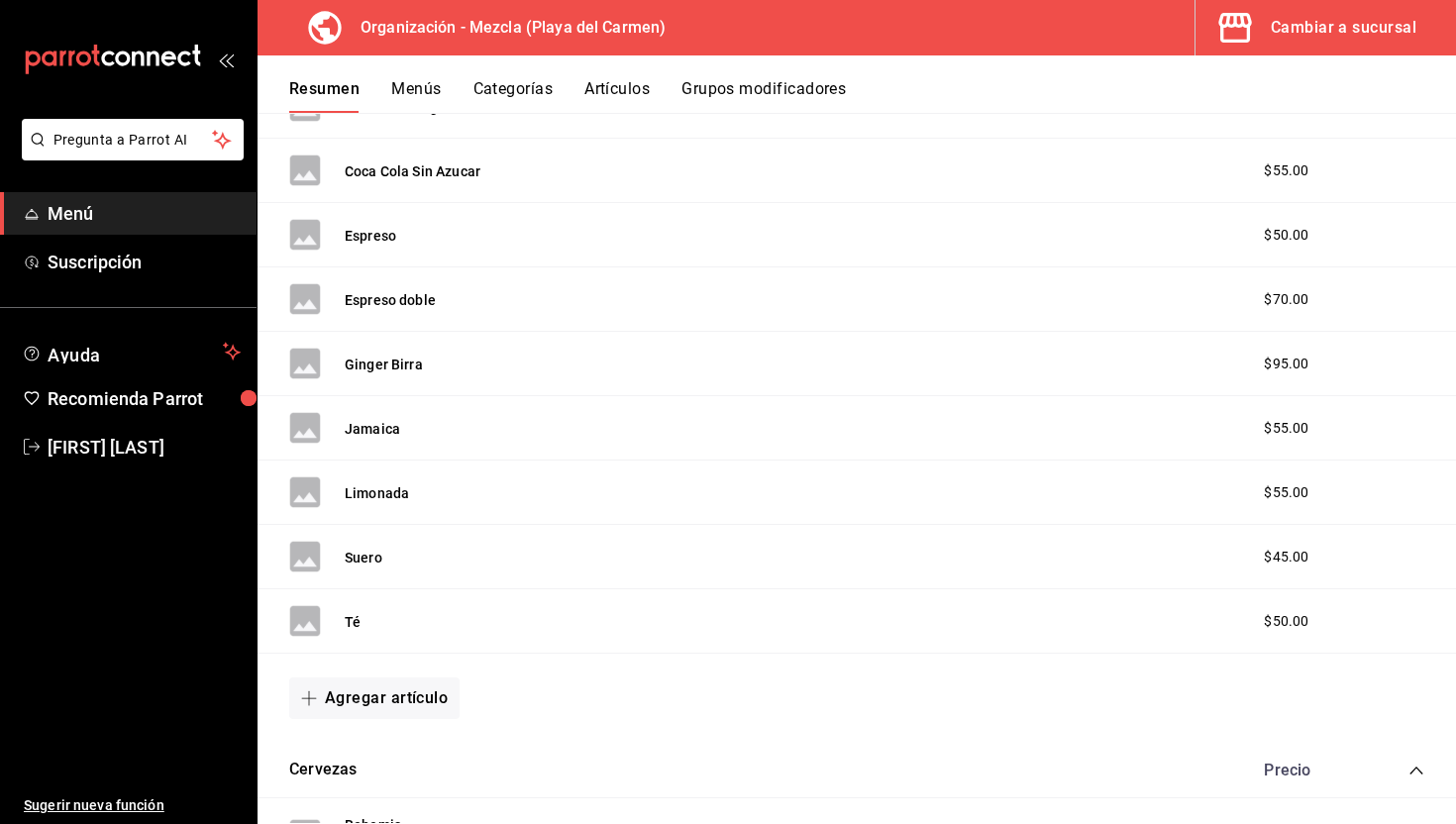scroll, scrollTop: 0, scrollLeft: 0, axis: both 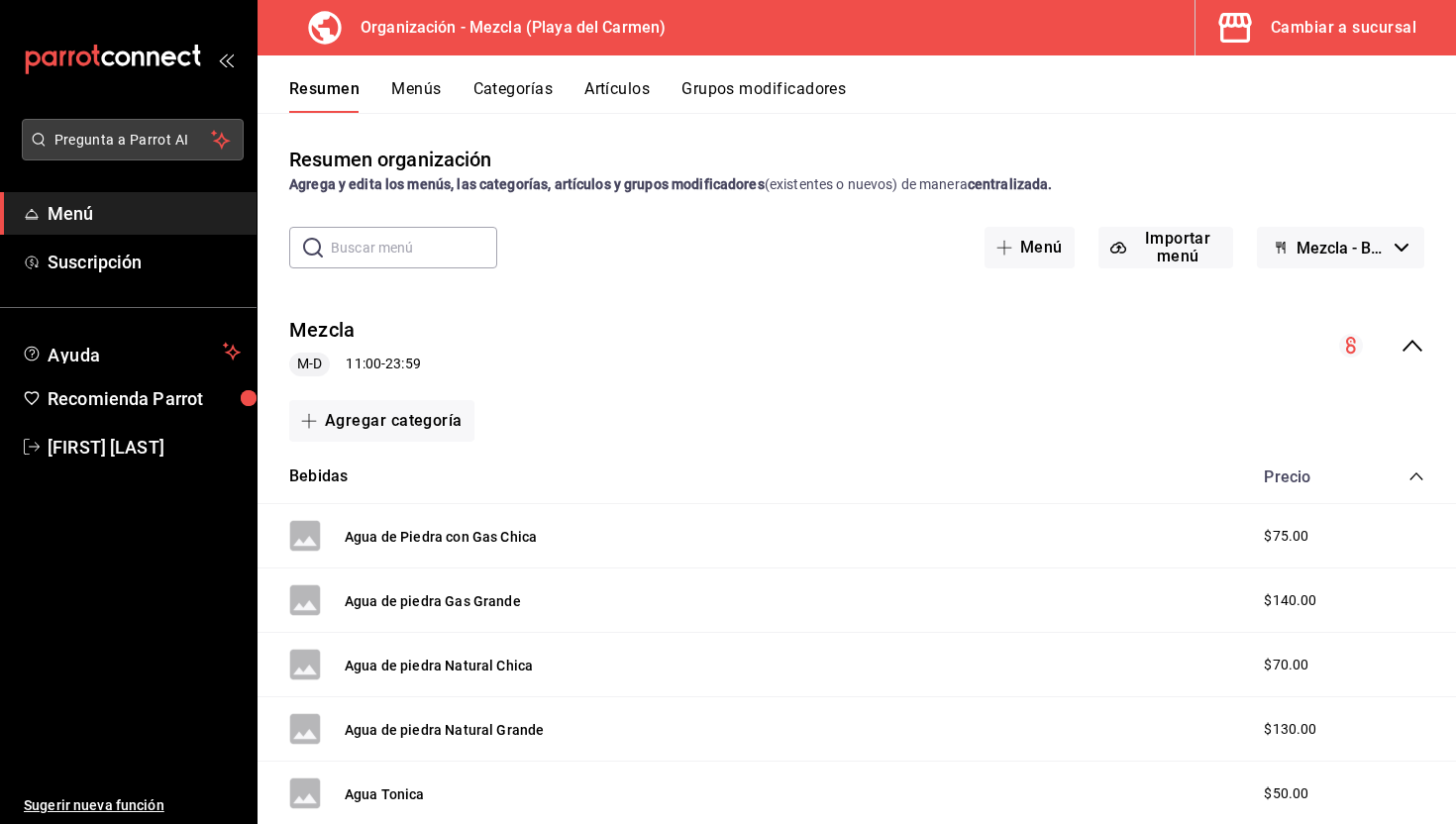 click on "Pregunta a Parrot AI" at bounding box center [133, 140] 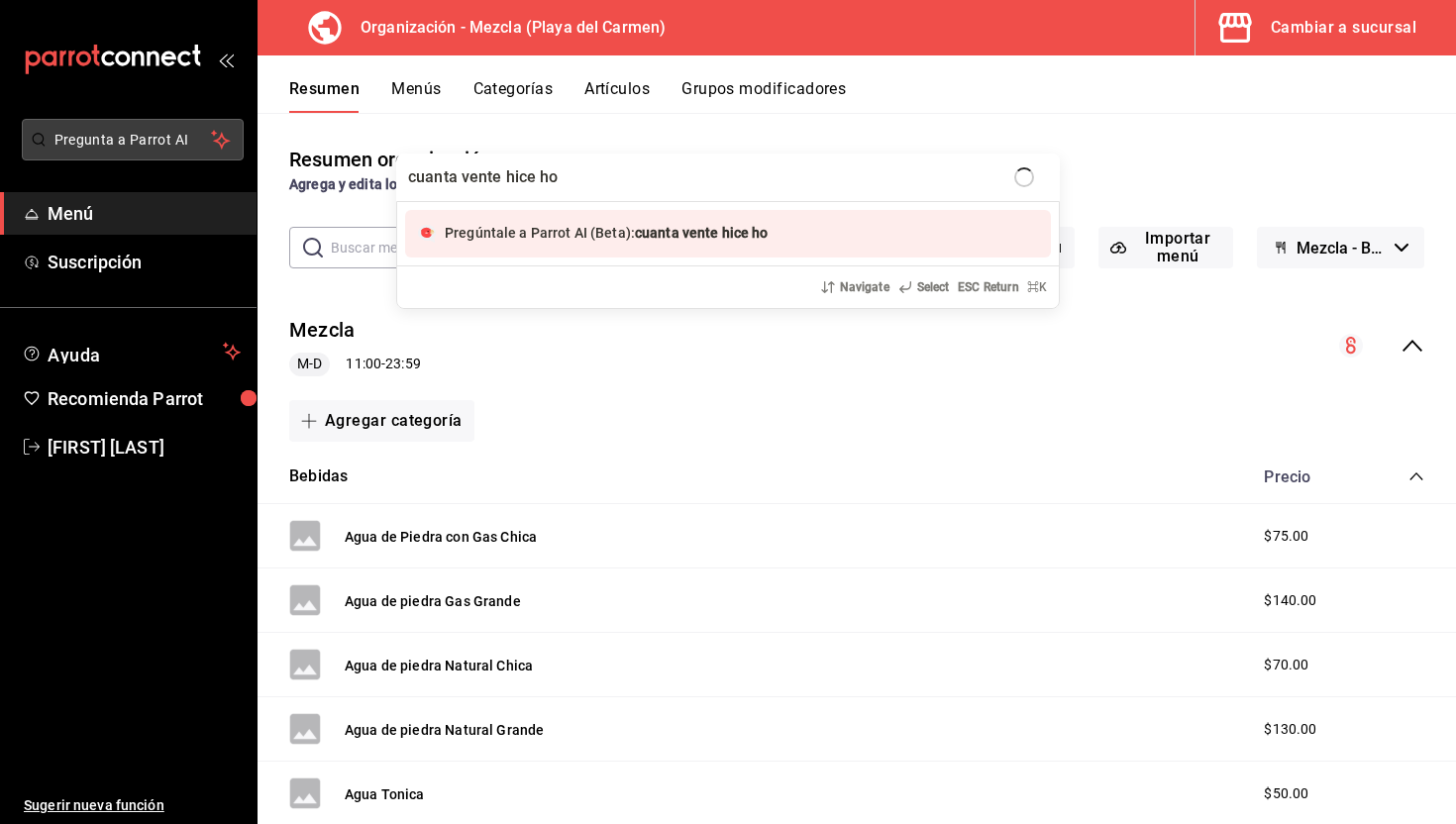type on "cuanta vente hice hoy" 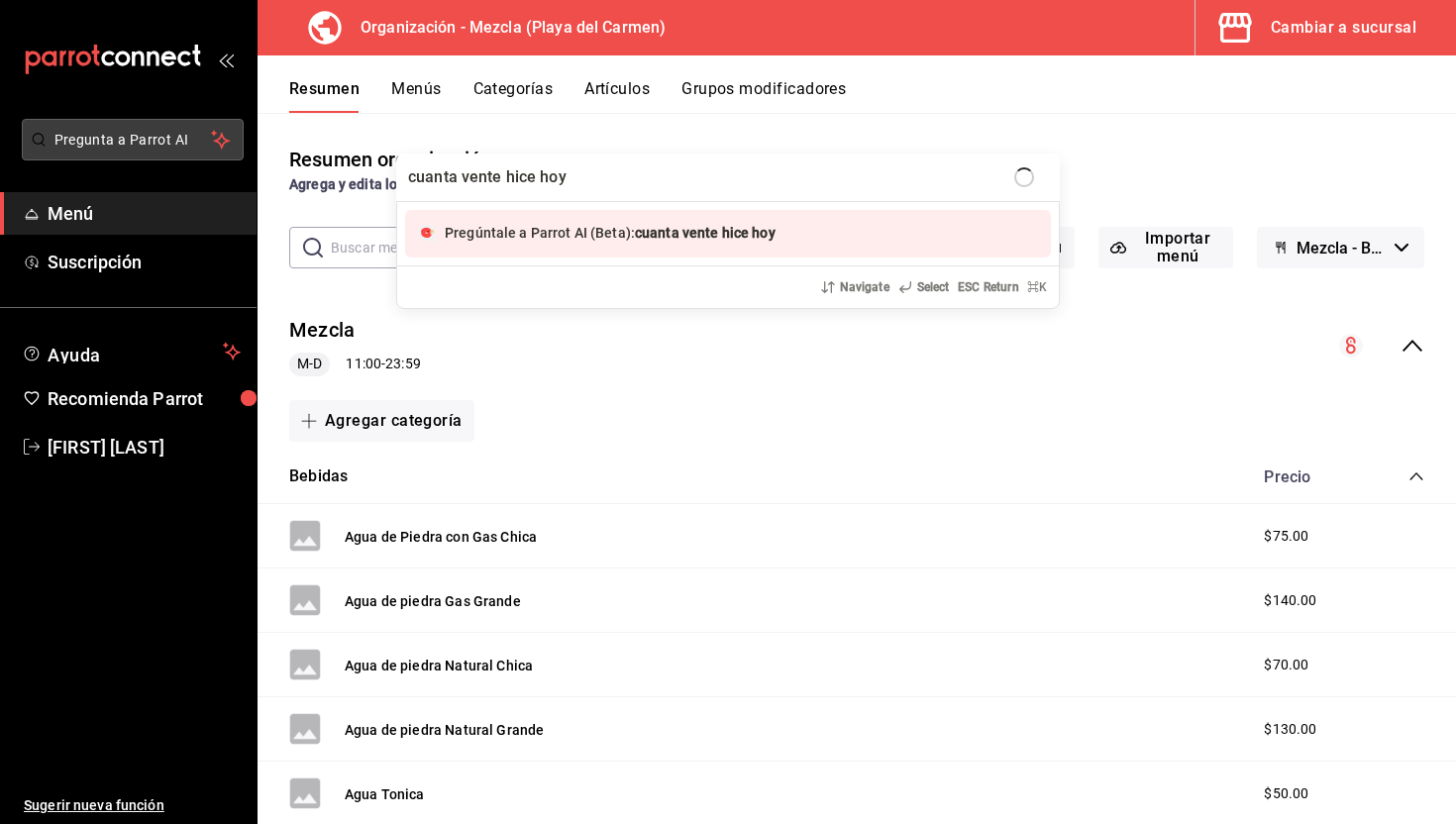 type 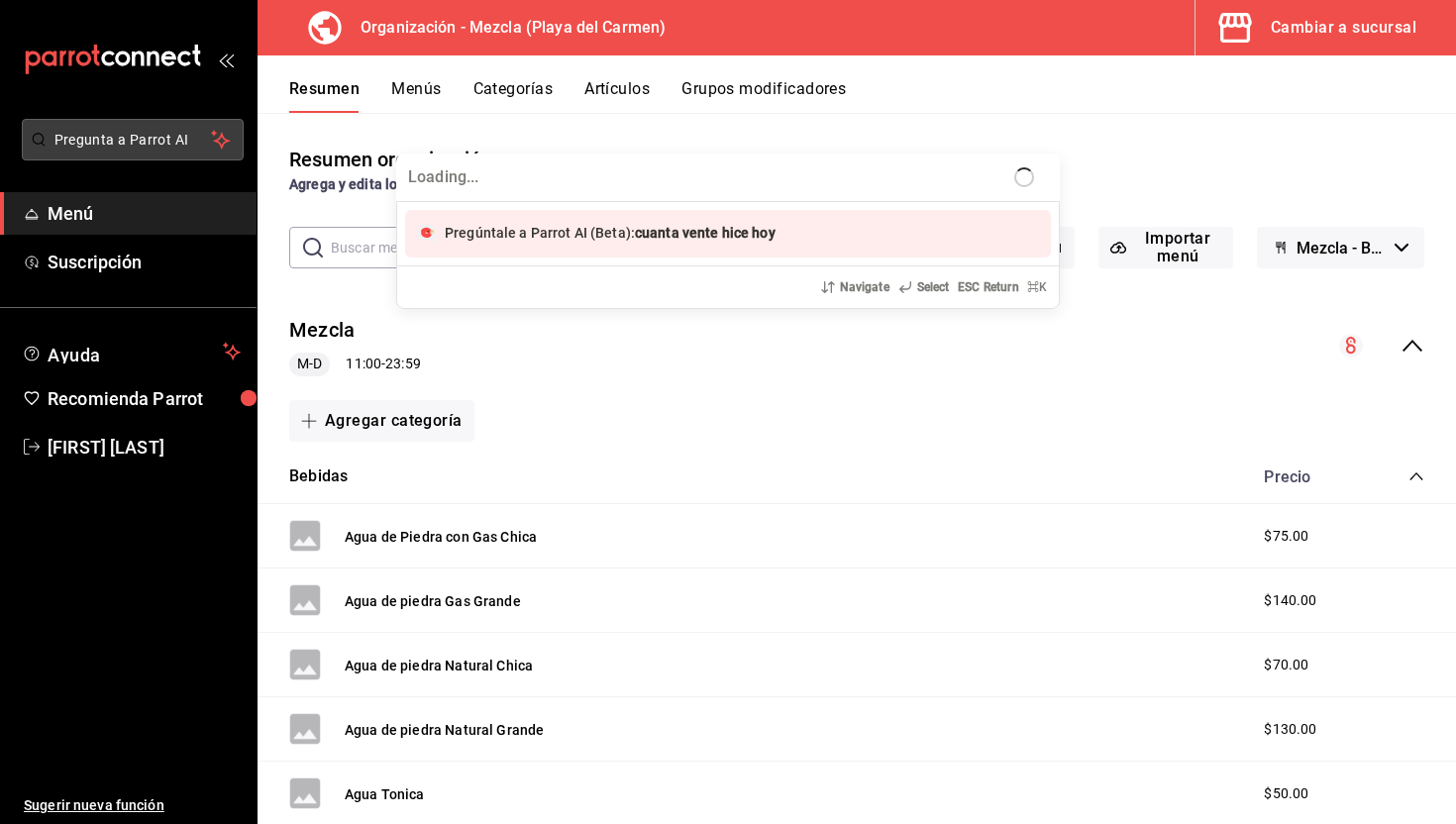 type 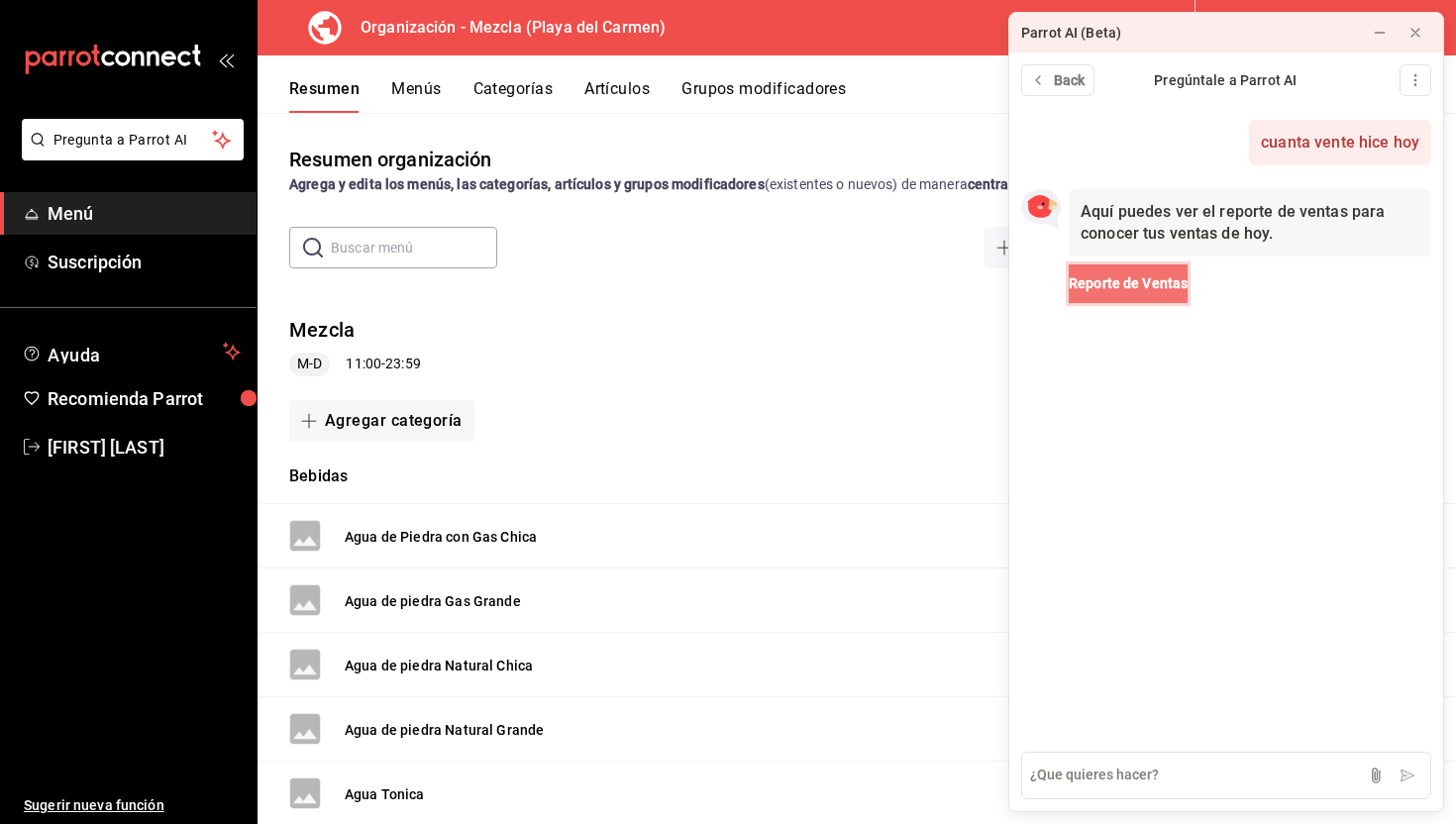 click on "Reporte de Ventas" at bounding box center [1128, 283] 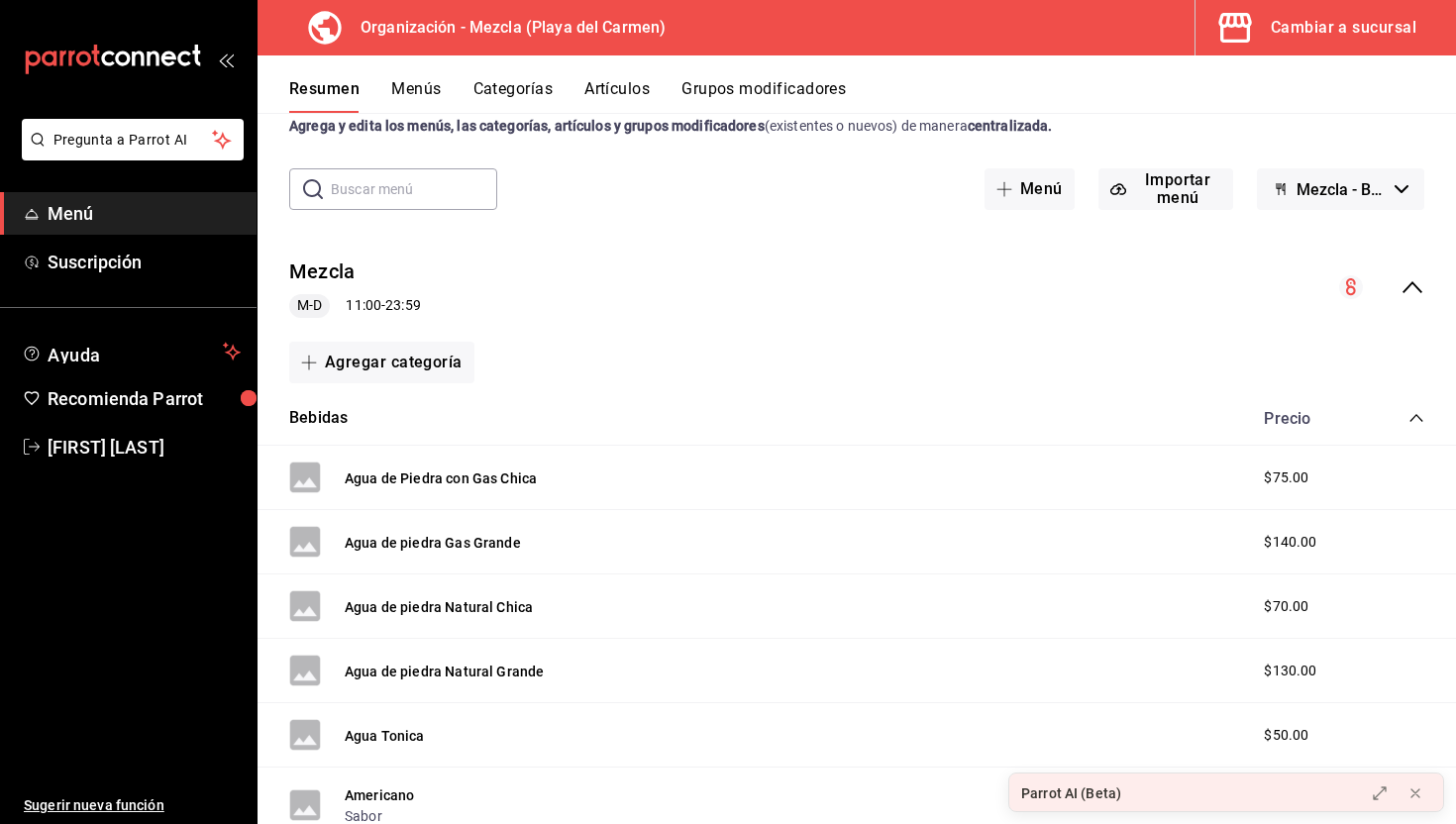 scroll, scrollTop: 0, scrollLeft: 0, axis: both 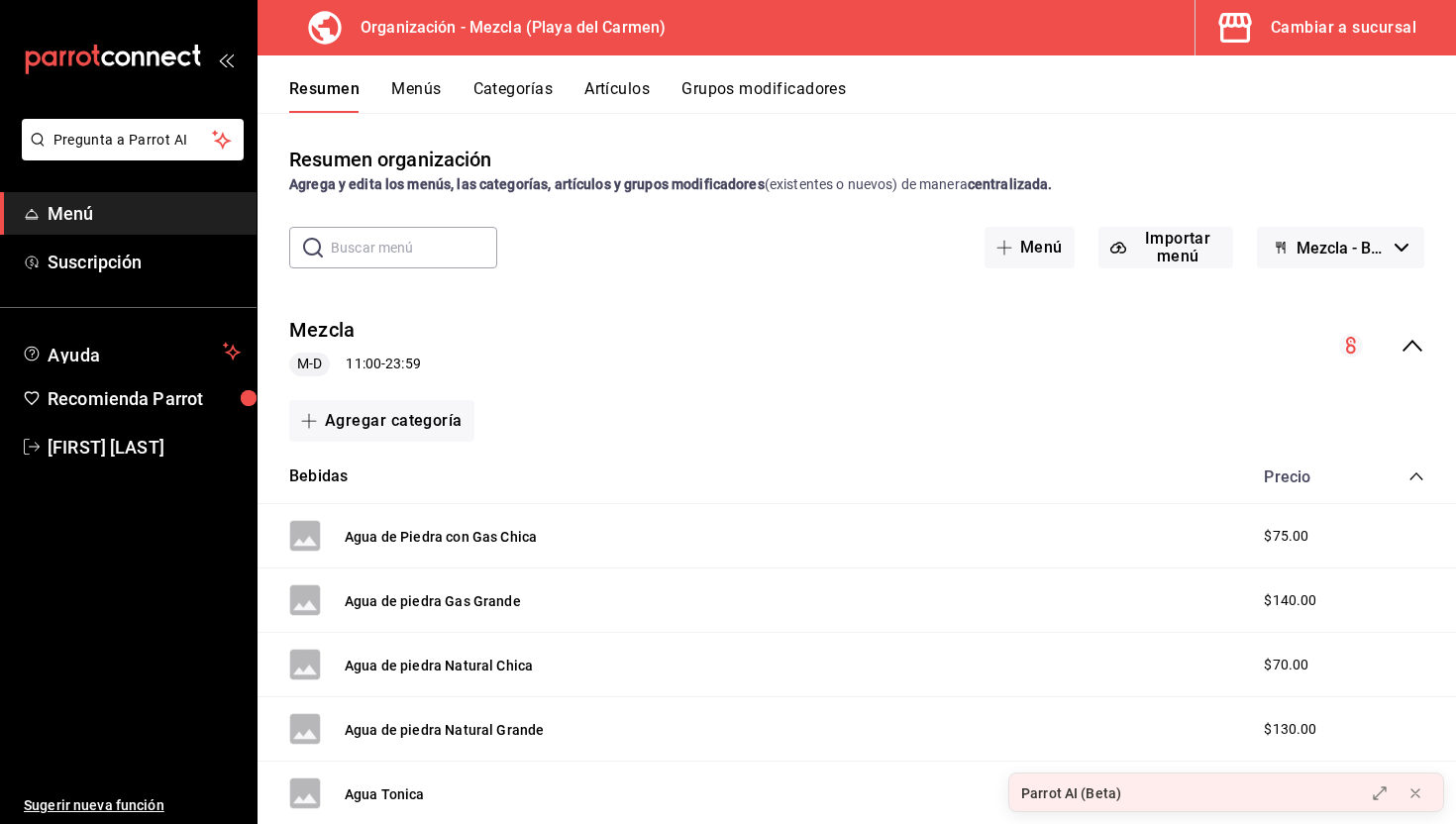 click on "M-D [TIME]  -  [TIME]" at bounding box center [355, 364] 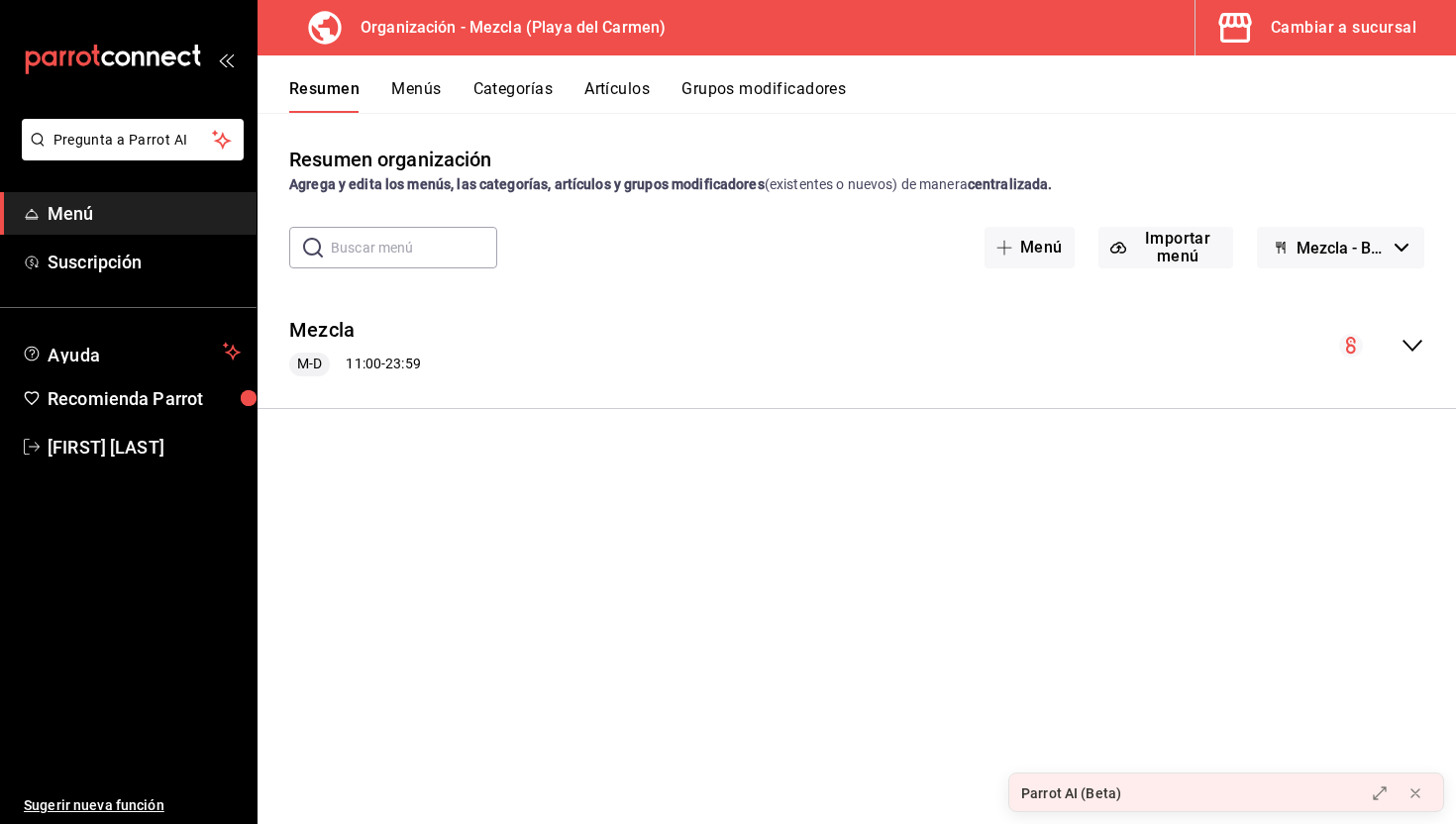 click on "M-D" at bounding box center [309, 363] 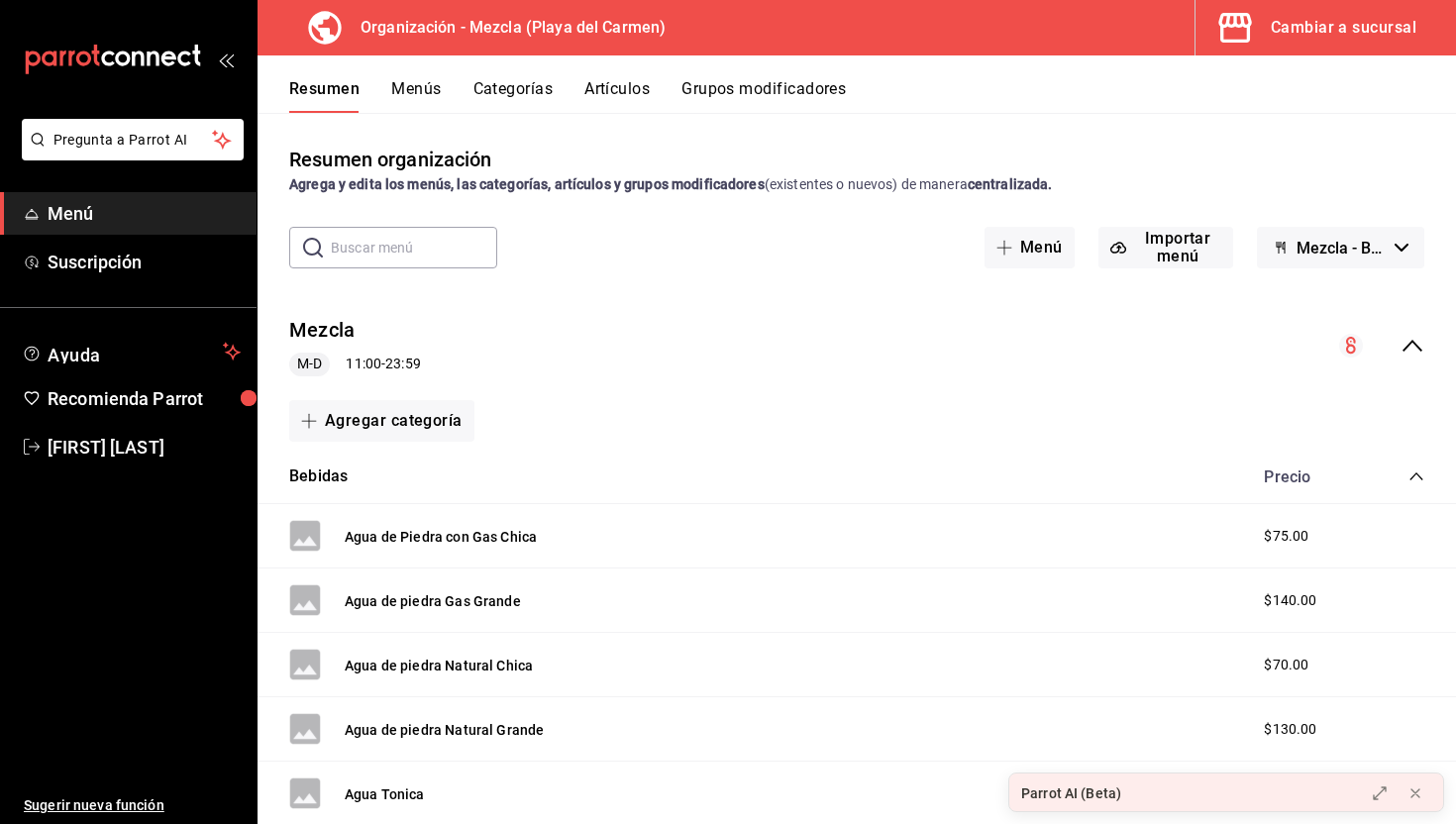 click 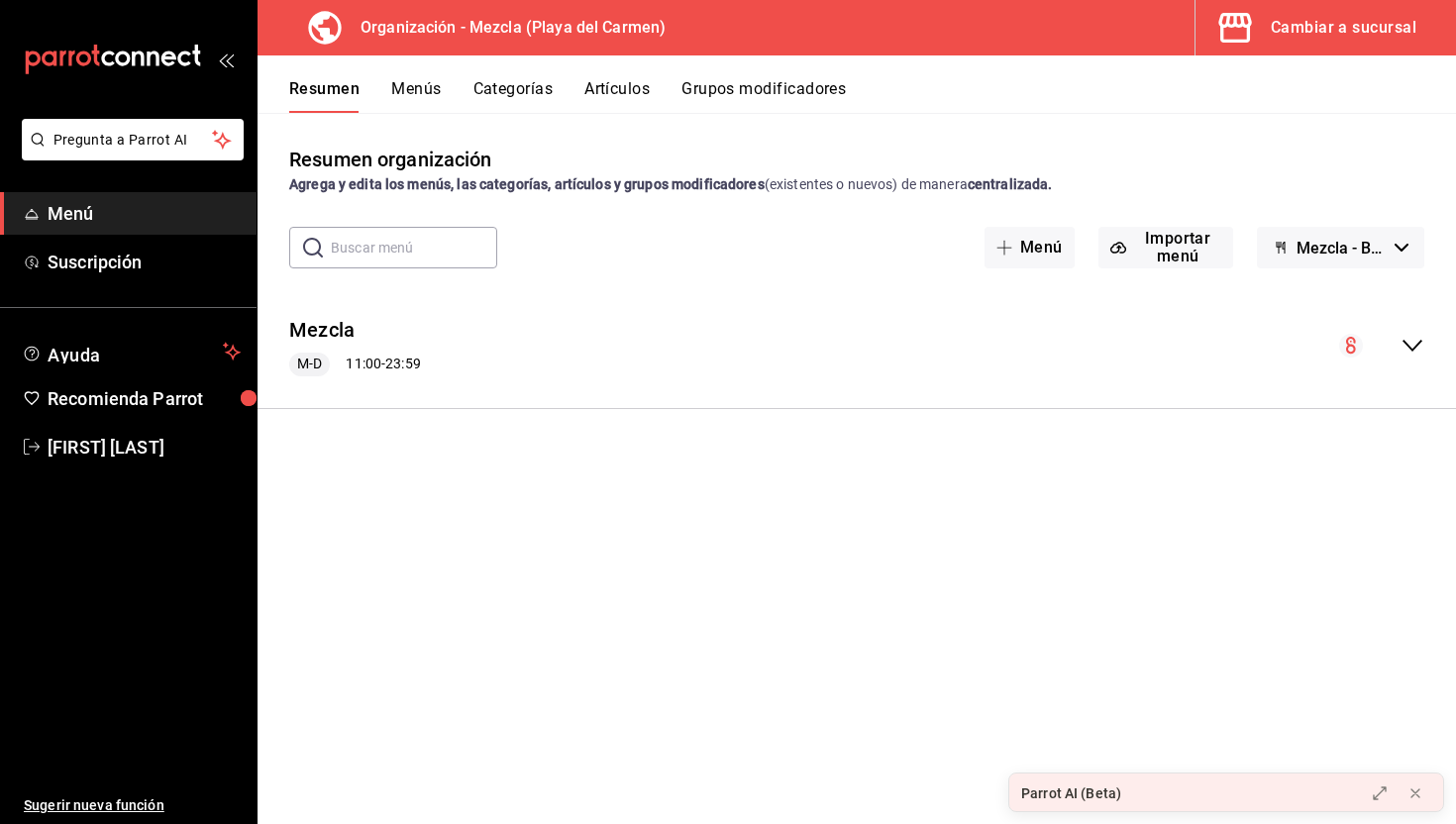 click 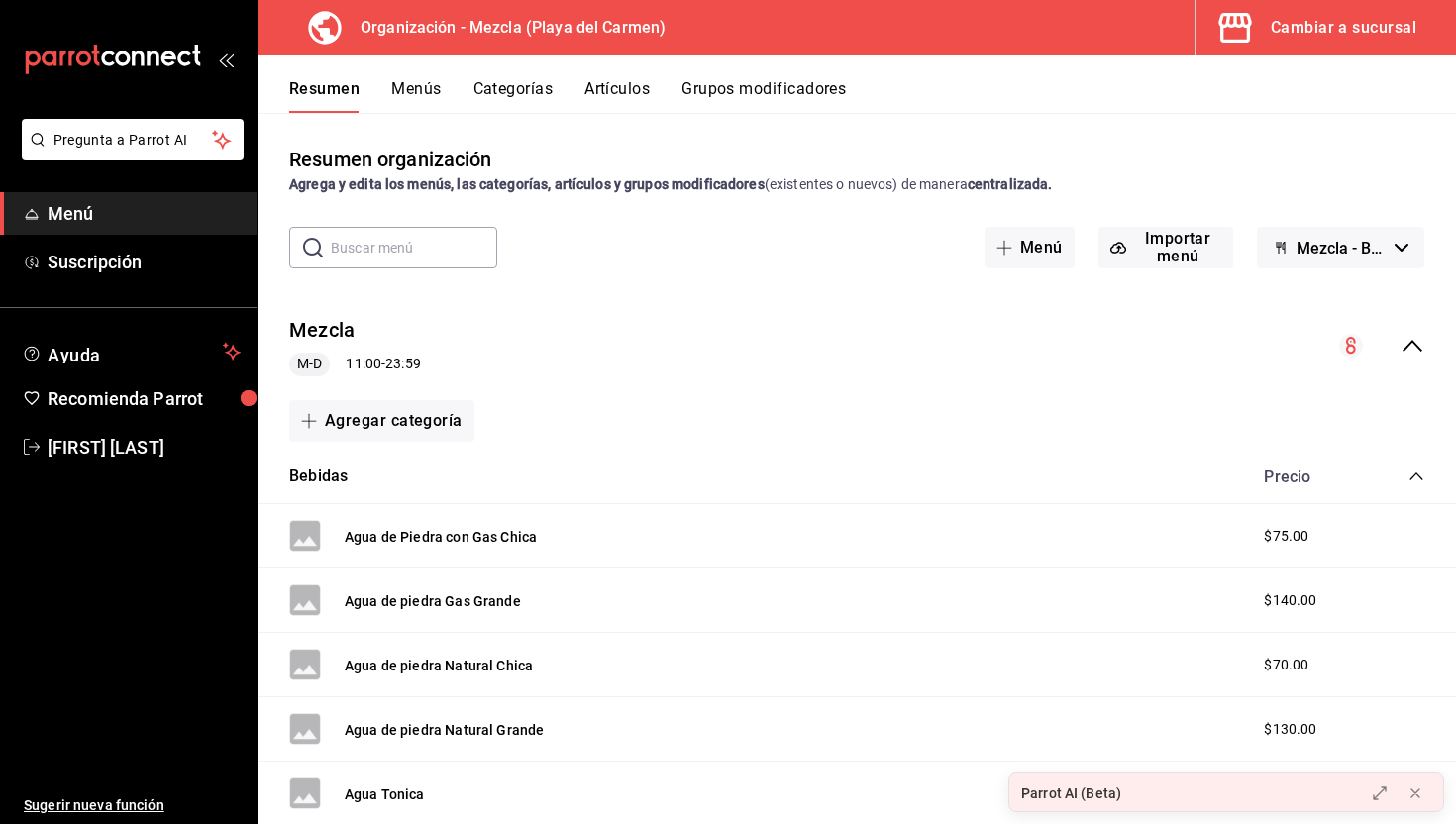 click on "M-D" at bounding box center (309, 363) 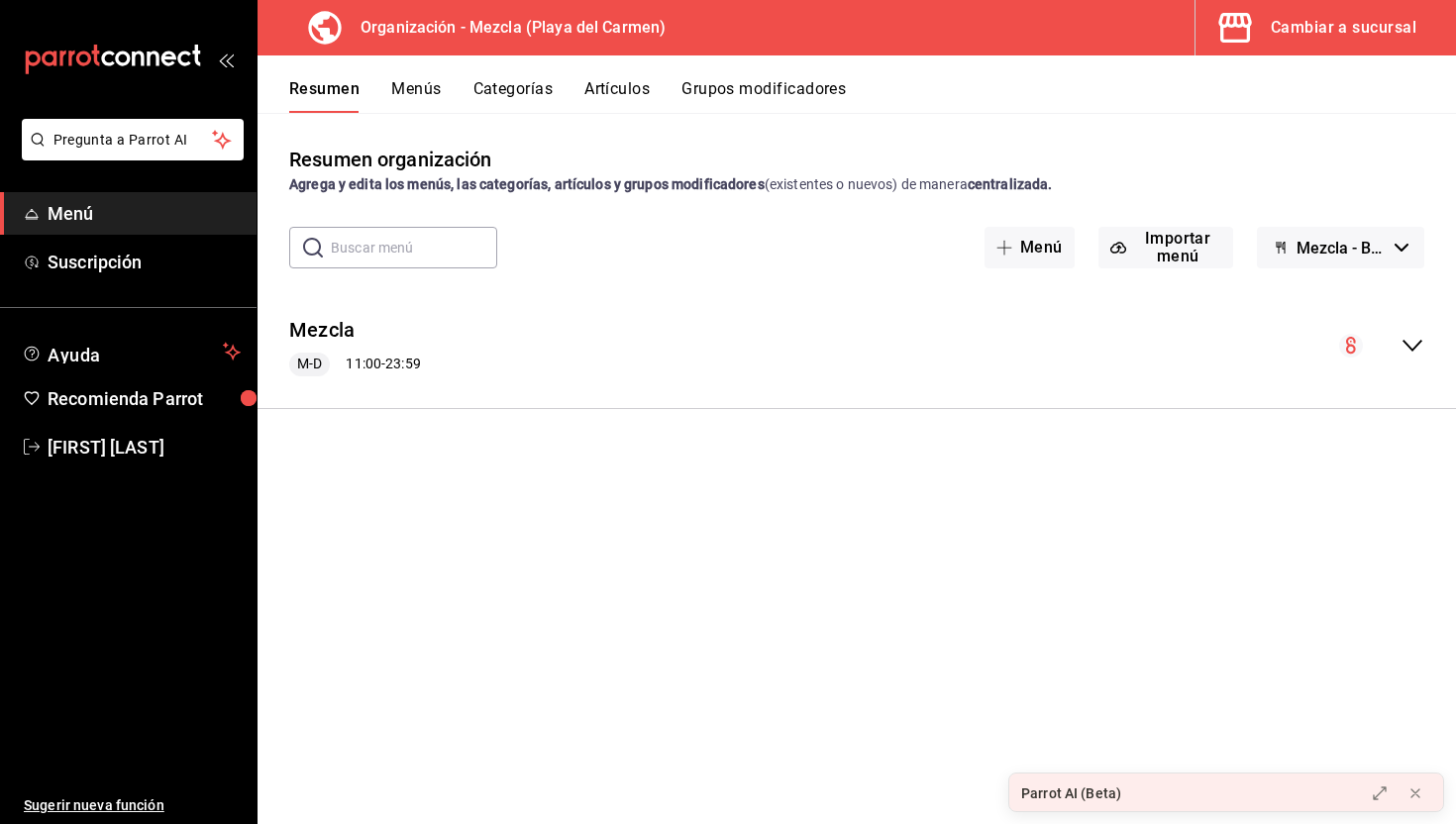 click on "M-D" at bounding box center (309, 363) 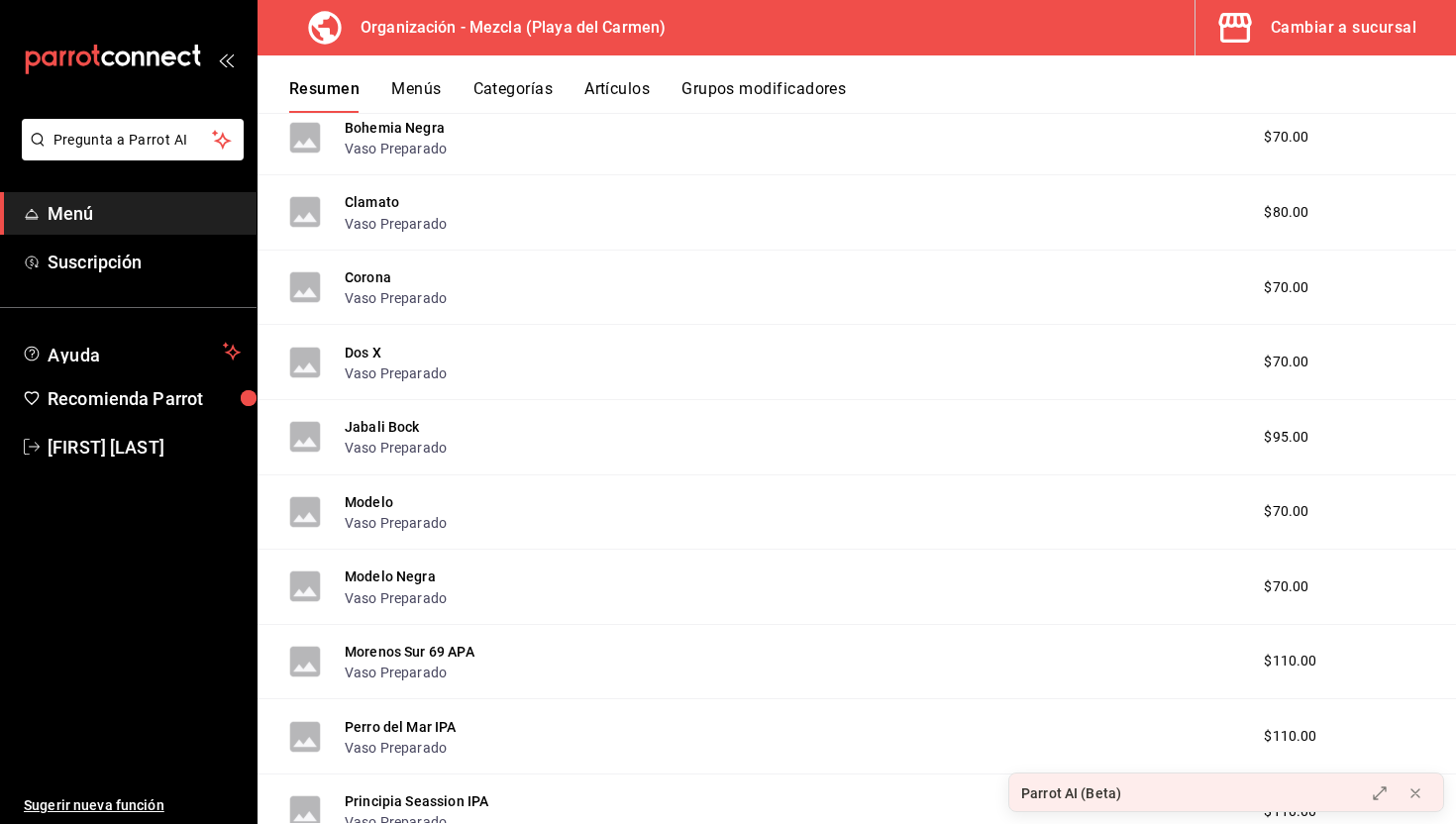 scroll, scrollTop: 2121, scrollLeft: 0, axis: vertical 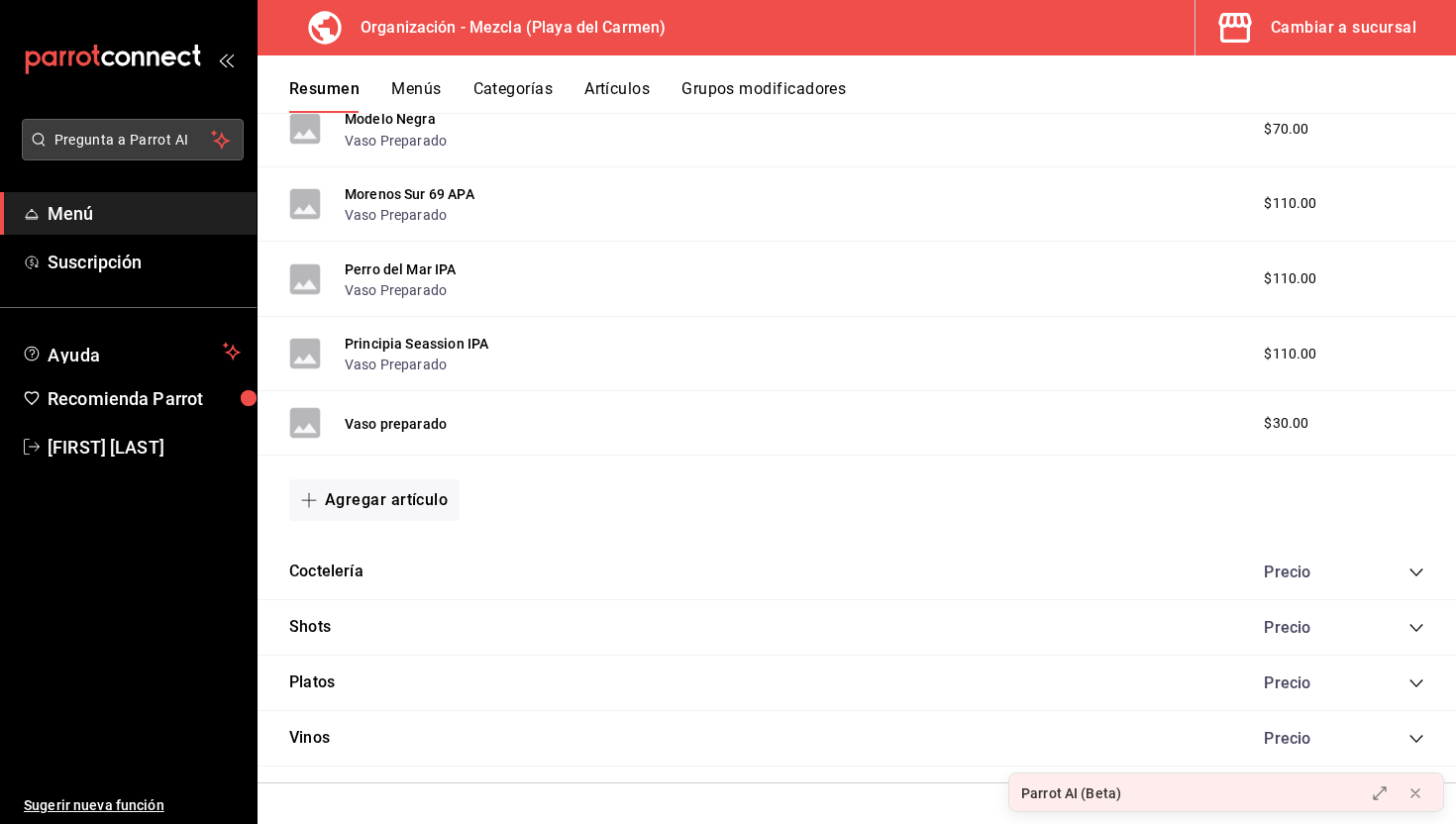 click on "Pregunta a Parrot AI" at bounding box center (133, 140) 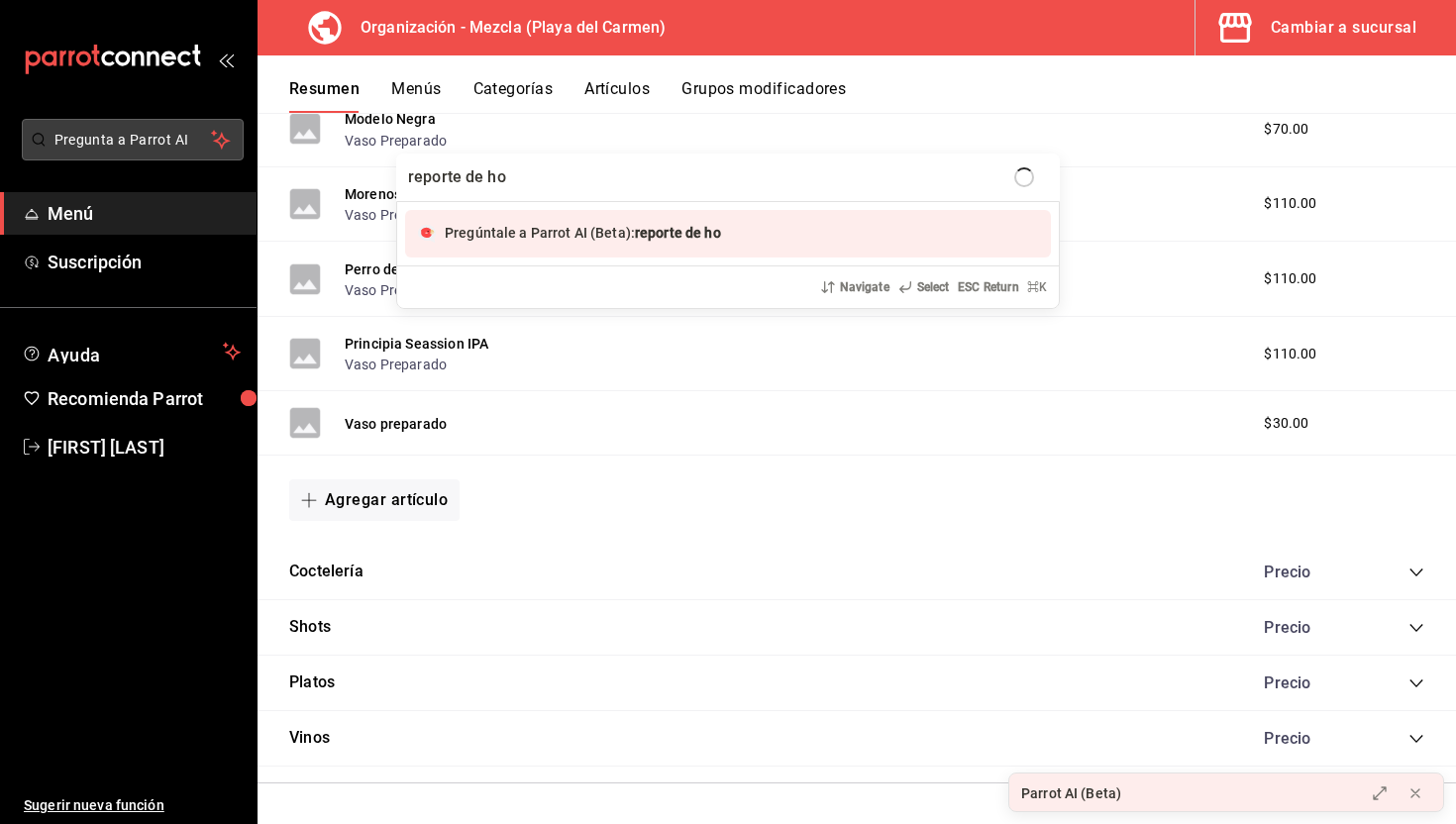 type on "reporte de hoy" 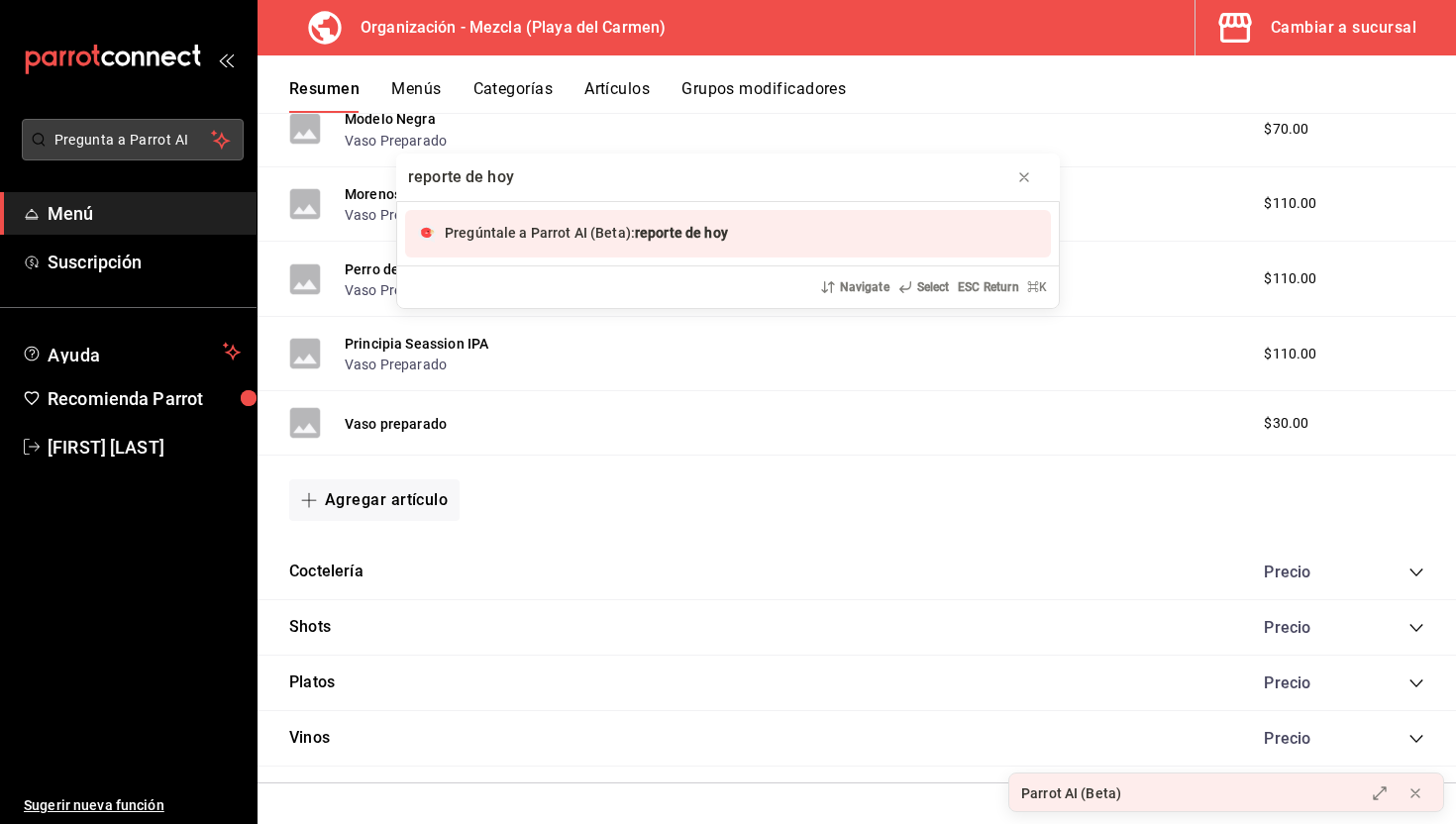 type 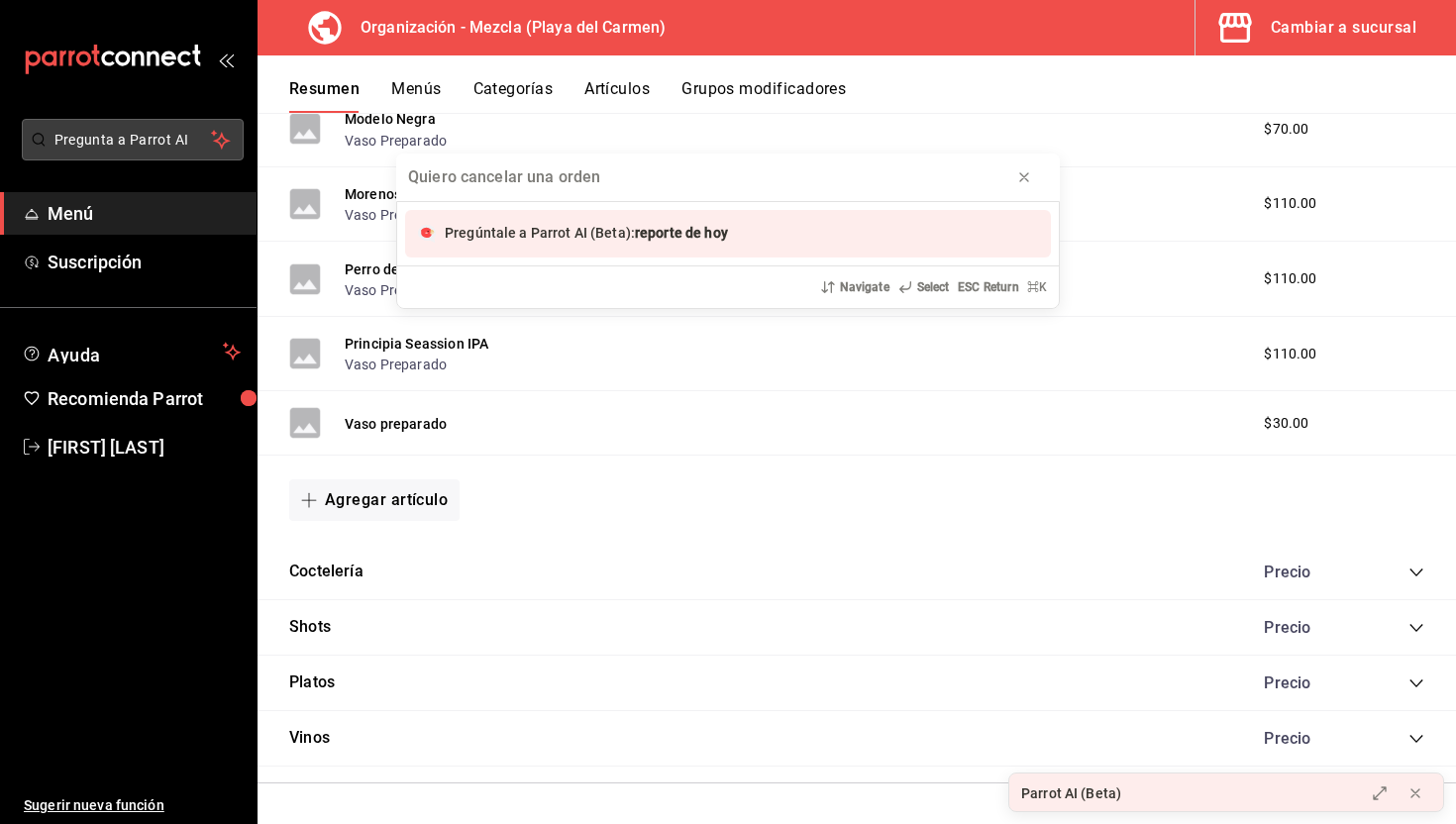 type 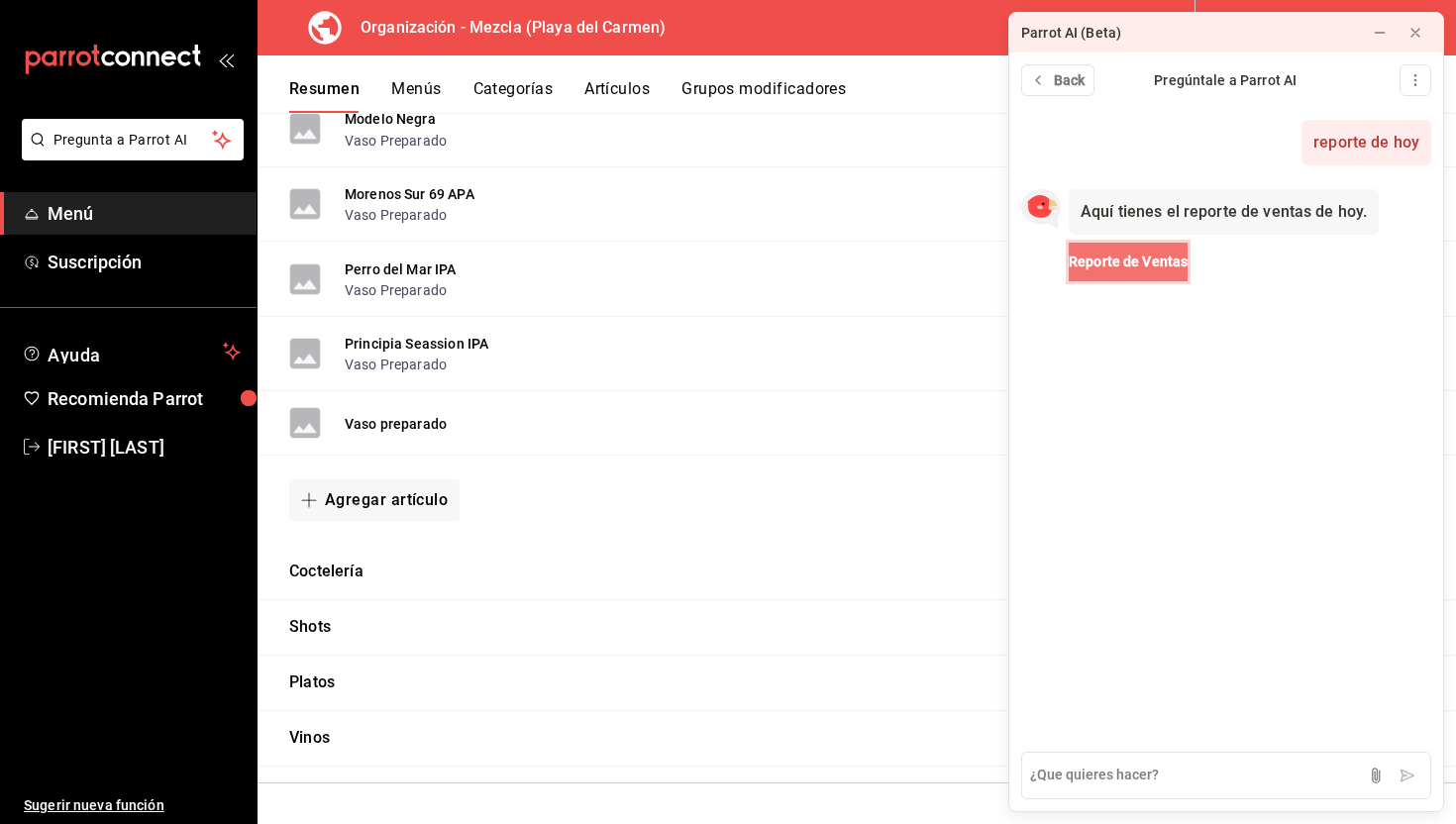 click on "Reporte de Ventas" at bounding box center [1128, 261] 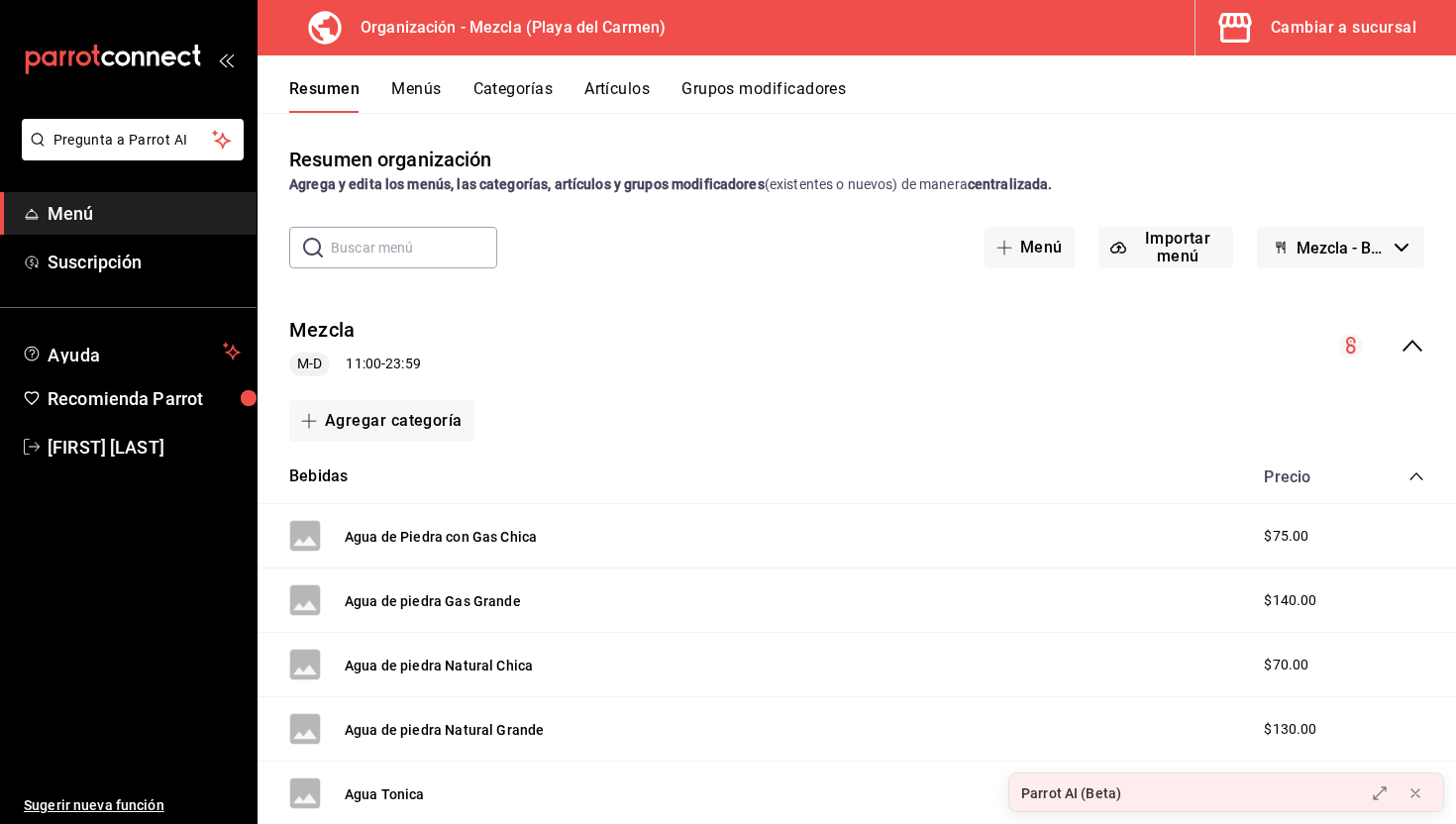click 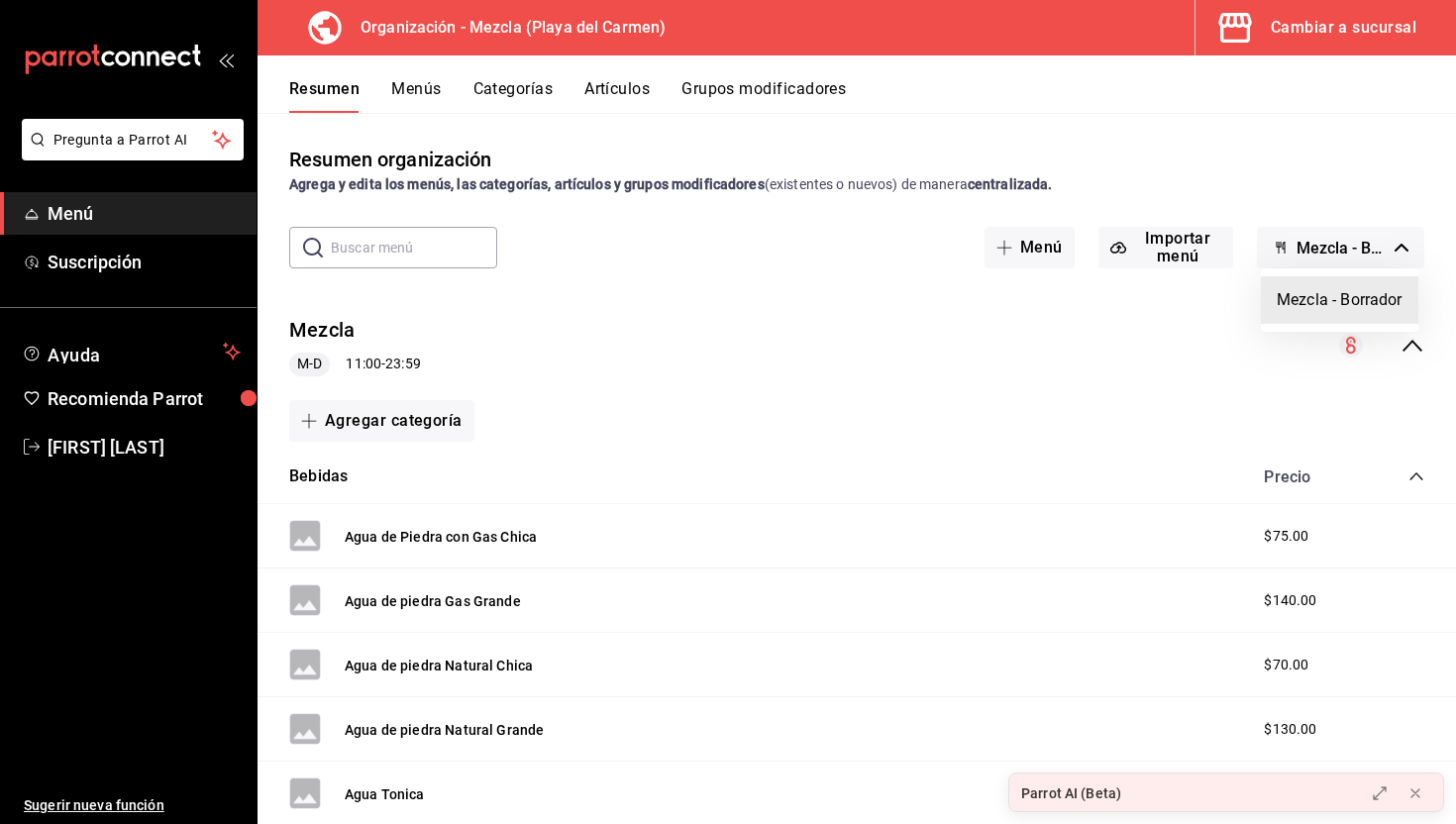click at bounding box center (728, 412) 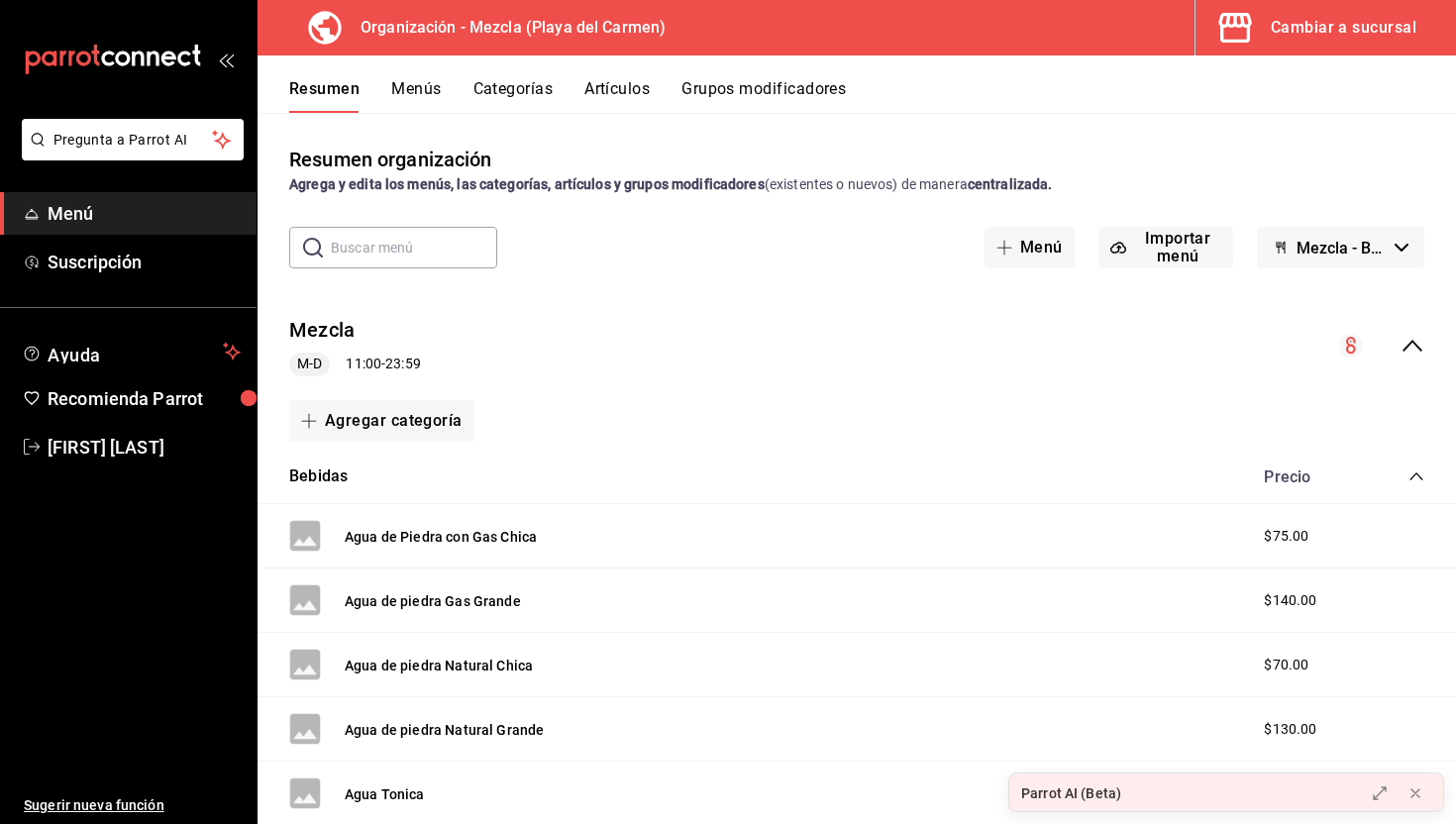 click 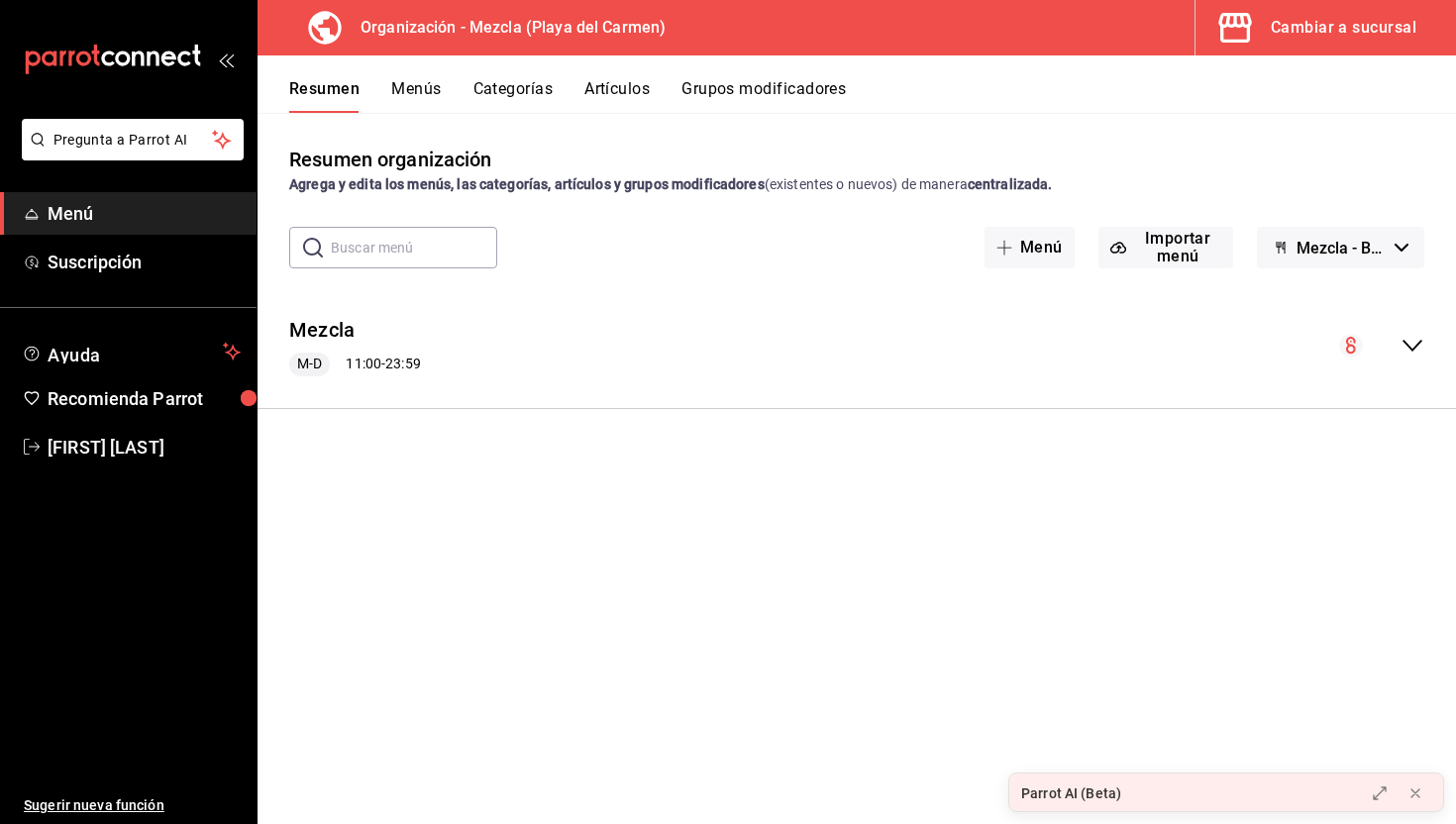 click 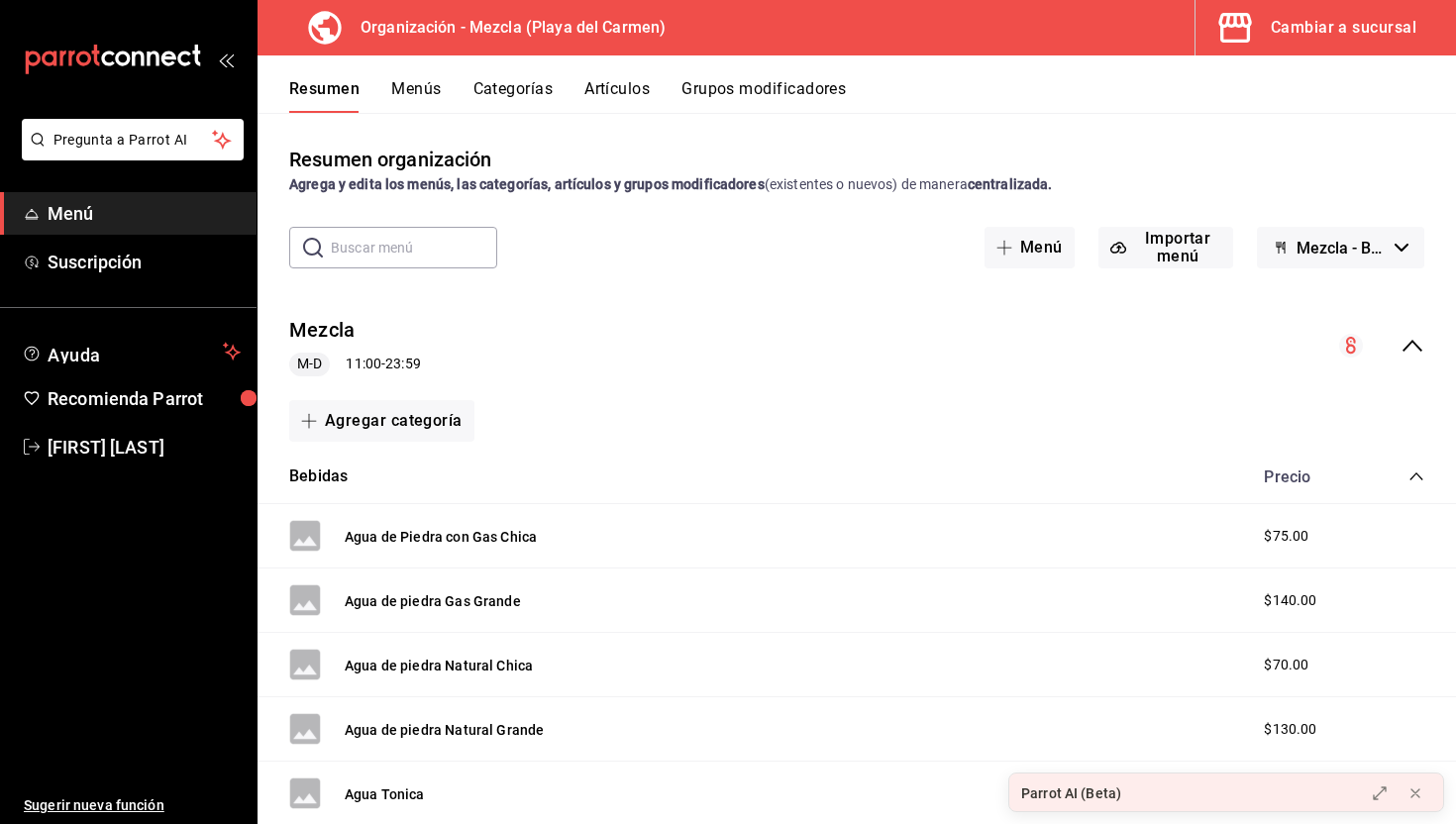 click 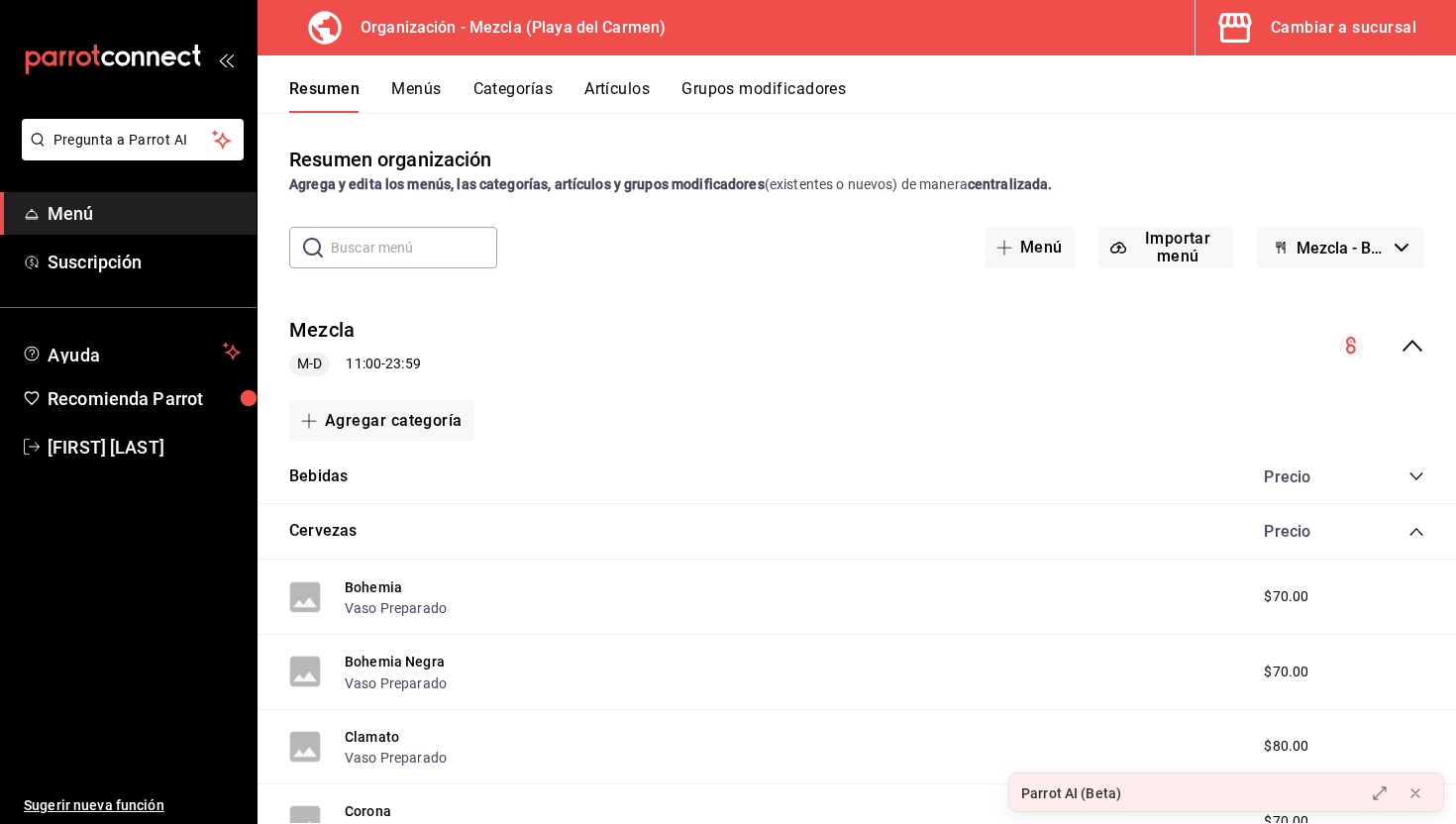 click on "Cervezas Precio" at bounding box center [857, 532] 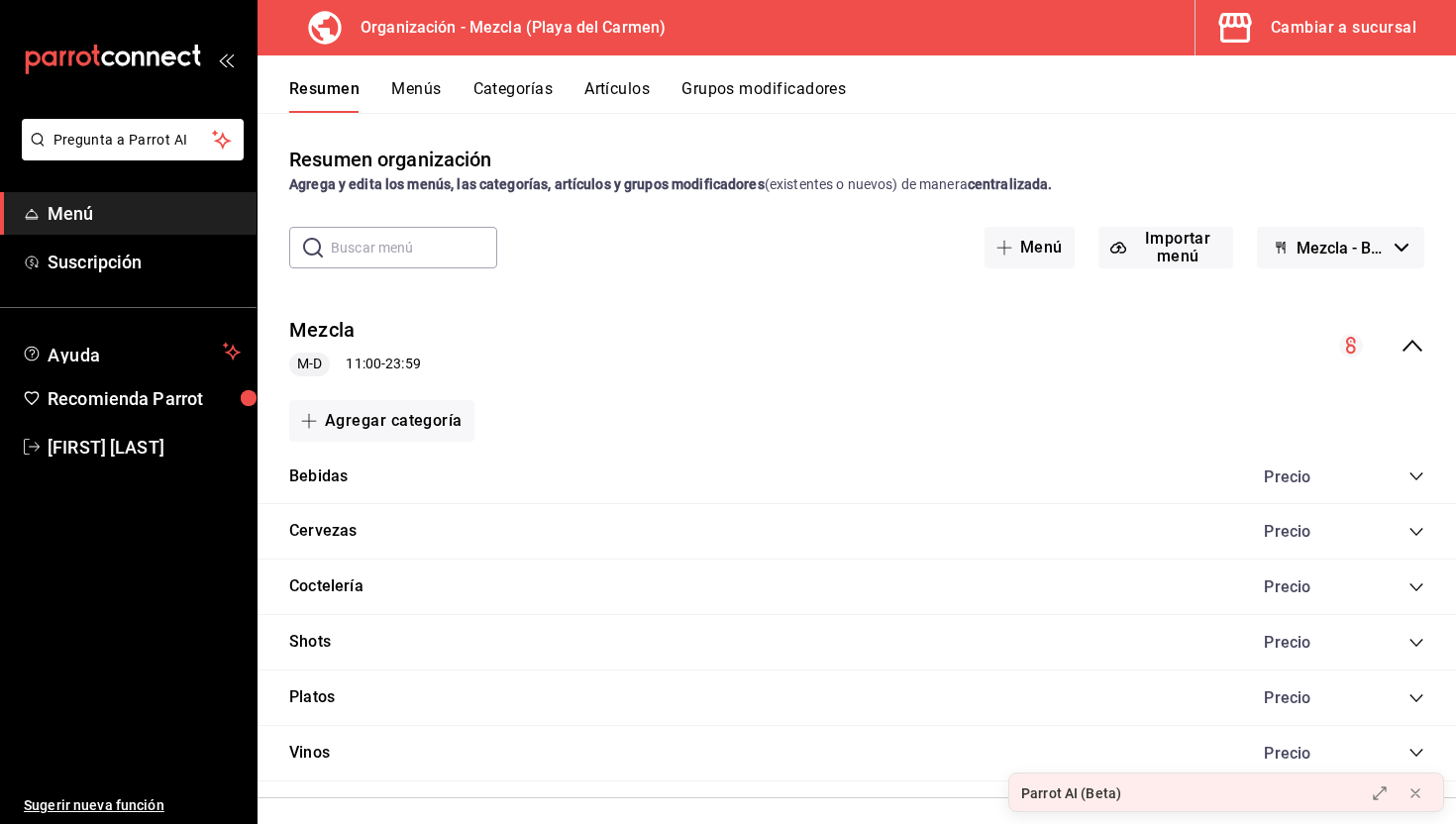 scroll, scrollTop: 15, scrollLeft: 0, axis: vertical 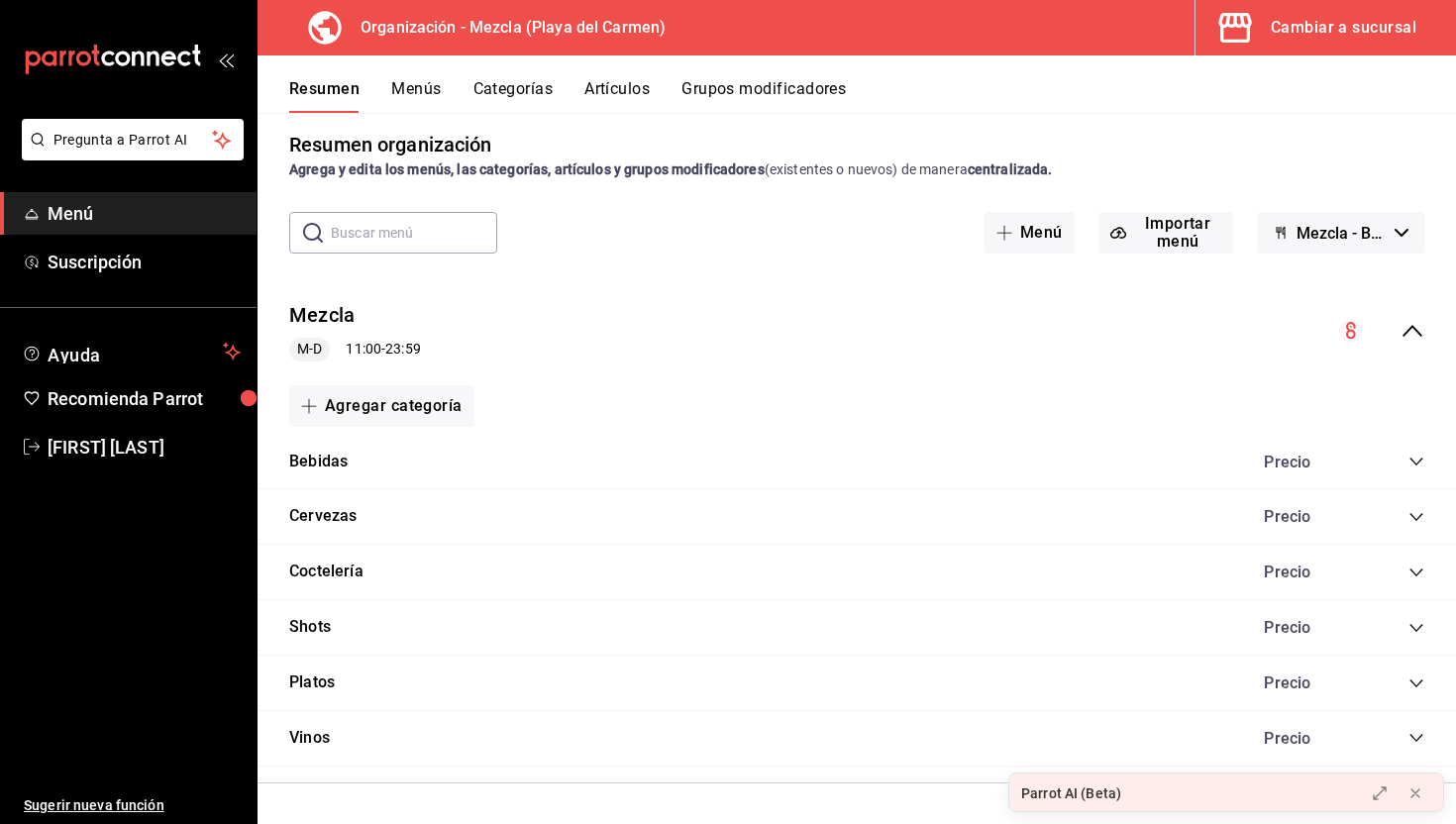 click on "Cambiar a sucursal" at bounding box center [1317, 28] 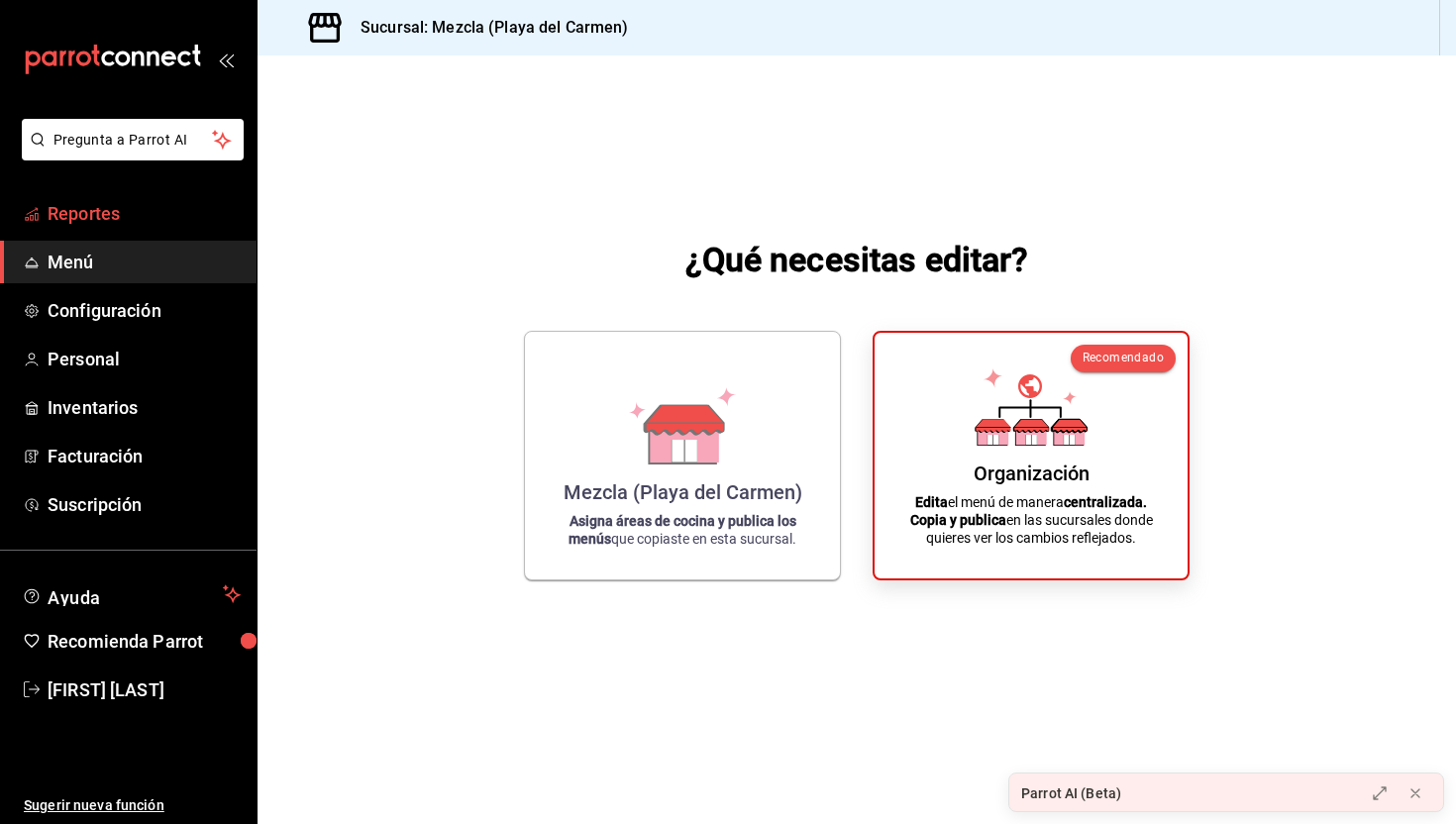 click on "Reportes" at bounding box center [144, 213] 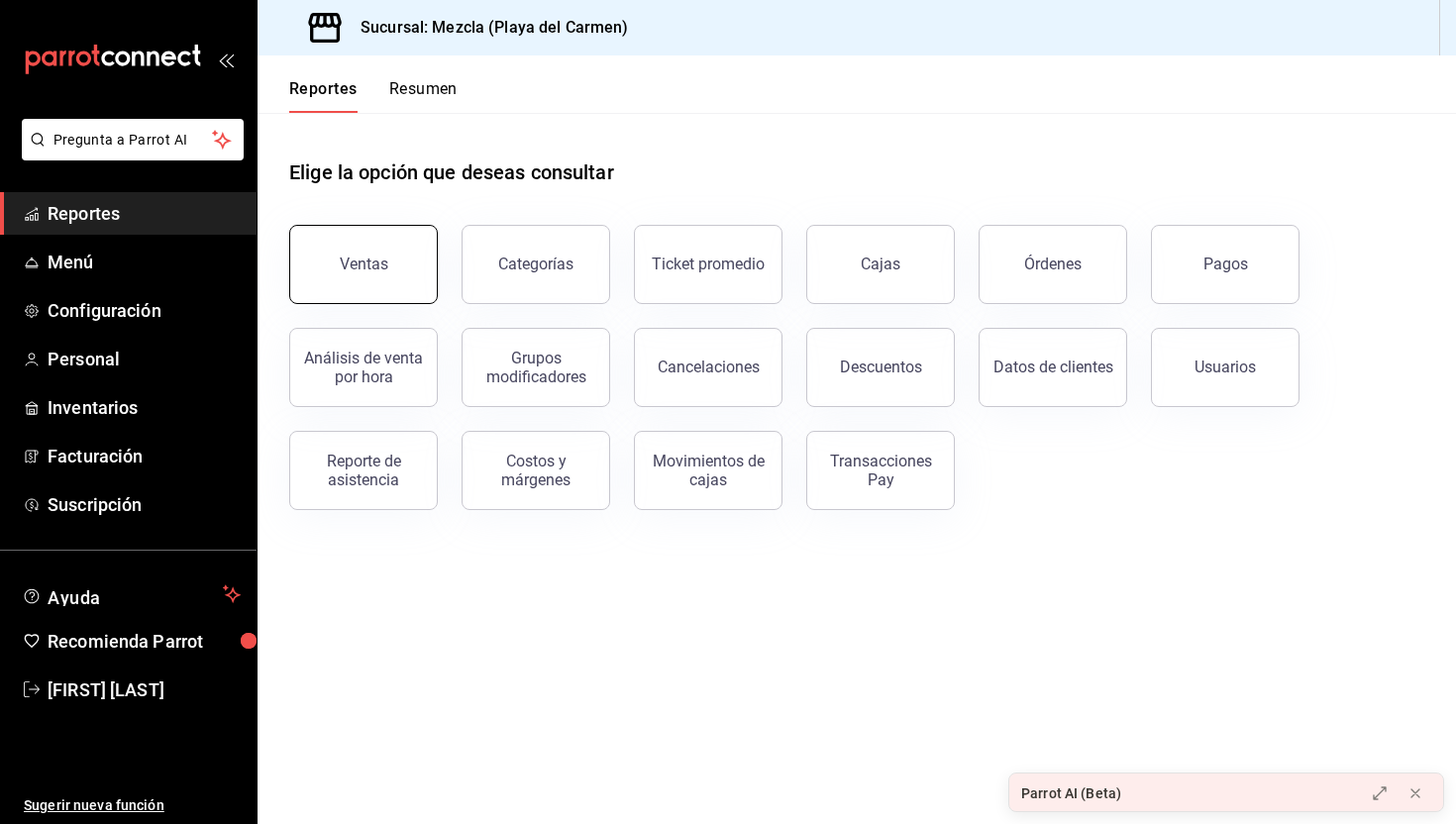 click on "Ventas" at bounding box center (364, 264) 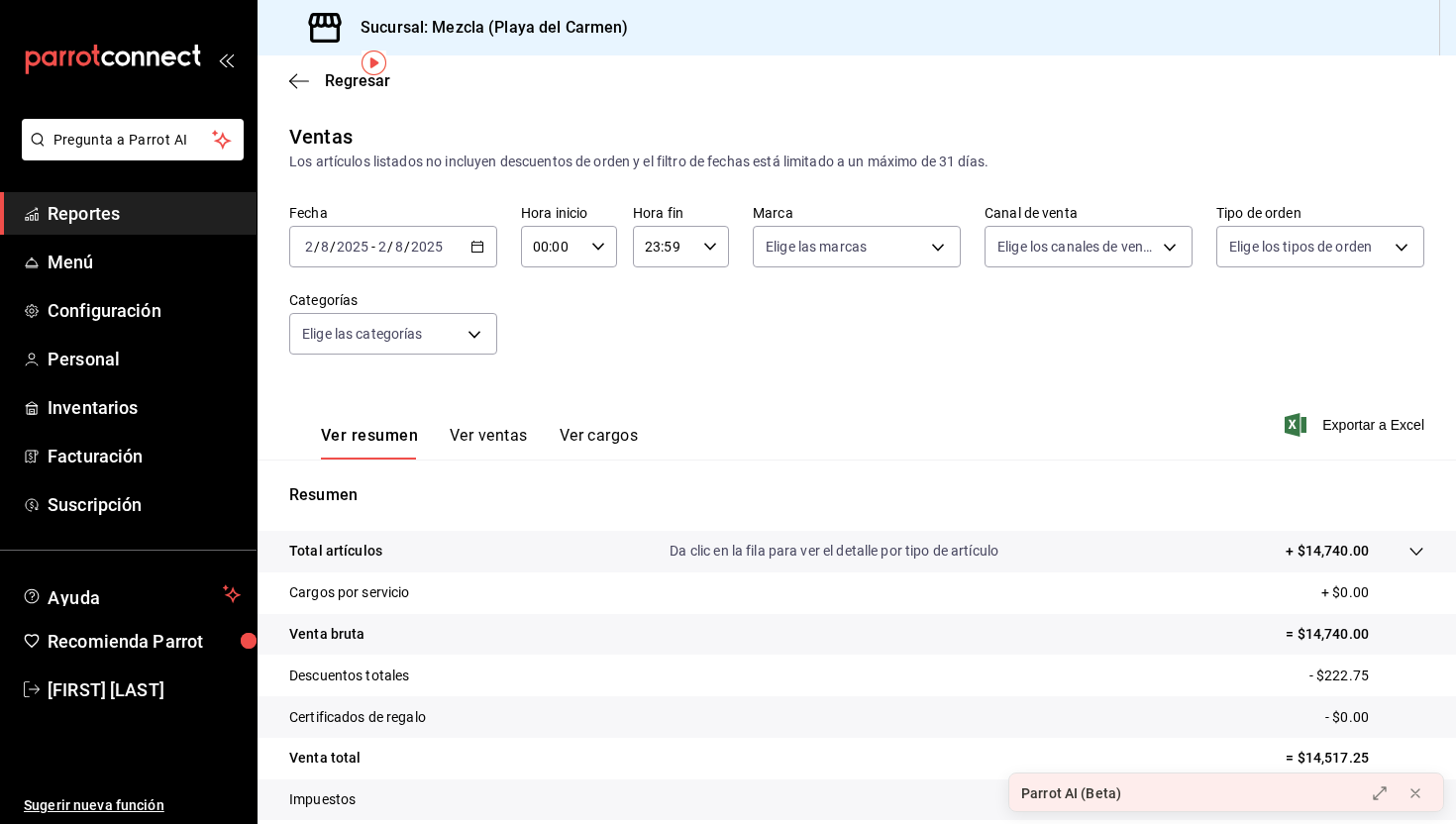 scroll, scrollTop: 125, scrollLeft: 0, axis: vertical 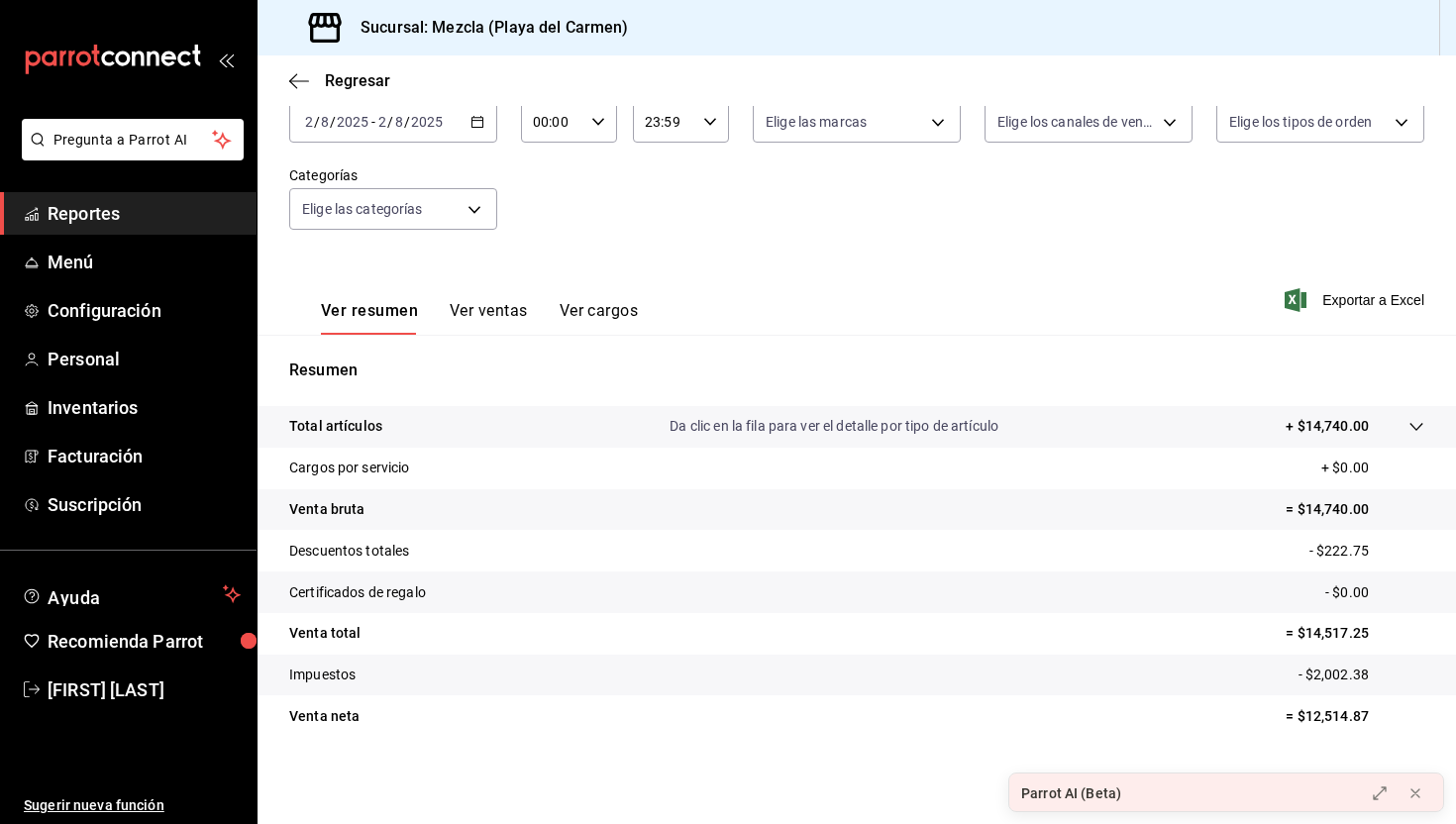 click on "Ver ventas" at bounding box center [488, 318] 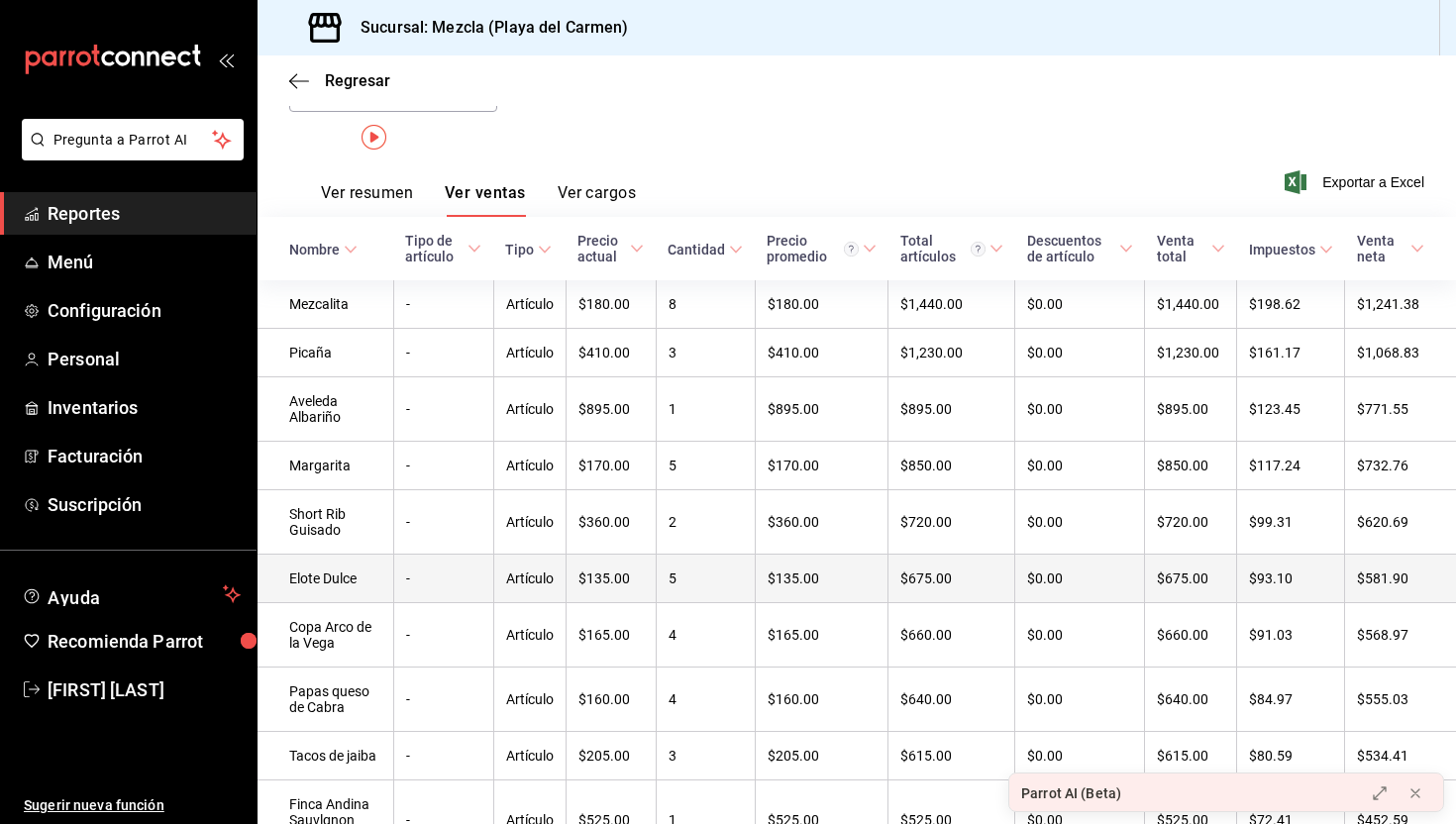 scroll, scrollTop: 0, scrollLeft: 0, axis: both 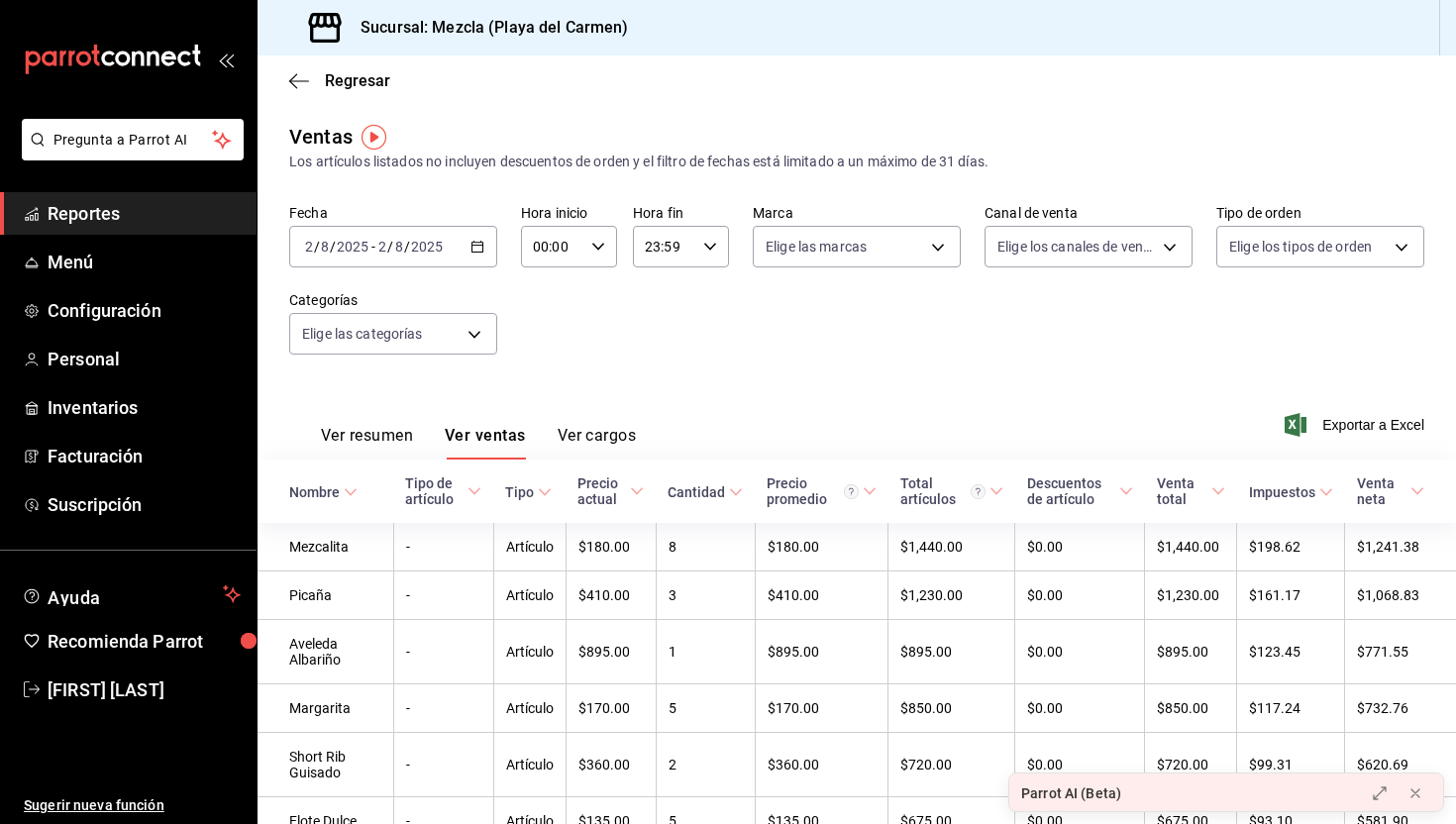 click on "Ver resumen Ver ventas Ver cargos" at bounding box center (463, 431) 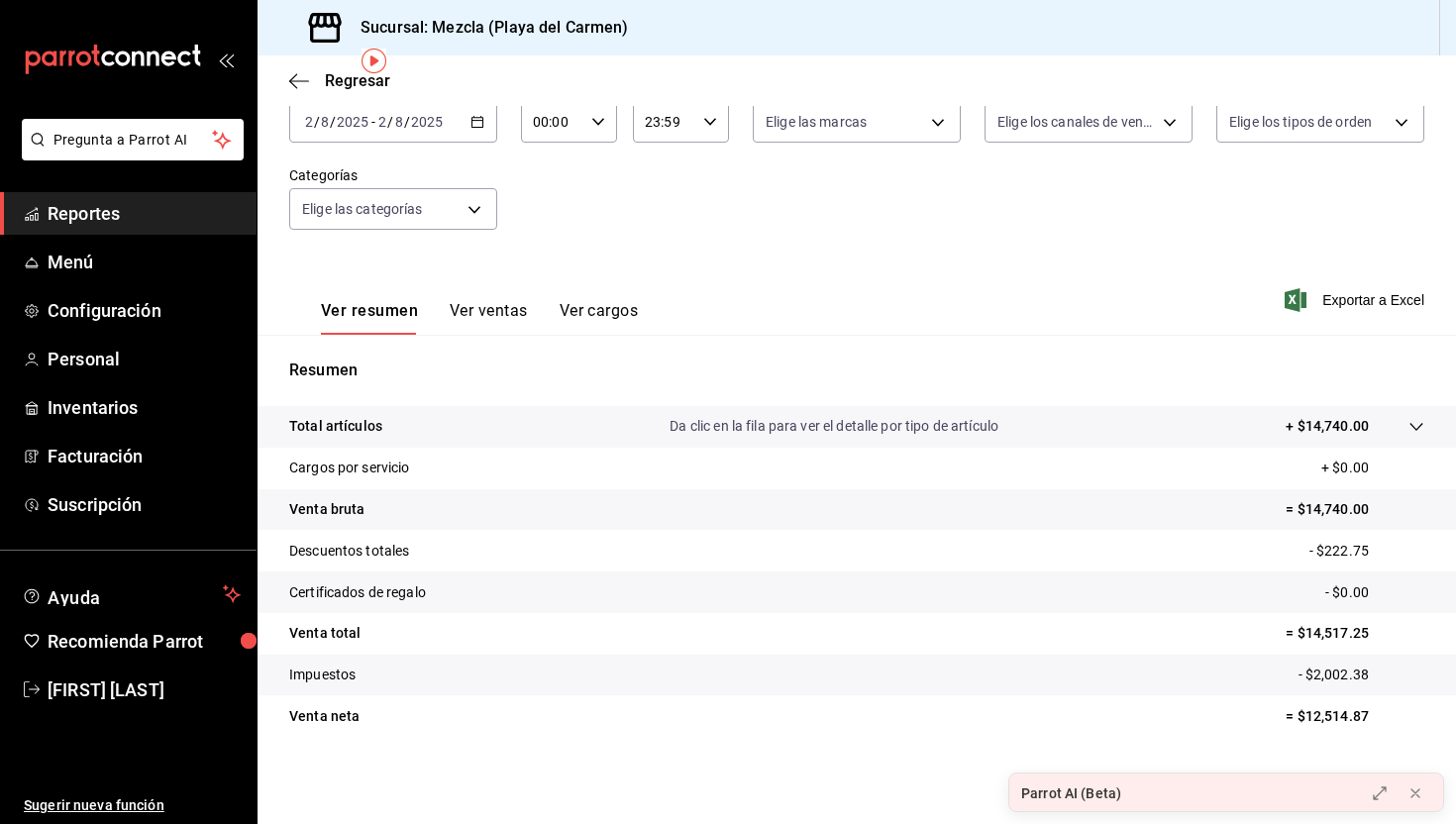 scroll, scrollTop: 0, scrollLeft: 0, axis: both 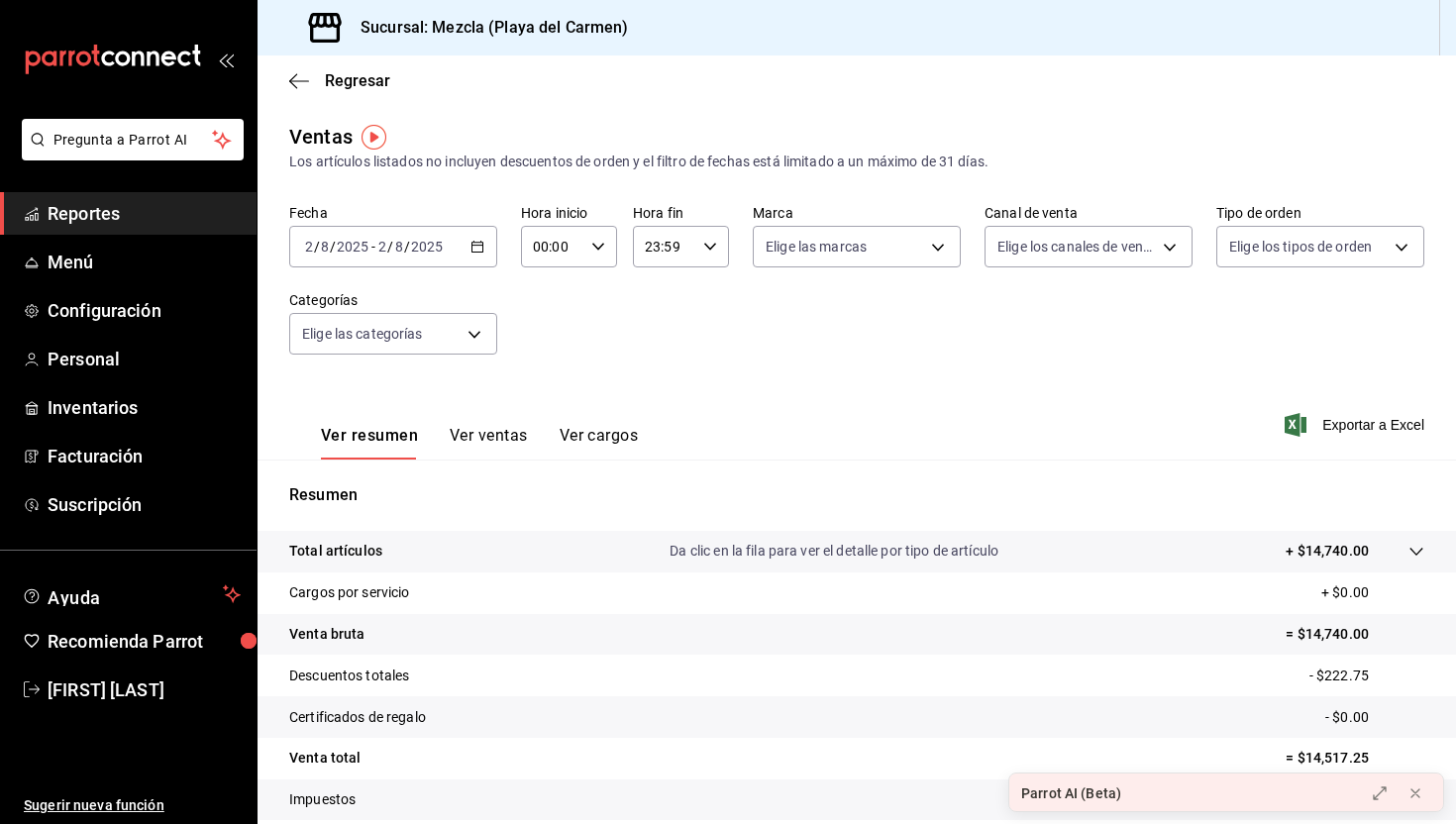 click on "Ver cargos" at bounding box center [599, 443] 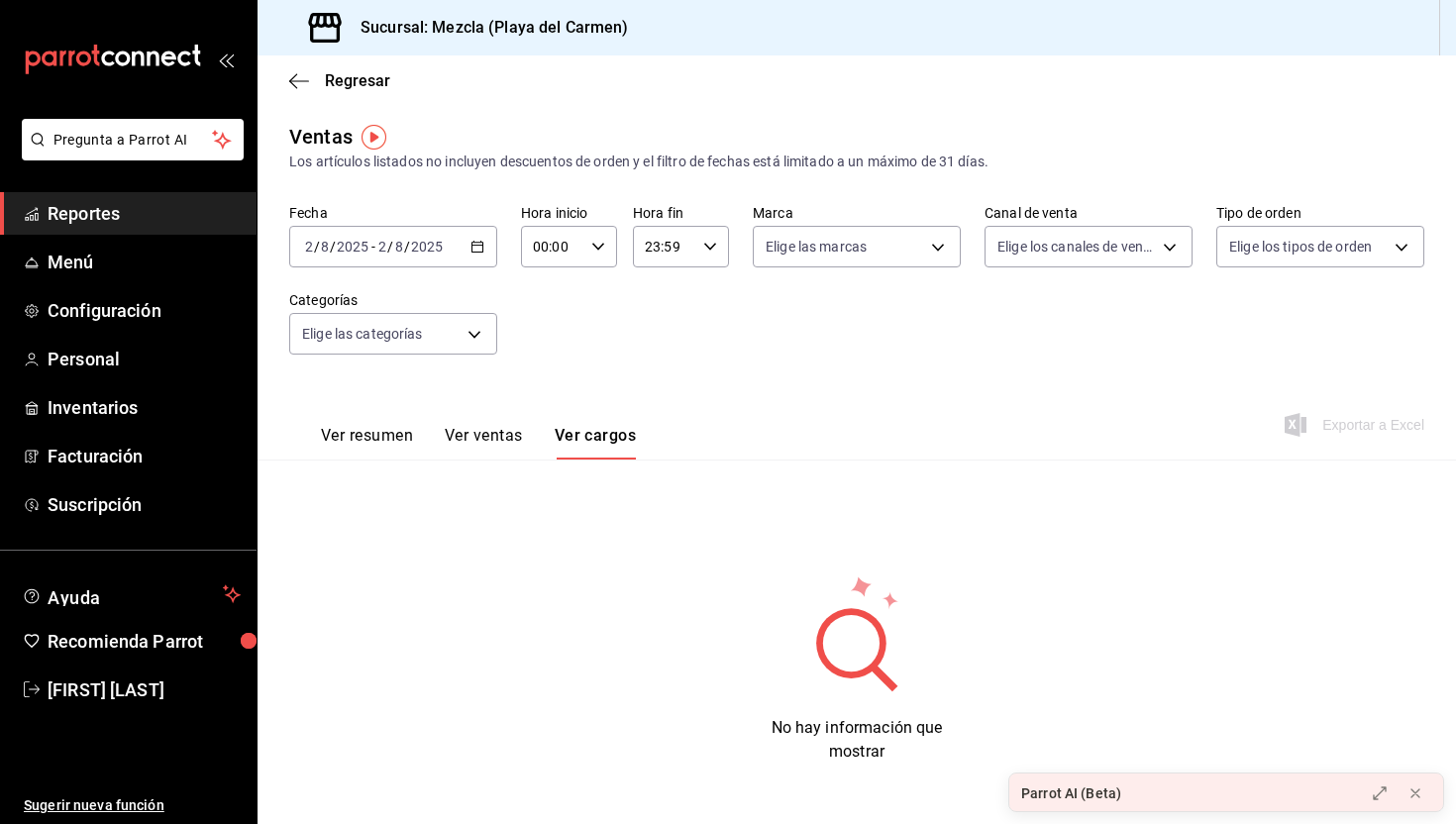 click on "Ver ventas" at bounding box center (483, 443) 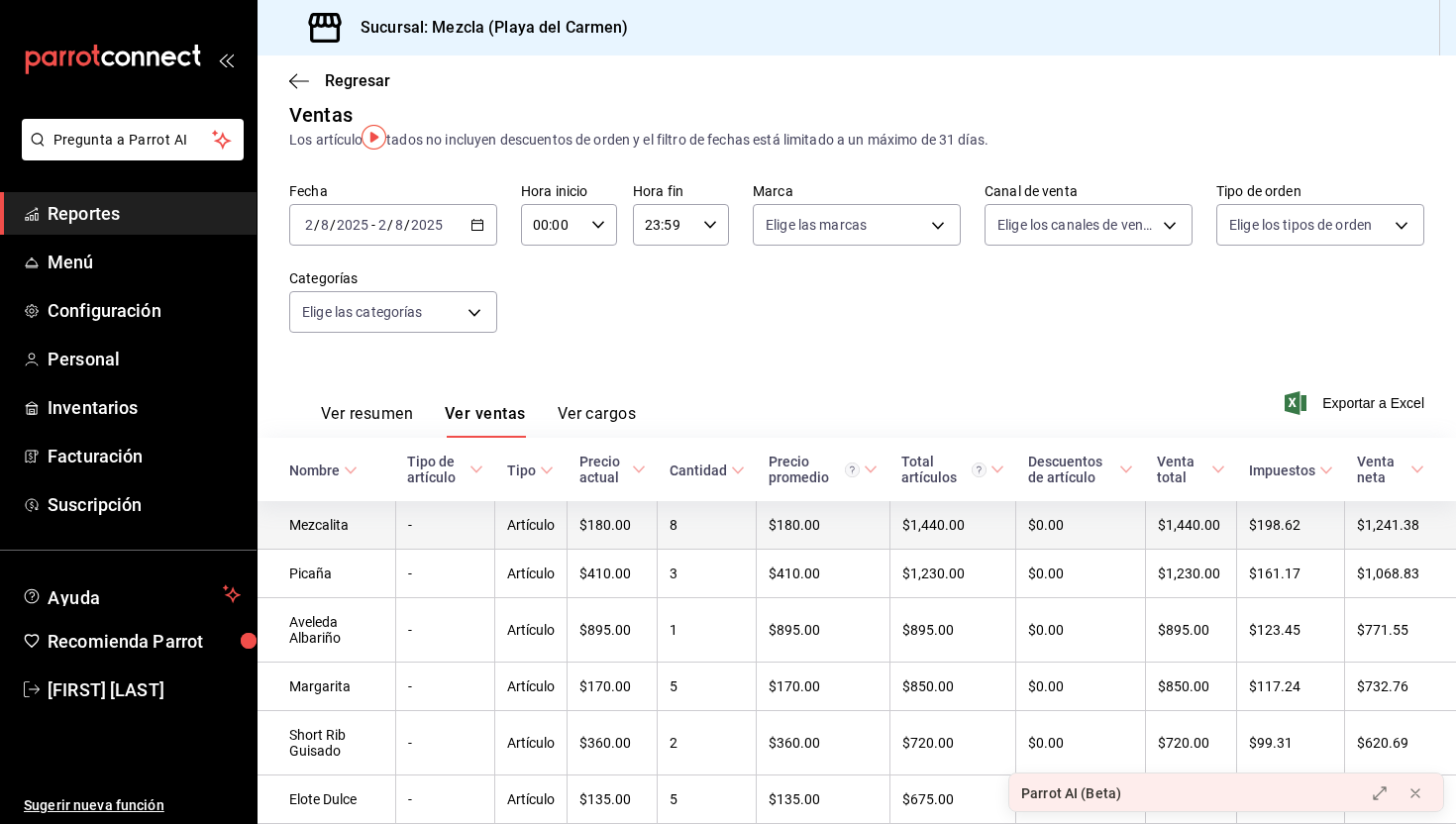 scroll, scrollTop: 0, scrollLeft: 0, axis: both 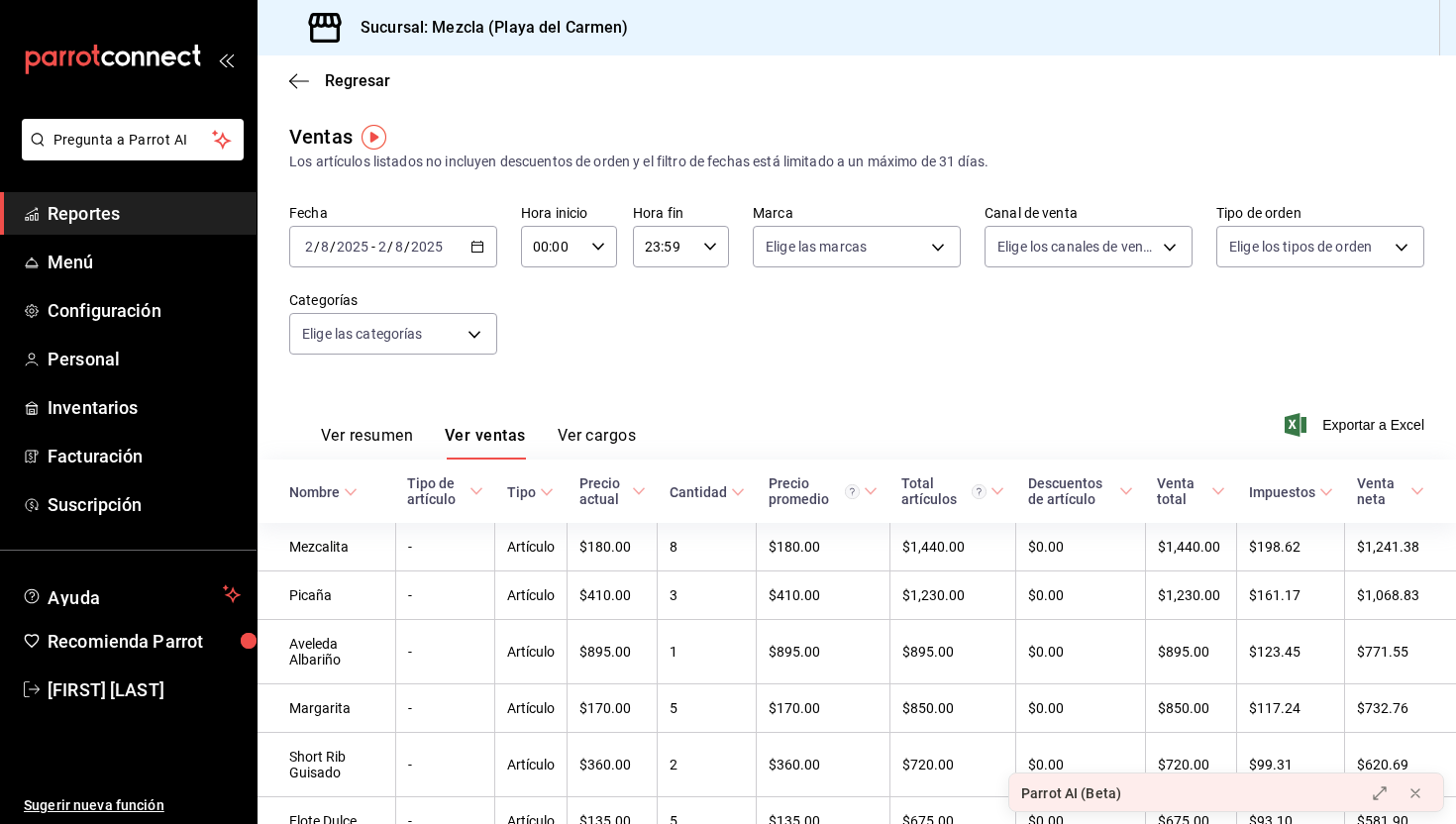 click on "Ver resumen" at bounding box center (366, 443) 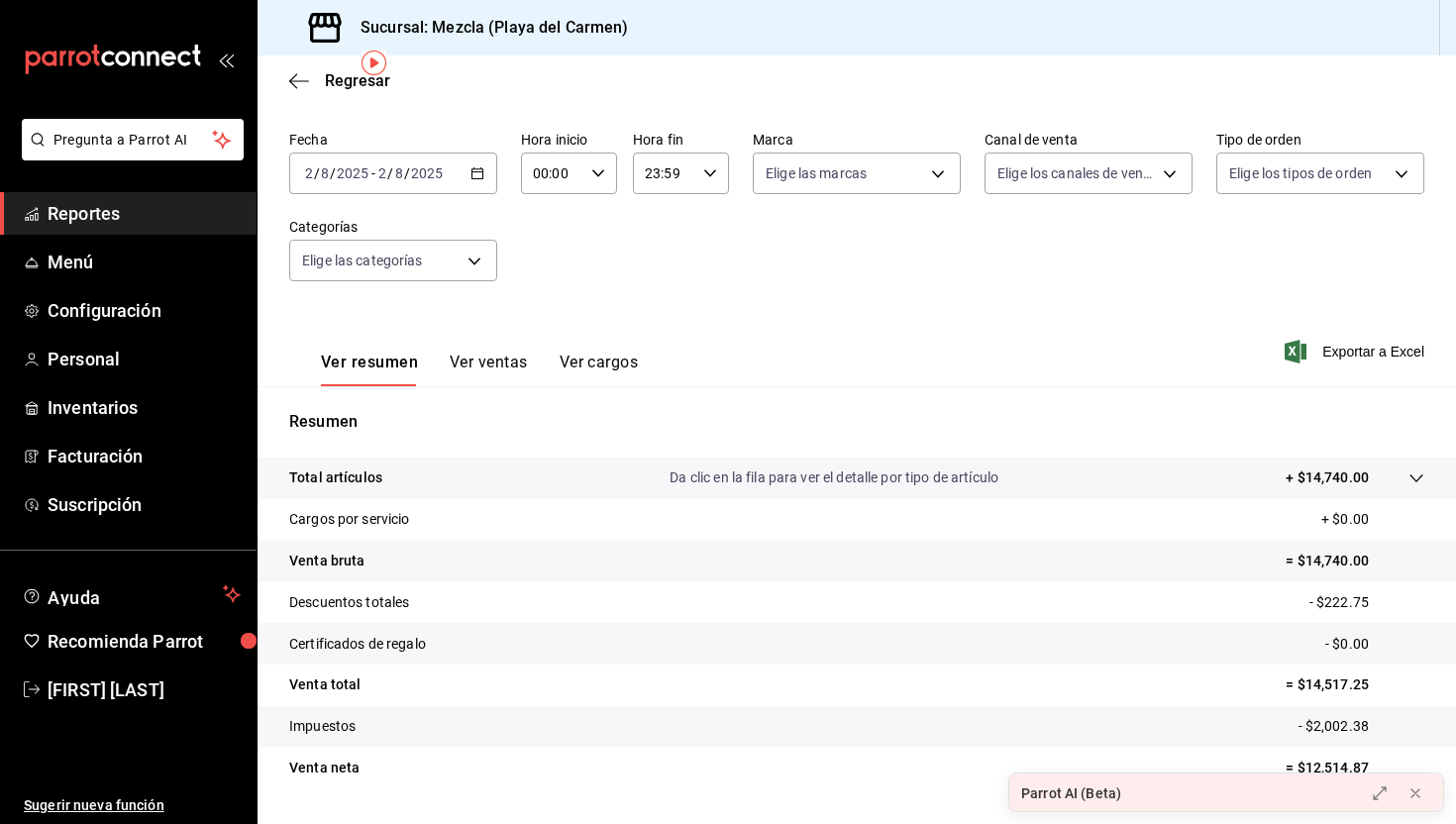 scroll, scrollTop: 71, scrollLeft: 0, axis: vertical 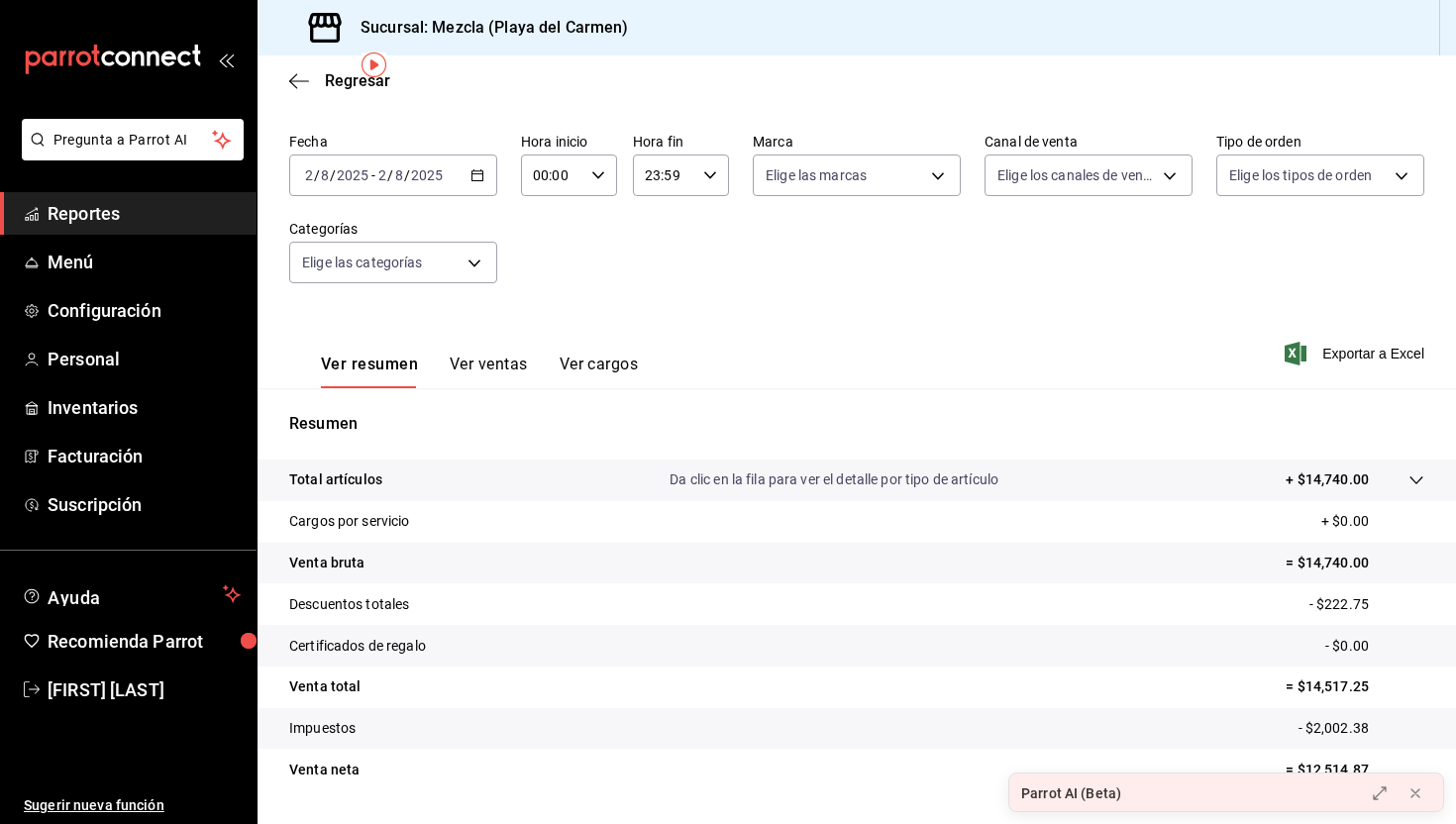 click on "2025-08-02 2 / 8 / 2025 - 2025-08-02 2 / 8 / 2025" at bounding box center [393, 175] 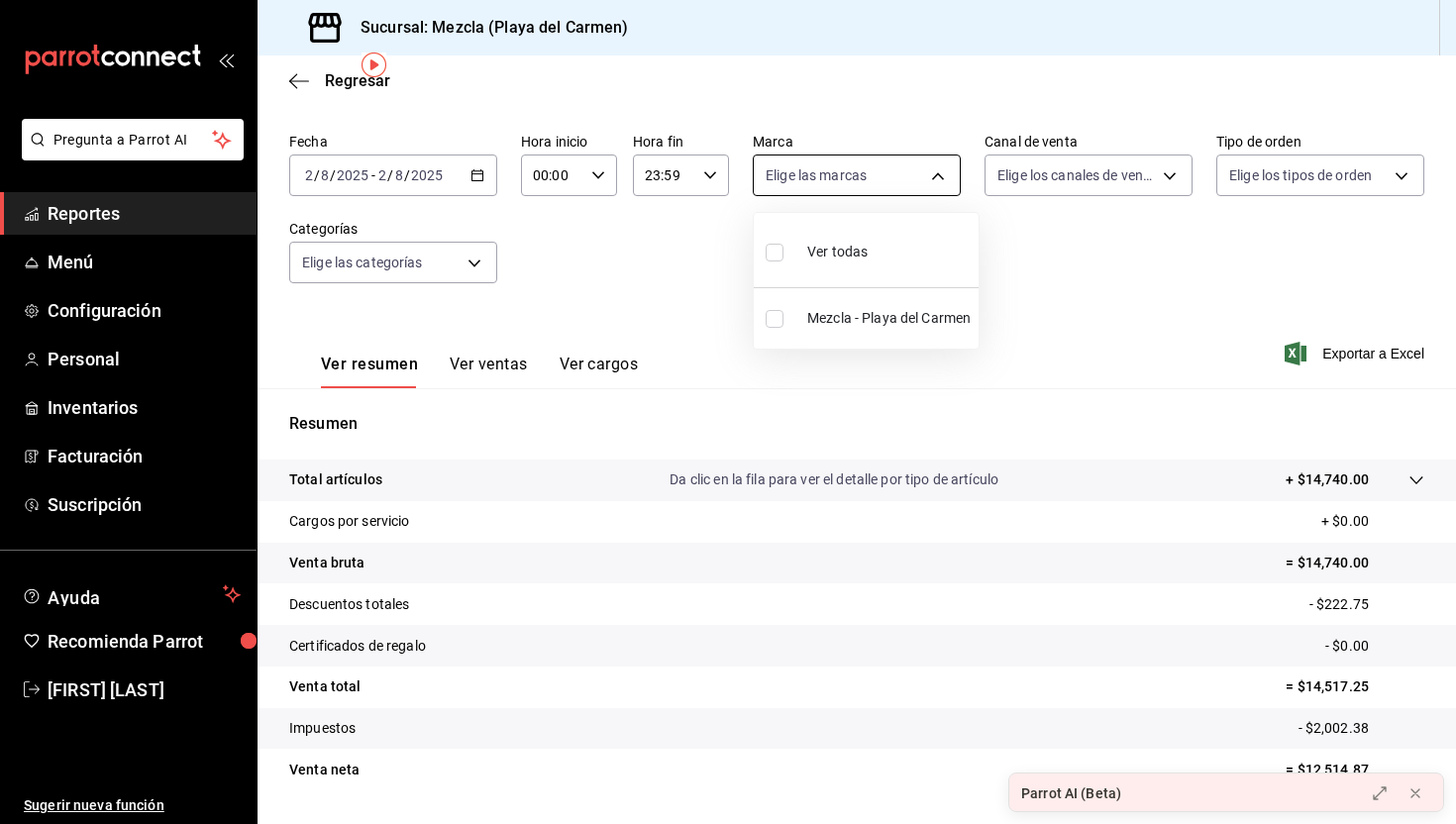 click on "Pregunta a Parrot AI Reportes   Menú   Configuración   Personal   Inventarios   Facturación   Suscripción   Ayuda Recomienda Parrot   [FIRST] [LAST]   Sugerir nueva función   Sucursal: Mezcla ([CITY]) Regresar Ventas Los artículos listados no incluyen descuentos de orden y el filtro de fechas está limitado a un máximo de 31 días. Fecha 2025-08-02 2 / 8 / 2025 - 2025-08-02 2 / 8 / 2025   Hora inicio 00:00 Hora inicio Hora fin 23:59 Hora fin Marca Elige las marcas Canal de venta Elige los canales de venta Tipo de orden Elige los tipos de orden Categorías Elige las categorías Ver resumen Ver ventas Ver cargos Exportar a Excel Resumen Total artículos Da clic en la fila para ver el detalle por tipo de artículo + $14,740.00 Cargos por servicio + $0.00 Venta bruta = $14,740.00 Descuentos totales - $222.75 Certificados de regalo - $0.00 Venta total = $14,517.25 Impuestos - $2,002.38 Venta neta = $12,514.87 GANA 1 MES GRATIS EN TU SUSCRIPCIÓN AQUÍ Ver video tutorial Ir a video Parrot AI (Beta)" at bounding box center [728, 412] 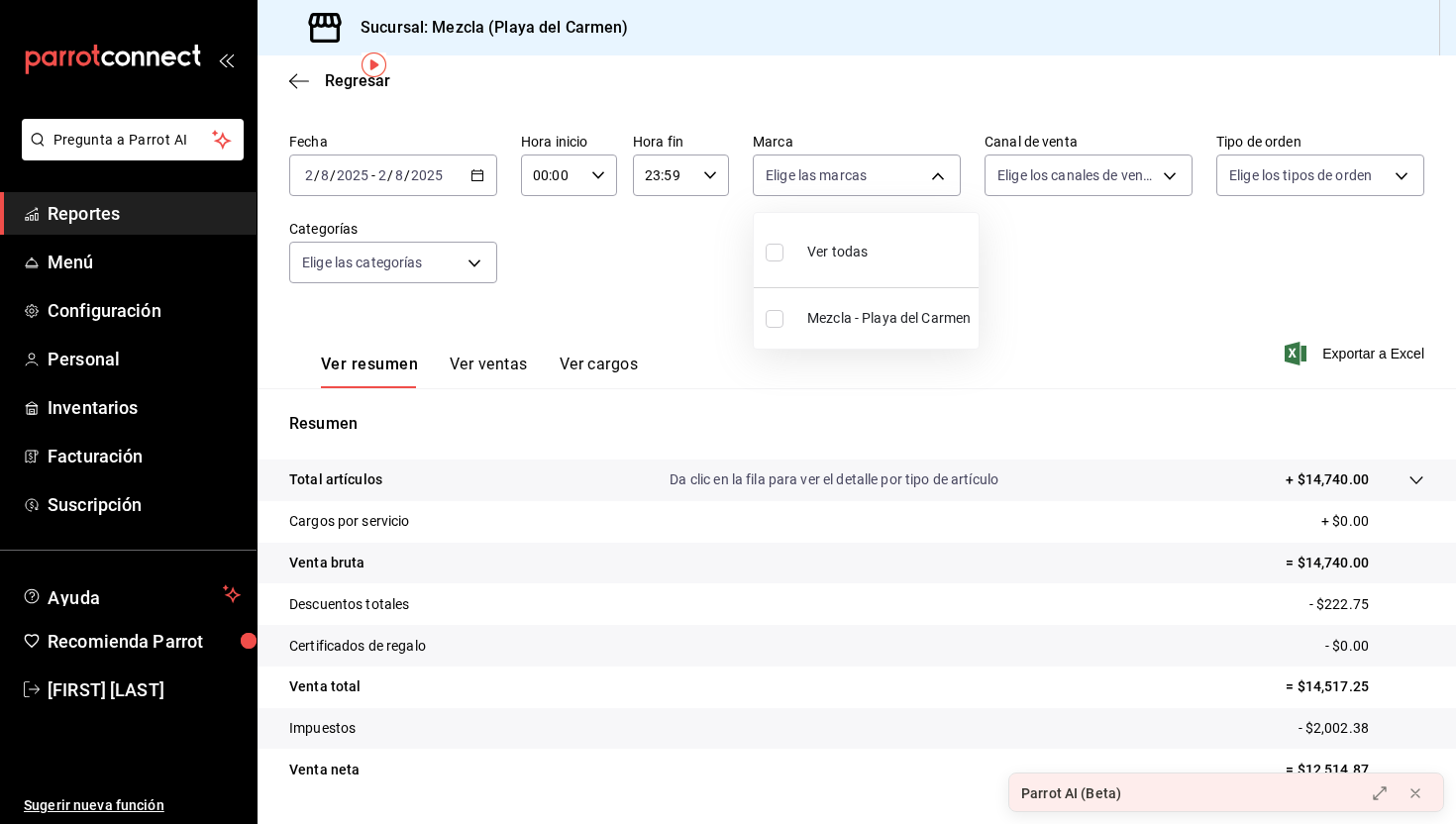 click on "Ver todas" at bounding box center (816, 250) 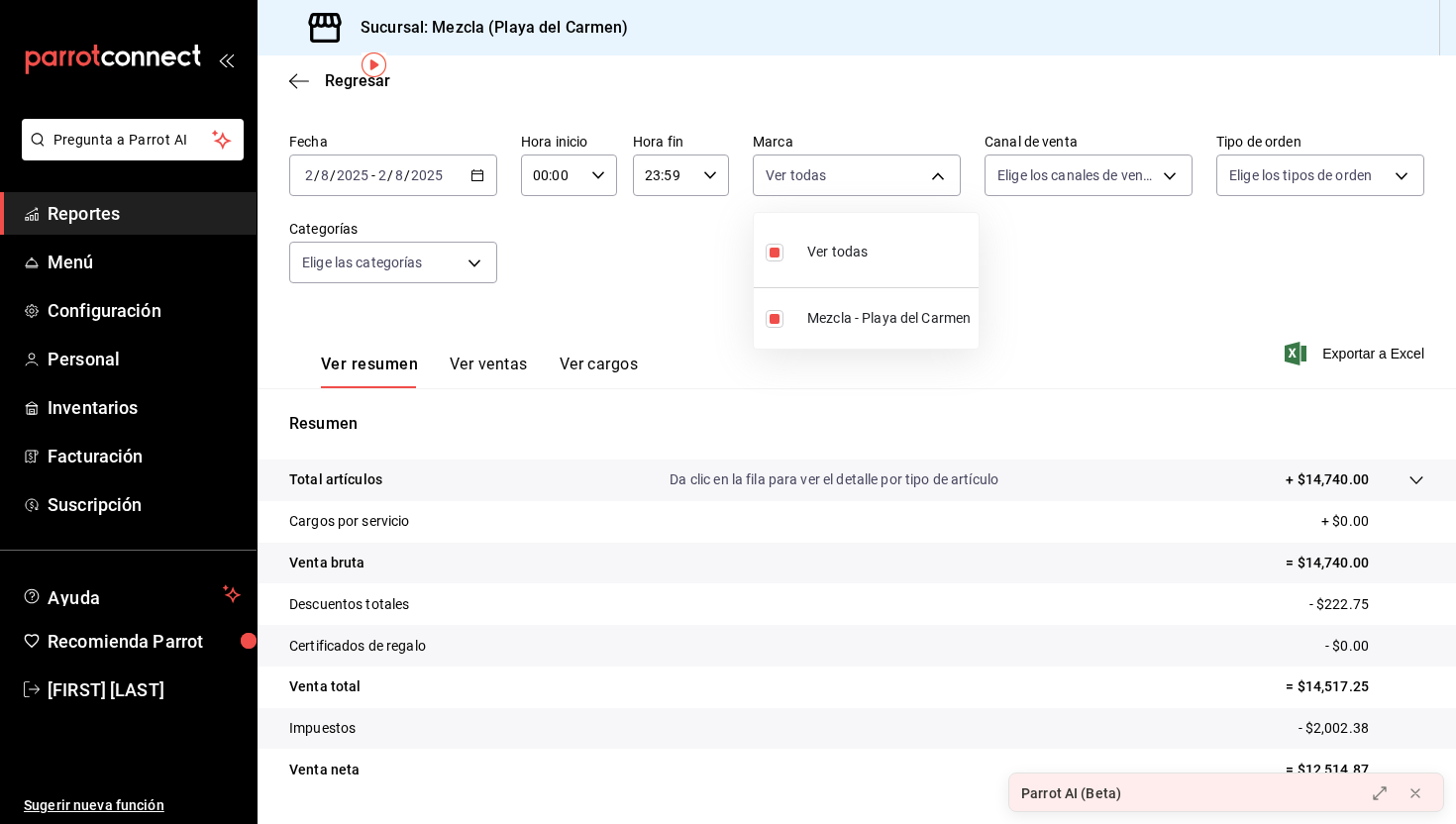 click at bounding box center (728, 412) 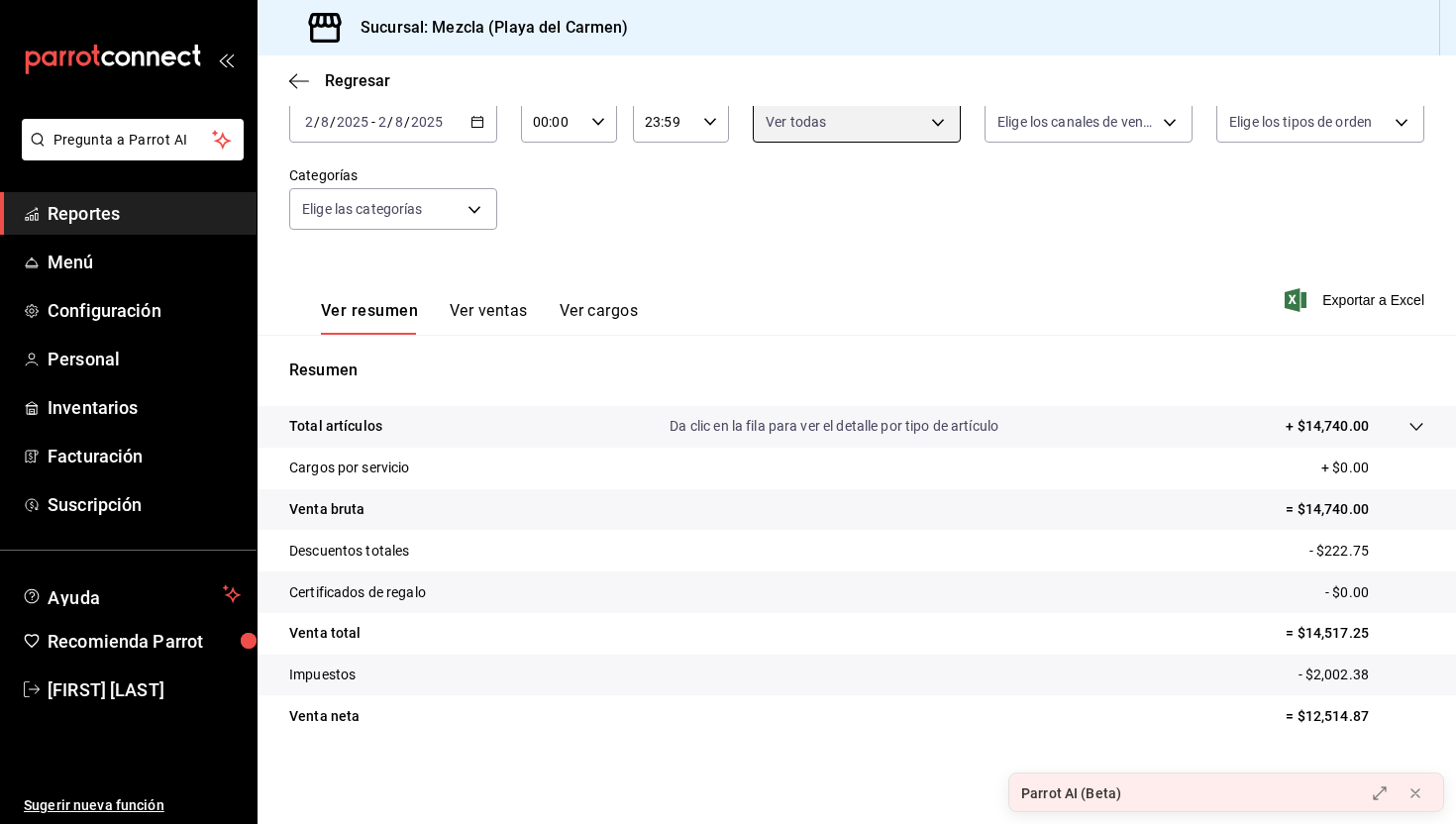 scroll, scrollTop: 0, scrollLeft: 0, axis: both 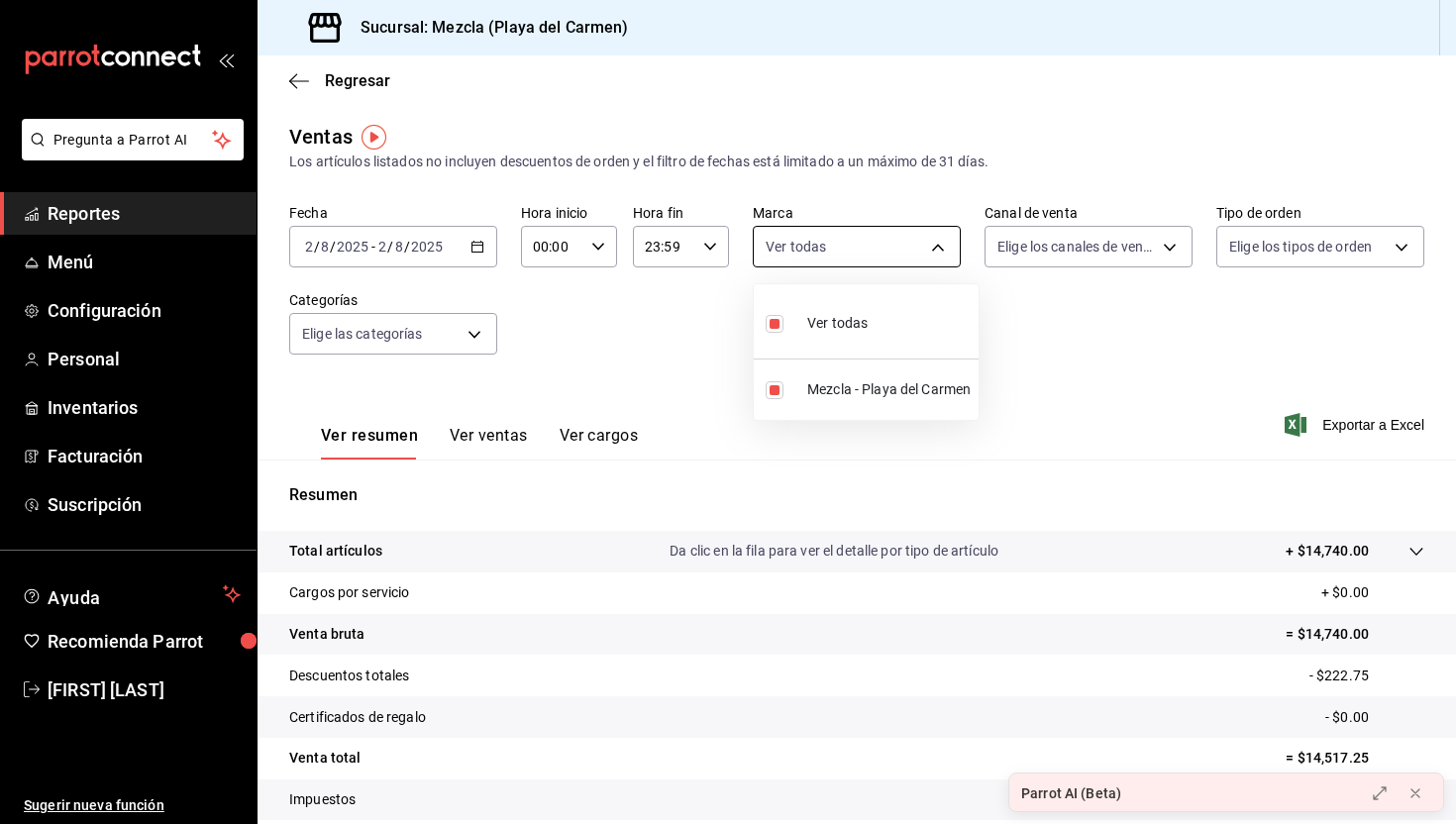click on "Pregunta a Parrot AI Reportes   Menú   Configuración   Personal   Inventarios   Facturación   Suscripción   Ayuda Recomienda Parrot   [FIRST] [LAST]   Sugerir nueva función   Sucursal: Mezcla ([CITY]) Regresar Ventas Los artículos listados no incluyen descuentos de orden y el filtro de fechas está limitado a un máximo de 31 días. Fecha 2025-08-02 2 / 8 / 2025 - 2025-08-02 2 / 8 / 2025   Hora inicio 00:00 Hora inicio Hora fin 23:59 Hora fin Marca Ver todas fab4ebb5-c19e-47f6-819d-94a0d1a0aac3 Canal de venta Elige los canales de venta Tipo de orden Elige los tipos de orden Categorías Elige las categorías Ver resumen Ver ventas Ver cargos Exportar a Excel Resumen Total artículos Da clic en la fila para ver el detalle por tipo de artículo + $14,740.00 Cargos por servicio + $0.00 Venta bruta = $14,740.00 Descuentos totales - $222.75 Certificados de regalo - $0.00 Venta total = $14,517.25 Impuestos - $2,002.38 Venta neta = $12,514.87 GANA 1 MES GRATIS EN TU SUSCRIPCIÓN AQUÍ Ver video tutorial" at bounding box center (728, 412) 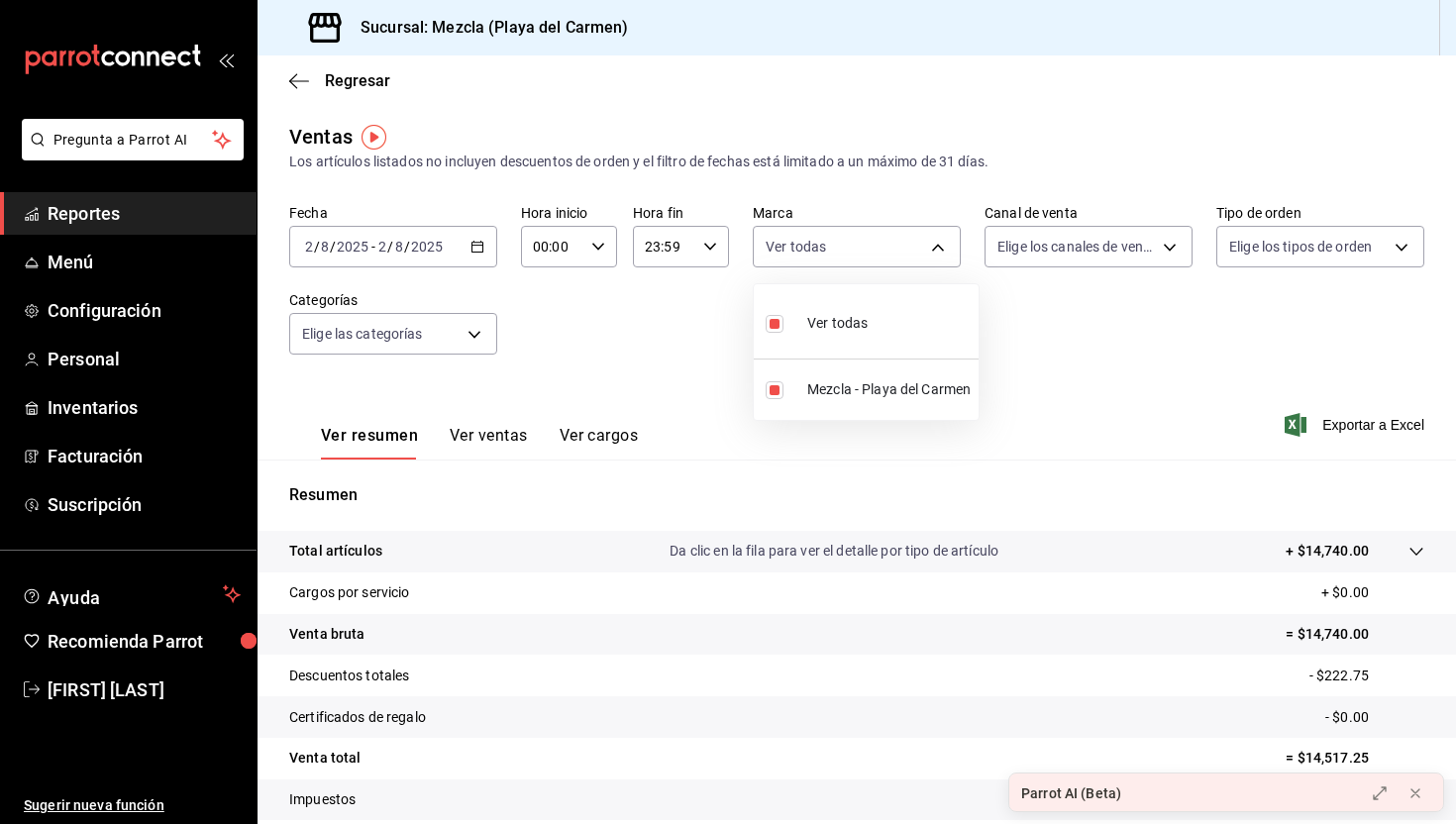 click on "Ver todas" at bounding box center (866, 321) 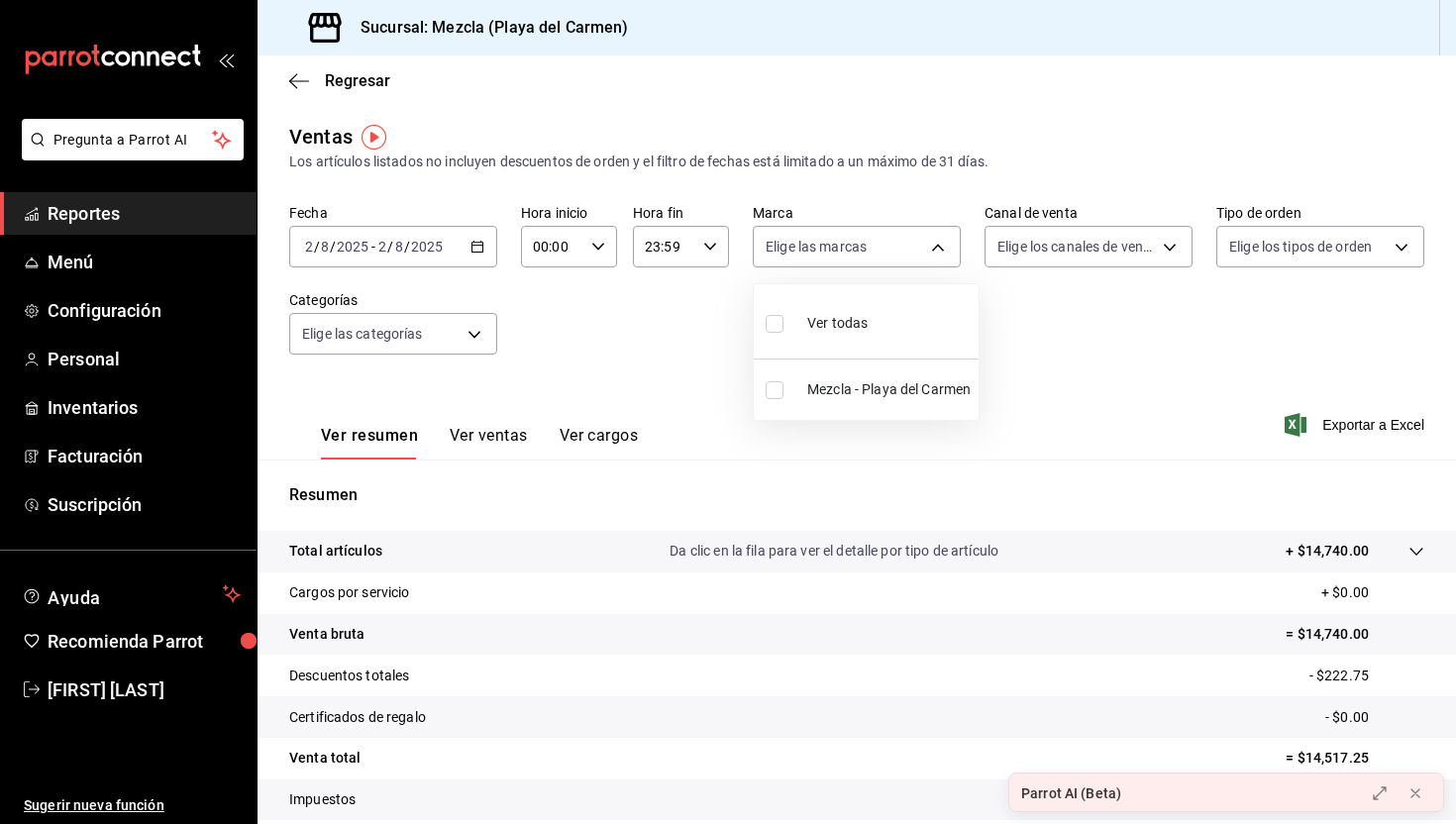 type 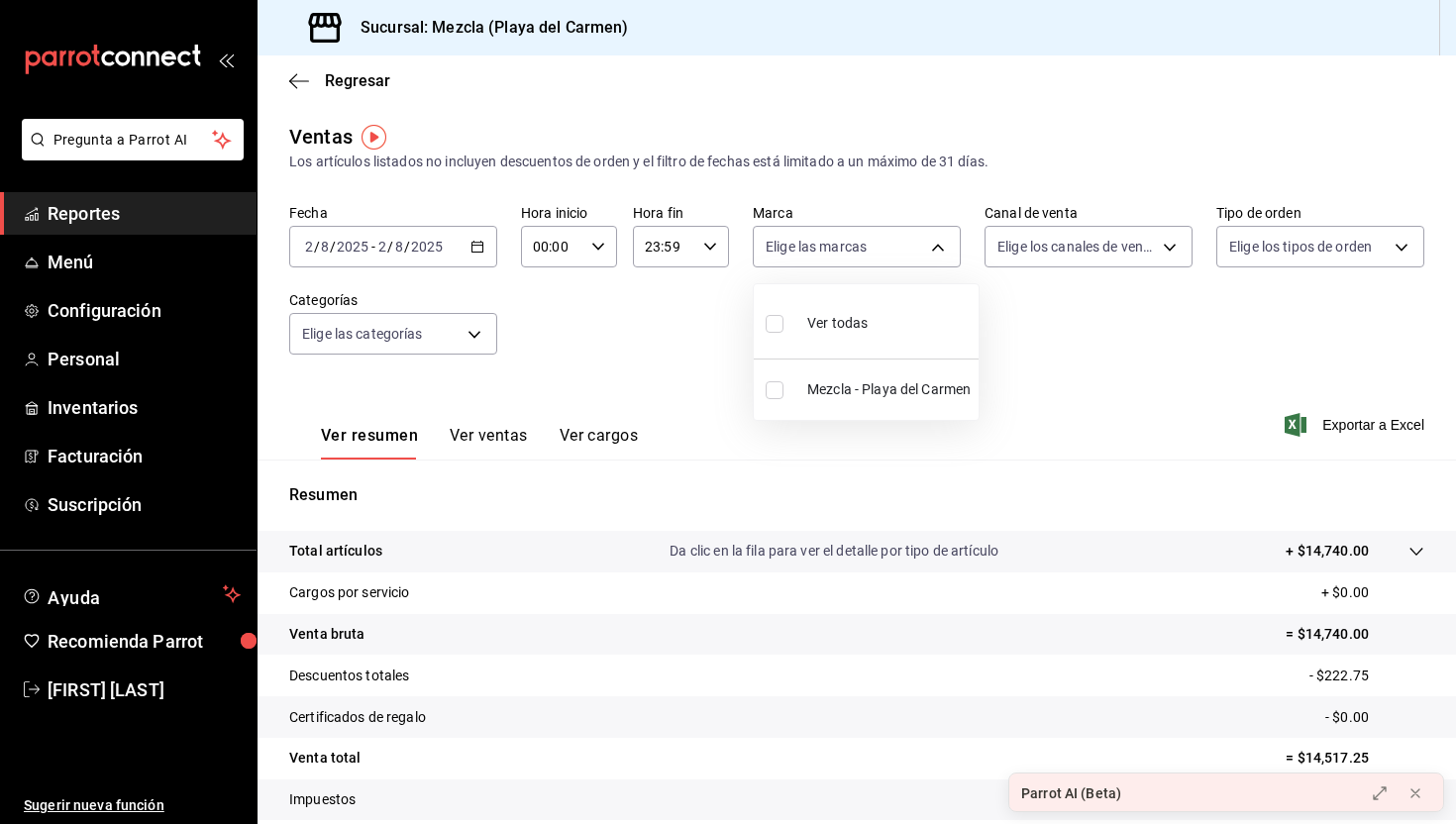 click on "Mezcla - Playa del Carmen" at bounding box center (866, 389) 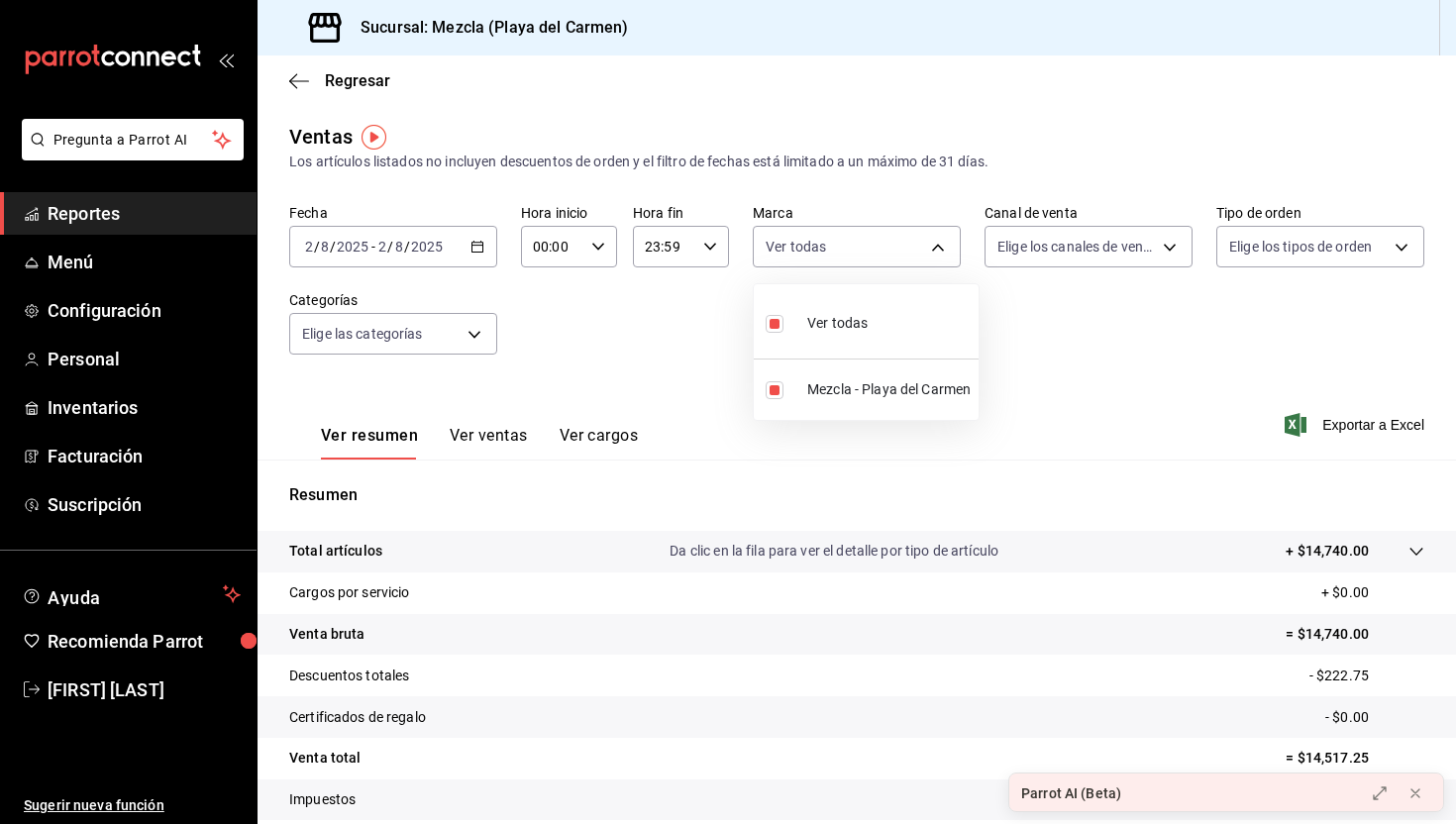 click at bounding box center [728, 412] 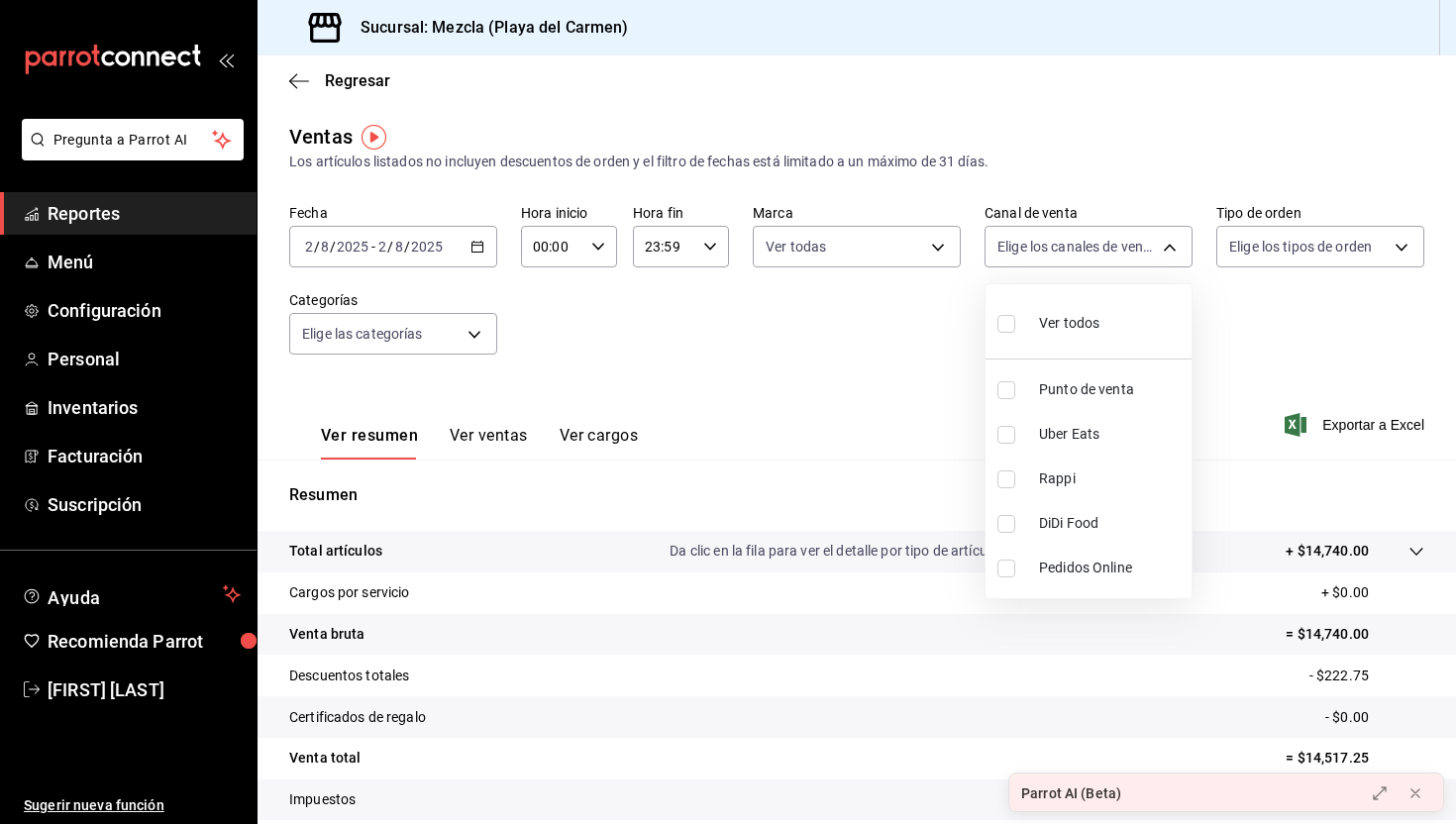click on "Pregunta a Parrot AI Reportes   Menú   Configuración   Personal   Inventarios   Facturación   Suscripción   Ayuda Recomienda Parrot   [FIRST] [LAST]   Sugerir nueva función   Sucursal: Mezcla ([CITY]) Regresar Ventas Los artículos listados no incluyen descuentos de orden y el filtro de fechas está limitado a un máximo de 31 días. Fecha 2025-08-02 2 / 8 / 2025 - 2025-08-02 2 / 8 / 2025   Hora inicio 00:00 Hora inicio Hora fin 23:59 Hora fin Marca Ver todas fab4ebb5-c19e-47f6-819d-94a0d1a0aac3 Canal de venta Elige los canales de venta Tipo de orden Elige los tipos de orden Categorías Elige las categorías Ver resumen Ver ventas Ver cargos Exportar a Excel Resumen Total artículos Da clic en la fila para ver el detalle por tipo de artículo + $14,740.00 Cargos por servicio + $0.00 Venta bruta = $14,740.00 Descuentos totales - $222.75 Certificados de regalo - $0.00 Venta total = $14,517.25 Impuestos - $2,002.38 Venta neta = $12,514.87 GANA 1 MES GRATIS EN TU SUSCRIPCIÓN AQUÍ Ver video tutorial" at bounding box center [728, 412] 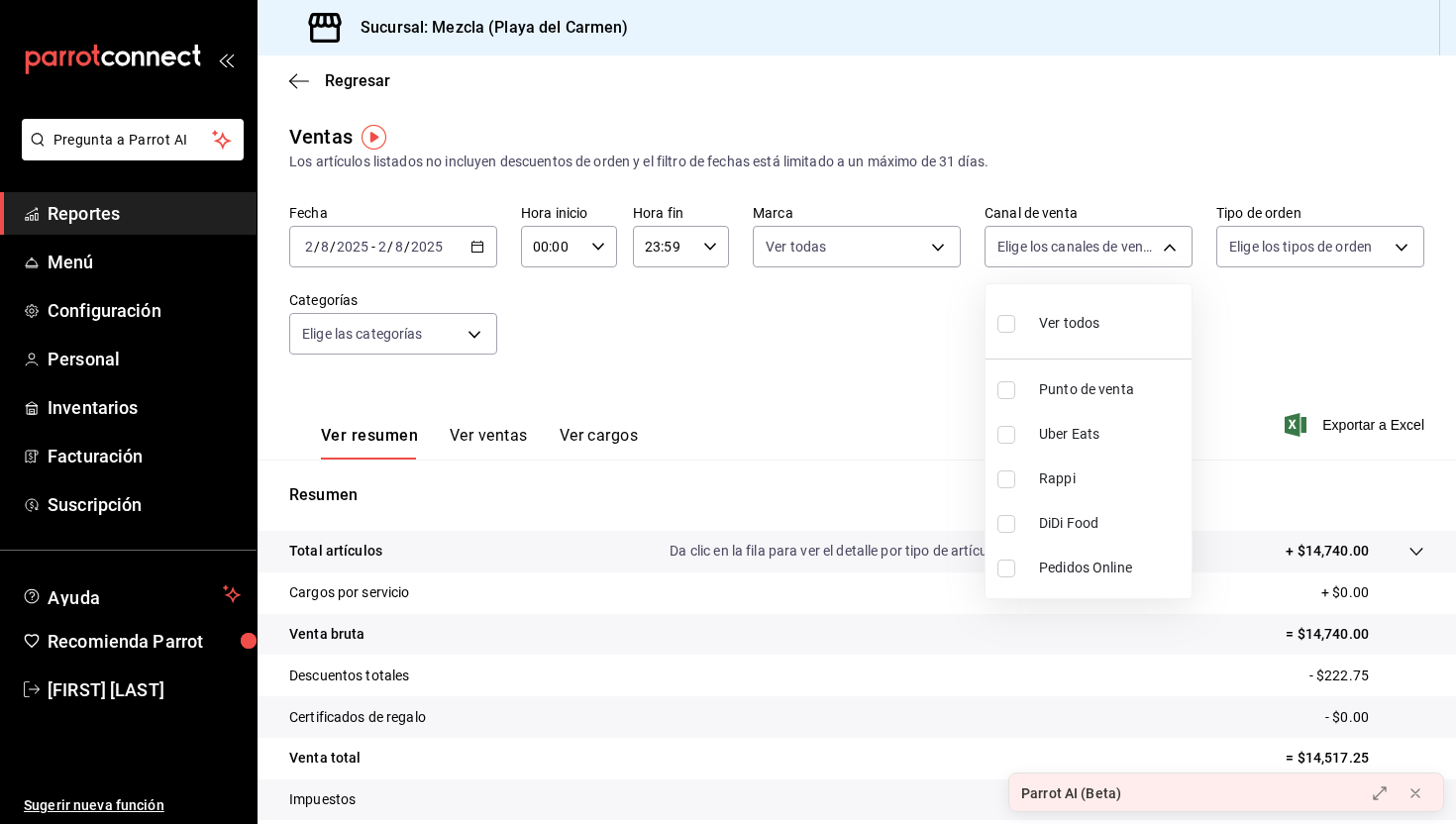 click on "Ver todos" at bounding box center (1069, 323) 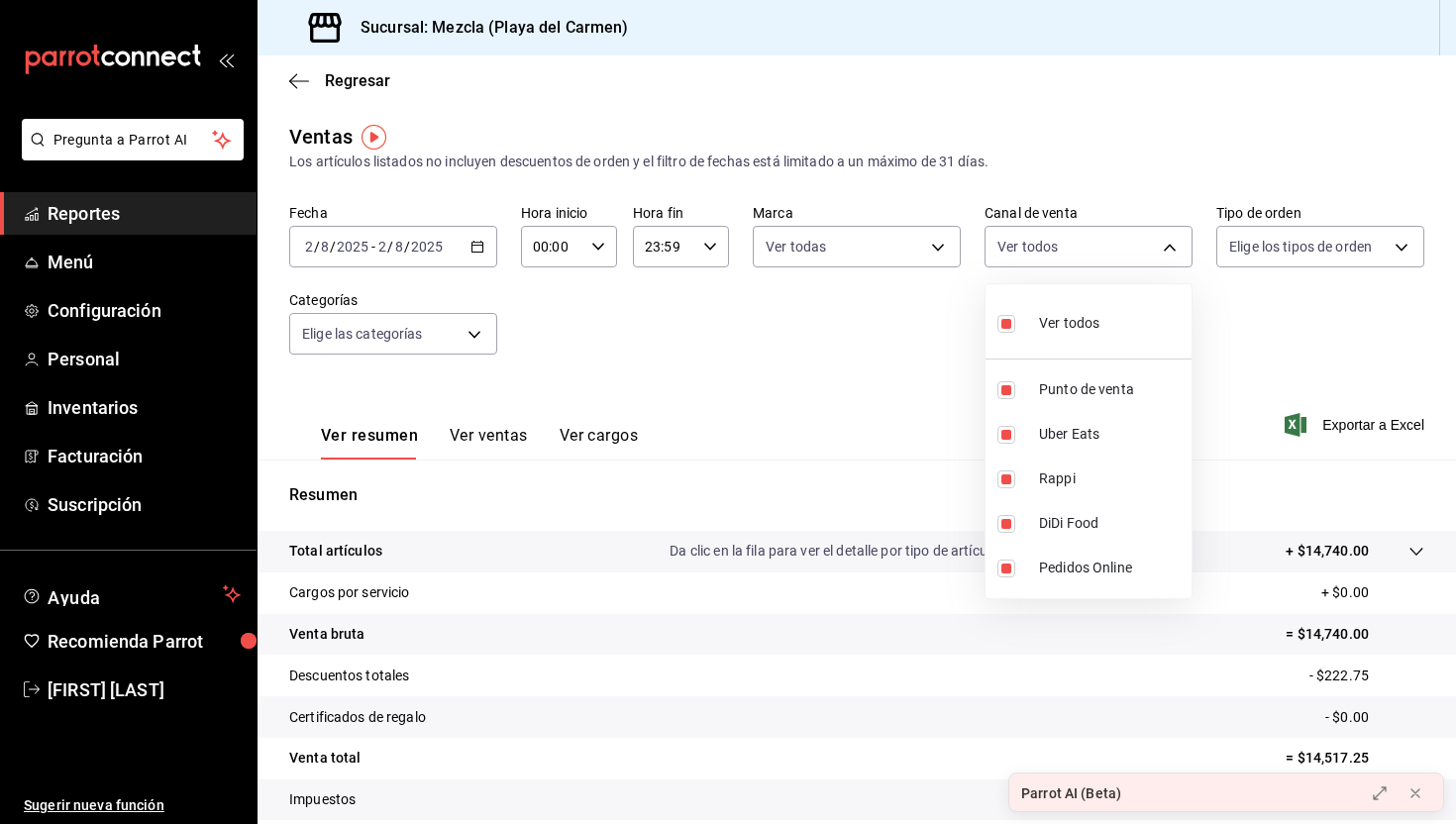 click on "Ver todos" at bounding box center (1069, 323) 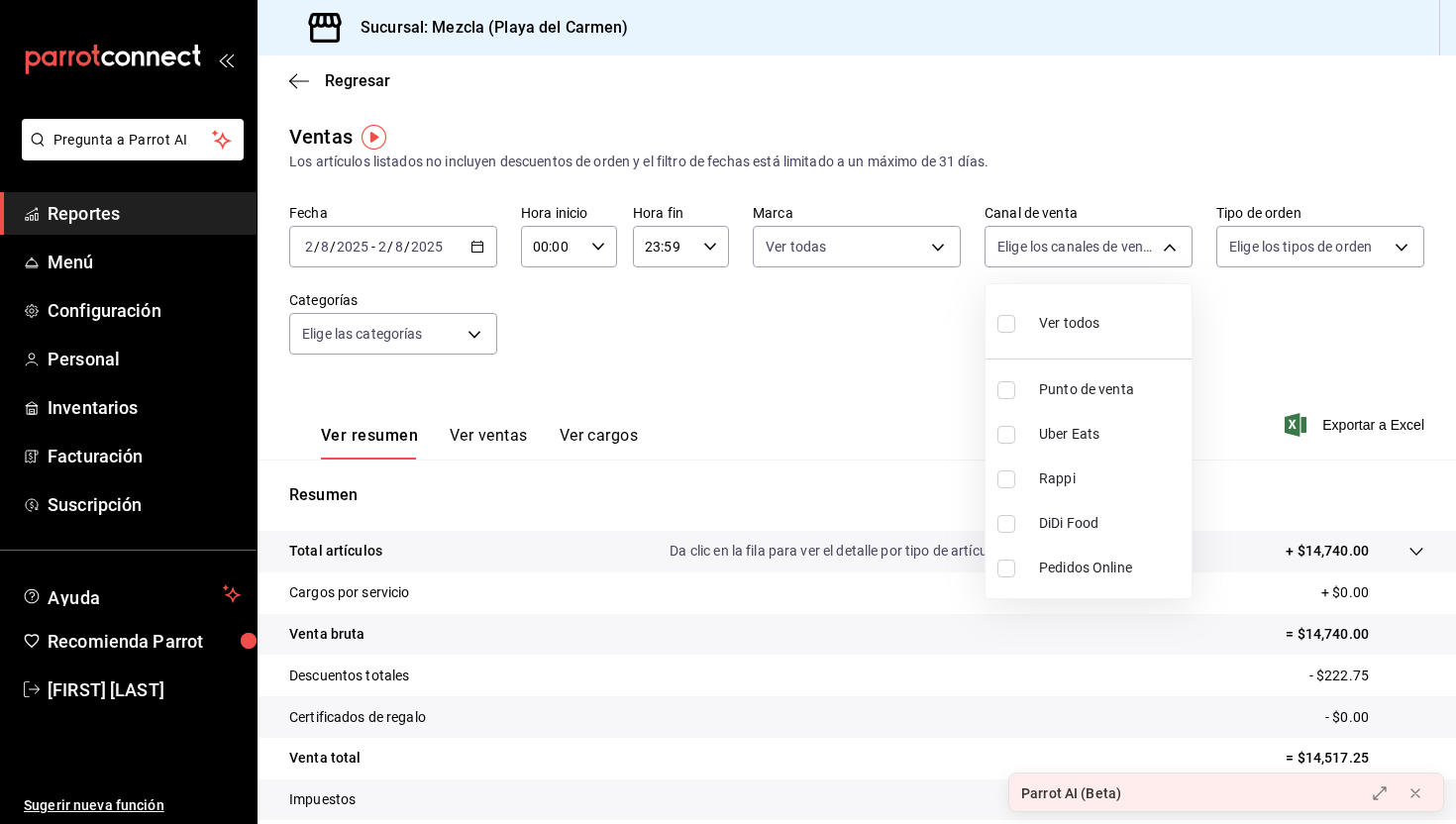 click at bounding box center [728, 412] 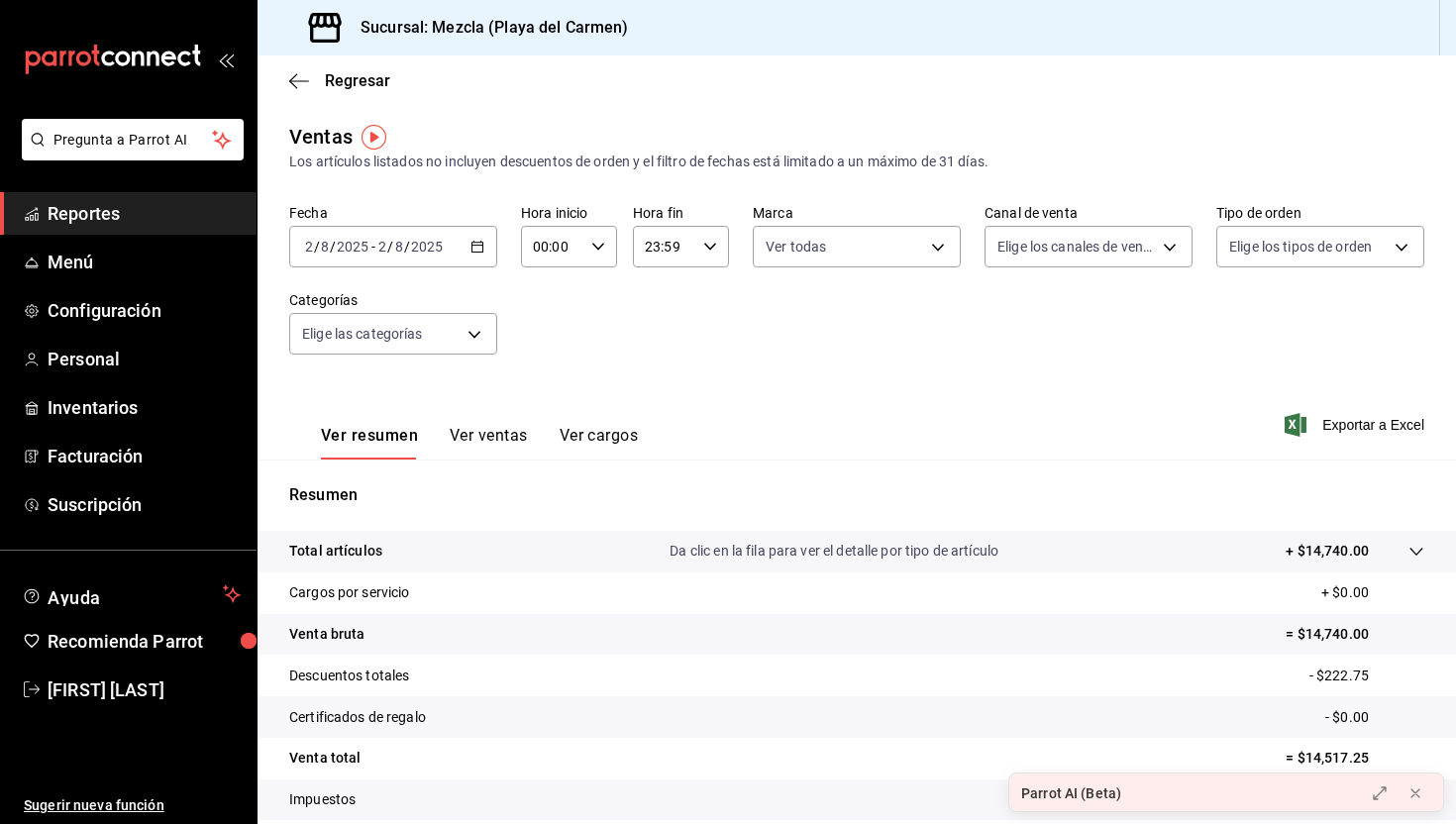 click on "Pregunta a Parrot AI Reportes   Menú   Configuración   Personal   Inventarios   Facturación   Suscripción   Ayuda Recomienda Parrot   [FIRST] [LAST]   Sugerir nueva función   Sucursal: Mezcla ([CITY]) Regresar Ventas Los artículos listados no incluyen descuentos de orden y el filtro de fechas está limitado a un máximo de 31 días. Fecha 2025-08-02 2 / 8 / 2025 - 2025-08-02 2 / 8 / 2025   Hora inicio 00:00 Hora inicio Hora fin 23:59 Hora fin Marca Ver todas fab4ebb5-c19e-47f6-819d-94a0d1a0aac3 Canal de venta Elige los canales de venta Tipo de orden Elige los tipos de orden Categorías Elige las categorías Ver resumen Ver ventas Ver cargos Exportar a Excel Resumen Total artículos Da clic en la fila para ver el detalle por tipo de artículo + $14,740.00 Cargos por servicio + $0.00 Venta bruta = $14,740.00 Descuentos totales - $222.75 Certificados de regalo - $0.00 Venta total = $14,517.25 Impuestos - $2,002.38 Venta neta = $12,514.87 GANA 1 MES GRATIS EN TU SUSCRIPCIÓN AQUÍ Ver video tutorial" at bounding box center [728, 412] 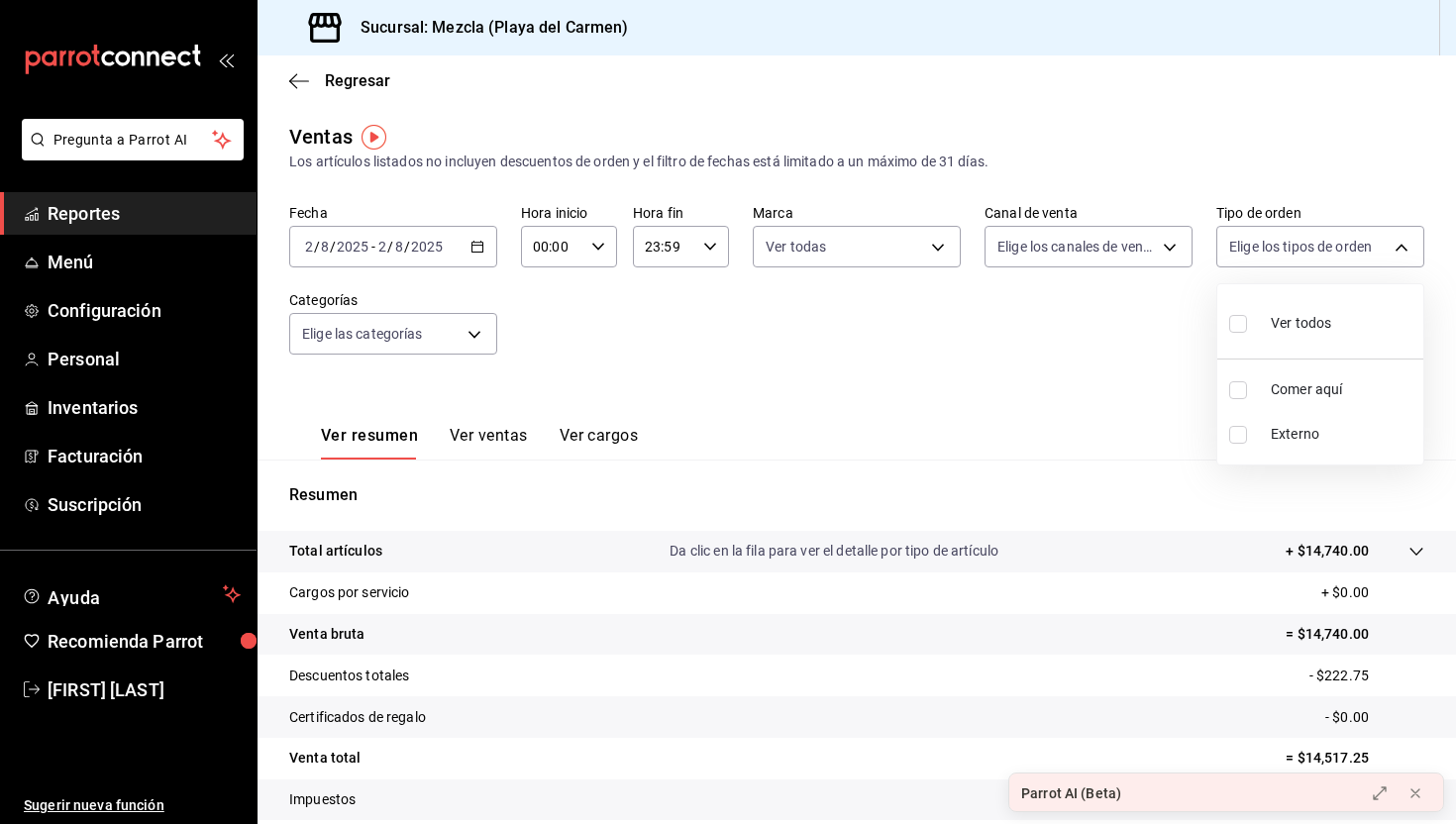 click at bounding box center [728, 412] 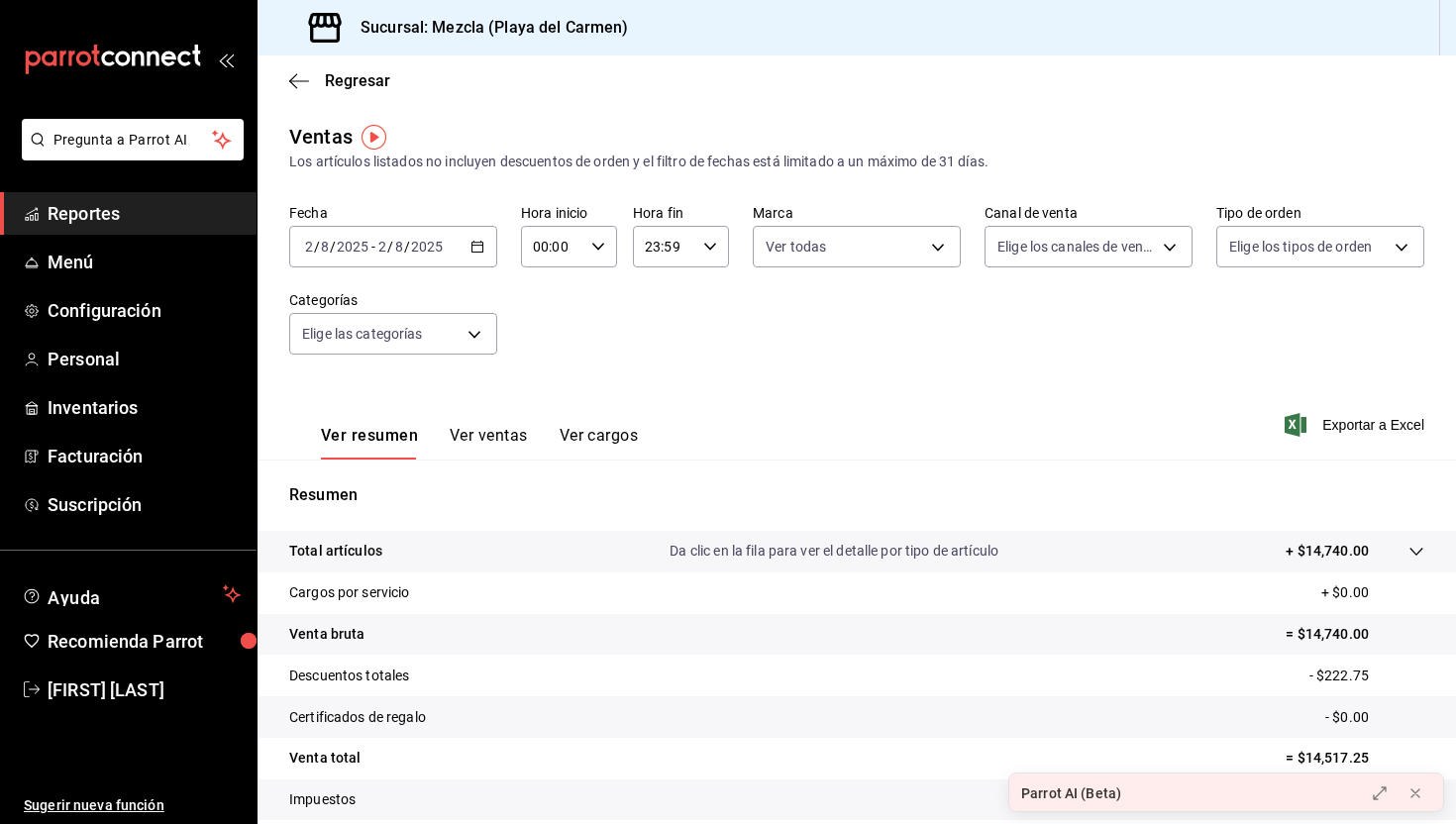 click on "Fecha 2025-08-02 2 / 8 / 2025 - 2025-08-02 2 / 8 / 2025   Hora inicio 00:00 Hora inicio Hora fin 23:59 Hora fin Marca Ver todas fab4ebb5-c19e-47f6-819d-94a0d1a0aac3 Canal de venta Elige los canales de venta Tipo de orden Elige los tipos de orden Categorías Elige las categorías" at bounding box center [857, 291] 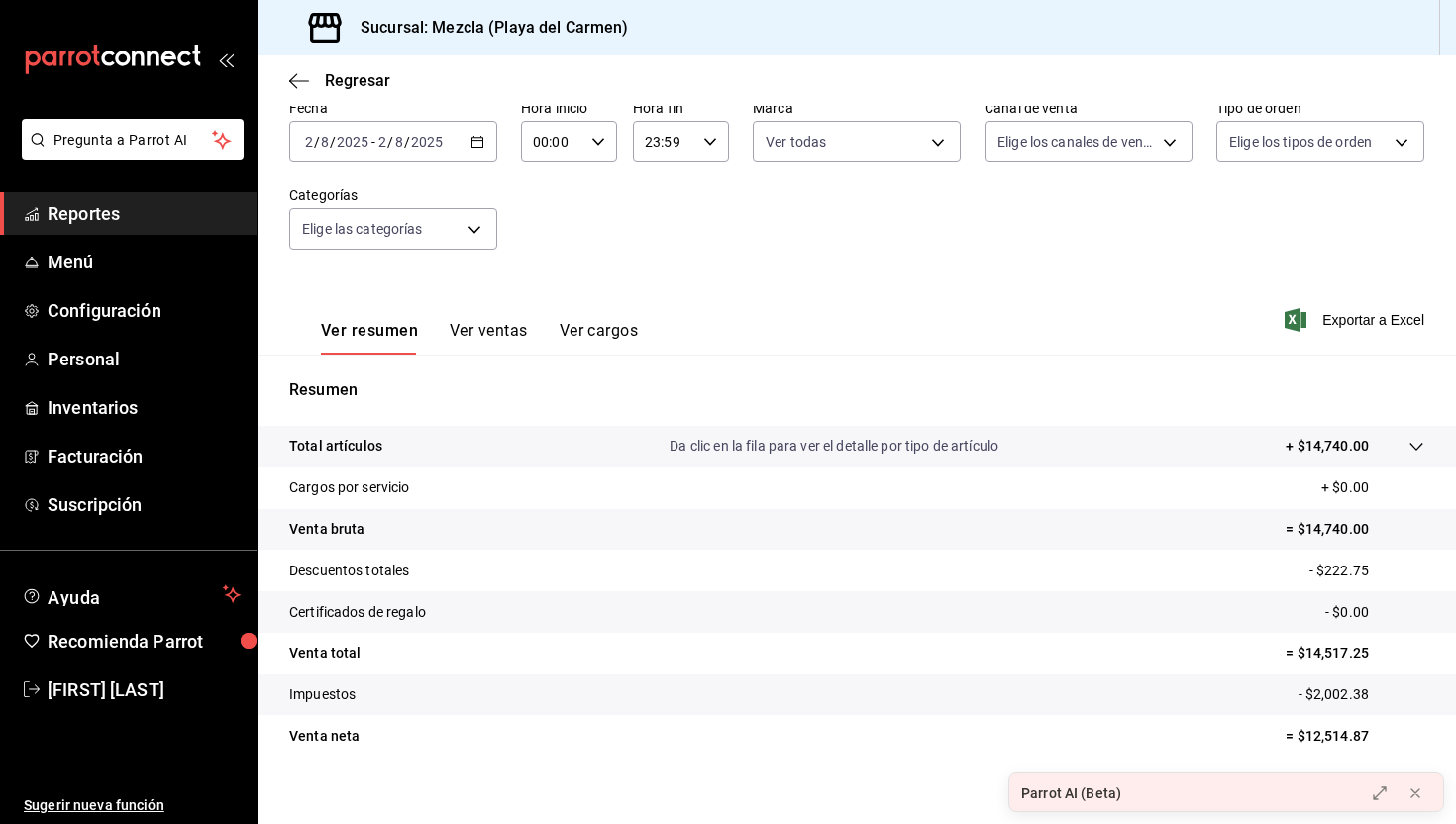 scroll, scrollTop: 125, scrollLeft: 0, axis: vertical 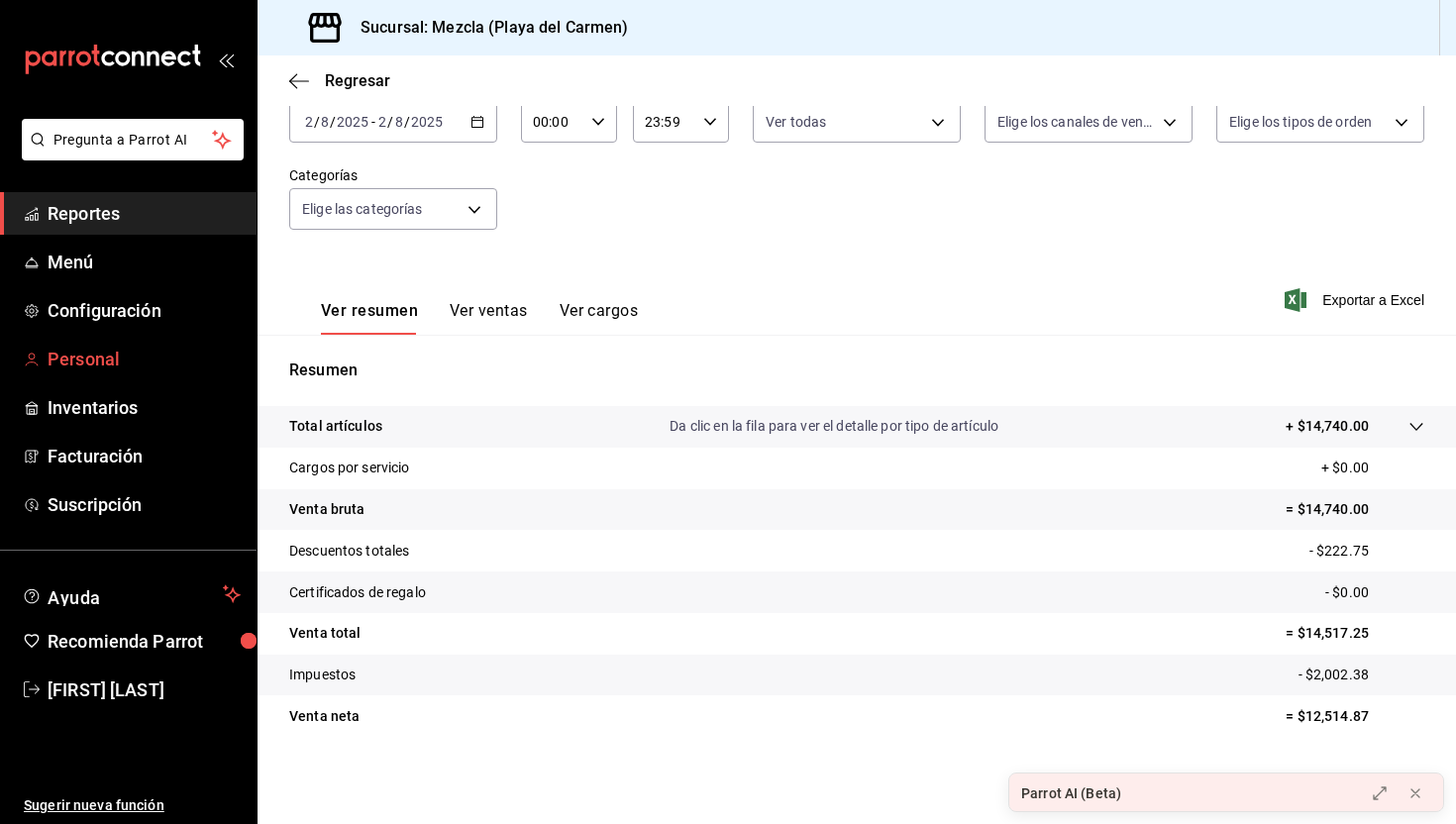click on "Personal" at bounding box center (144, 359) 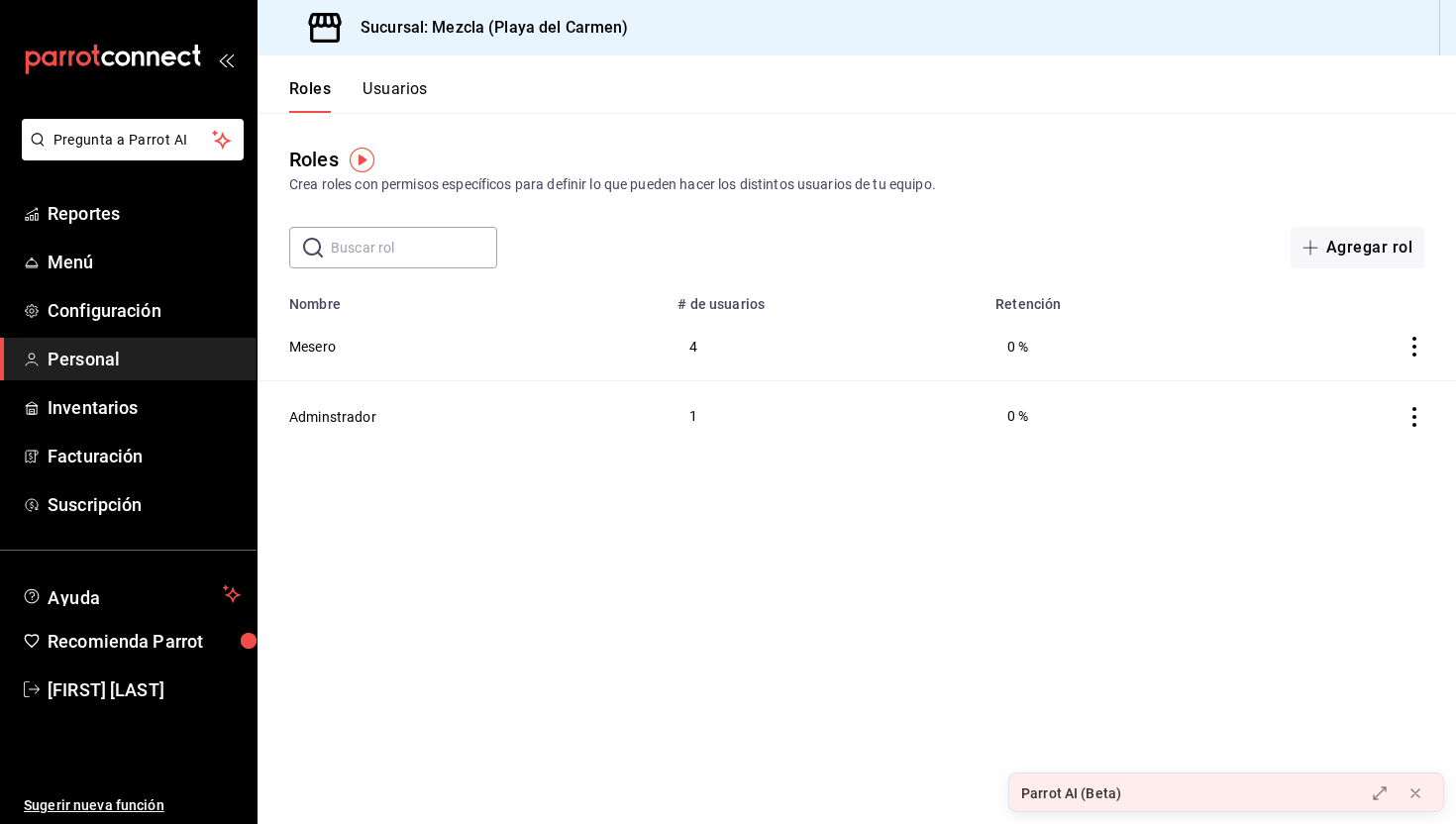 click on "​ ​ Agregar rol" at bounding box center (857, 248) 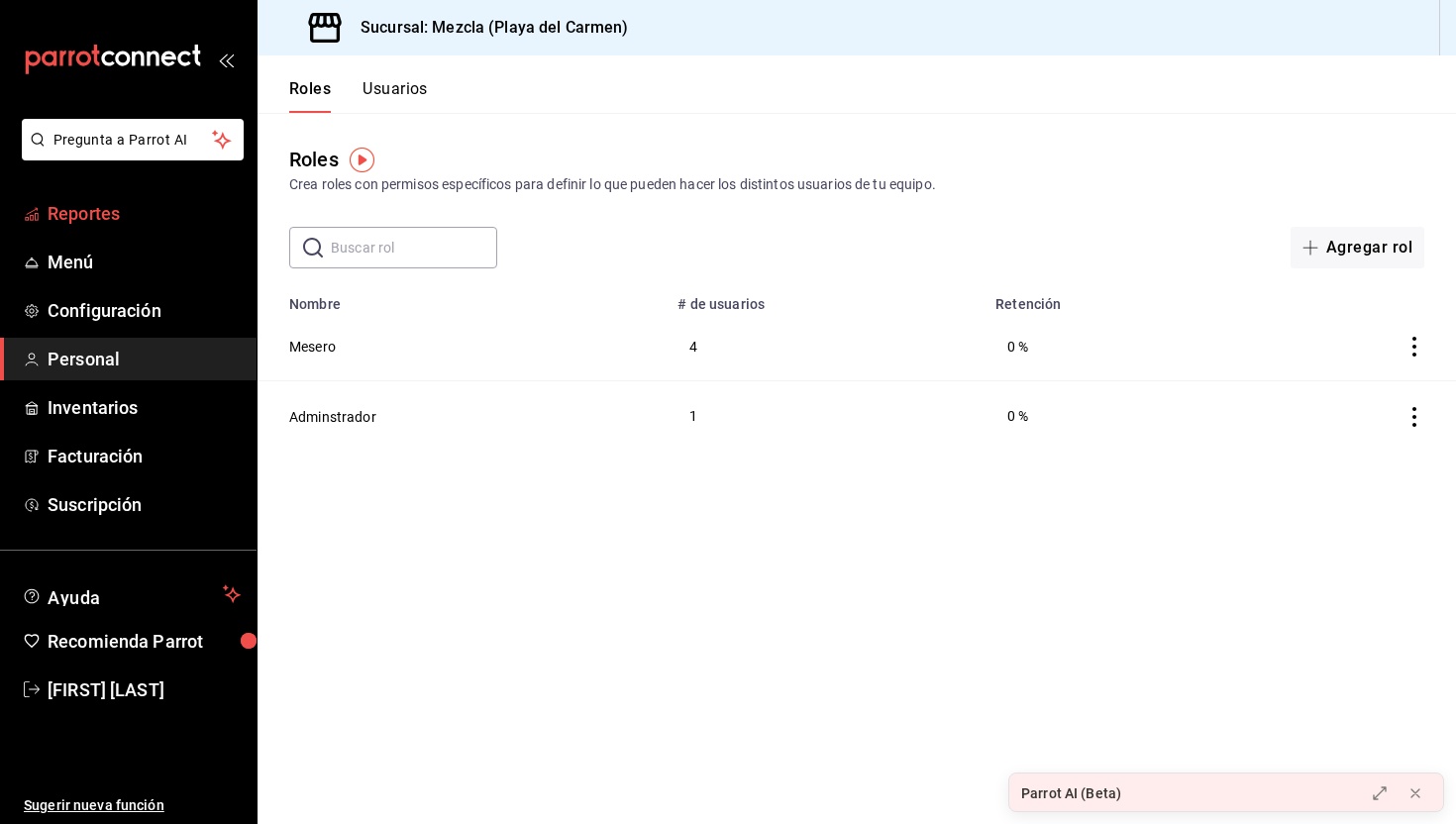 click on "Reportes" at bounding box center [144, 213] 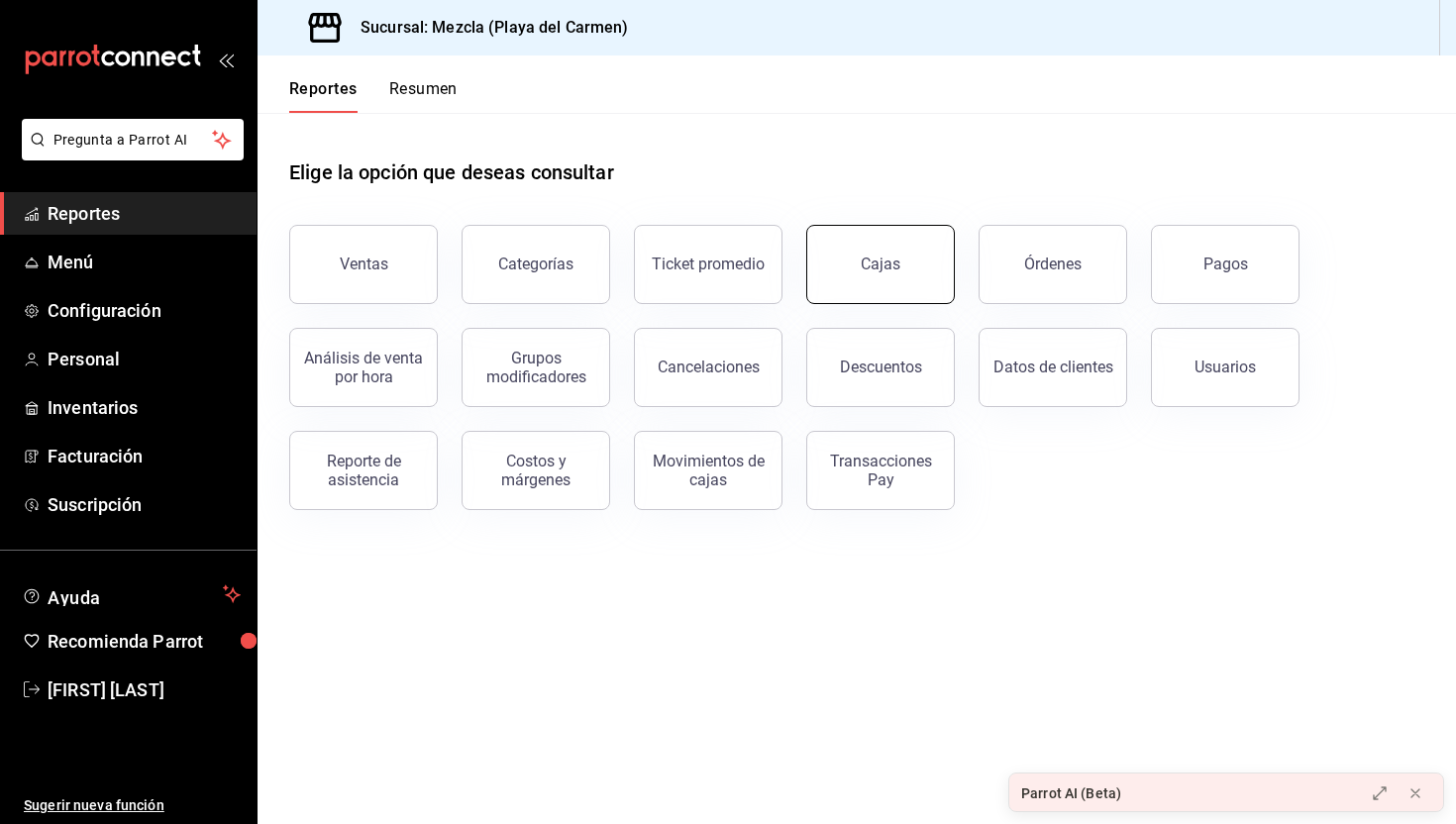 click on "Cajas" at bounding box center [881, 264] 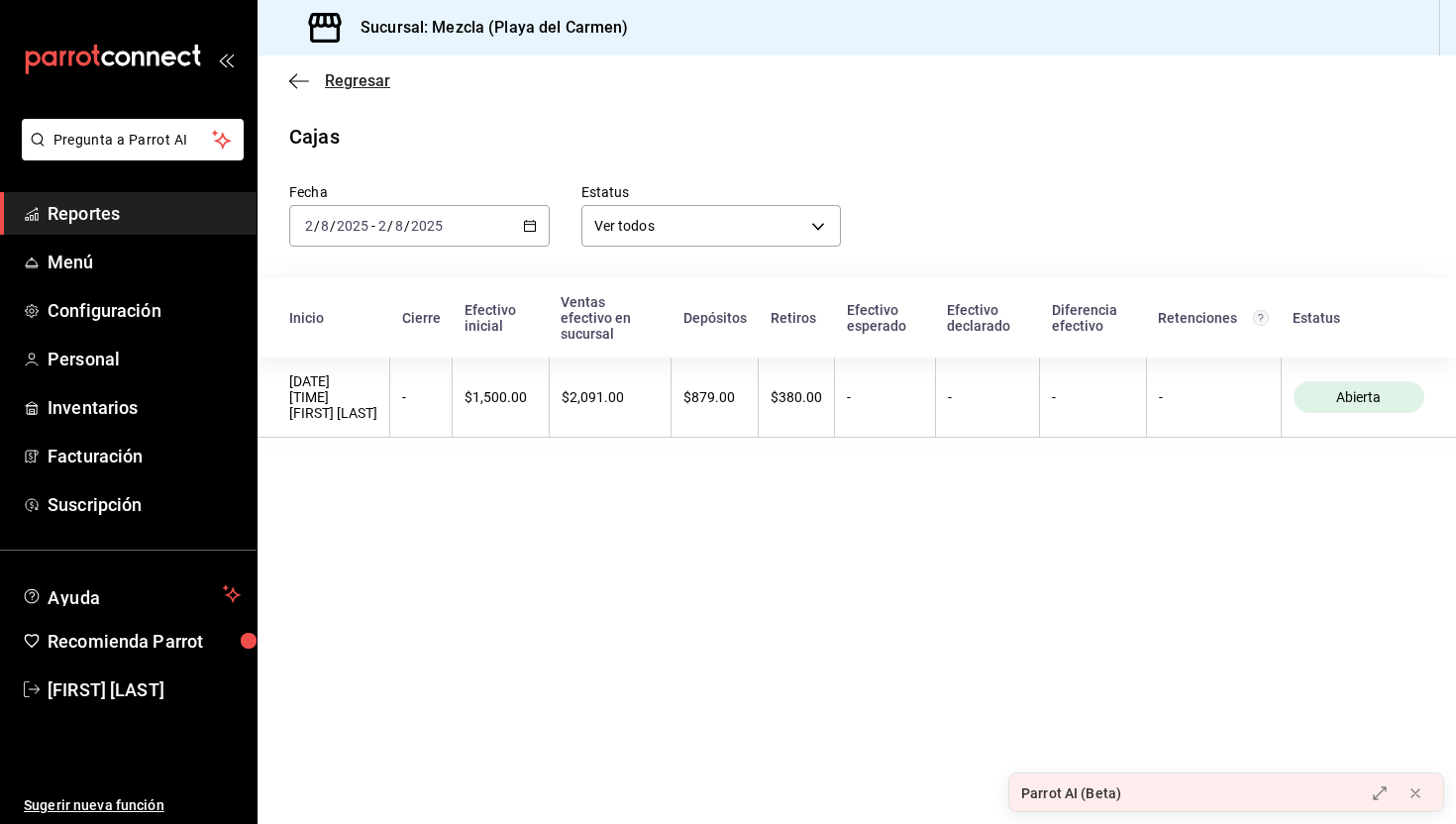 click 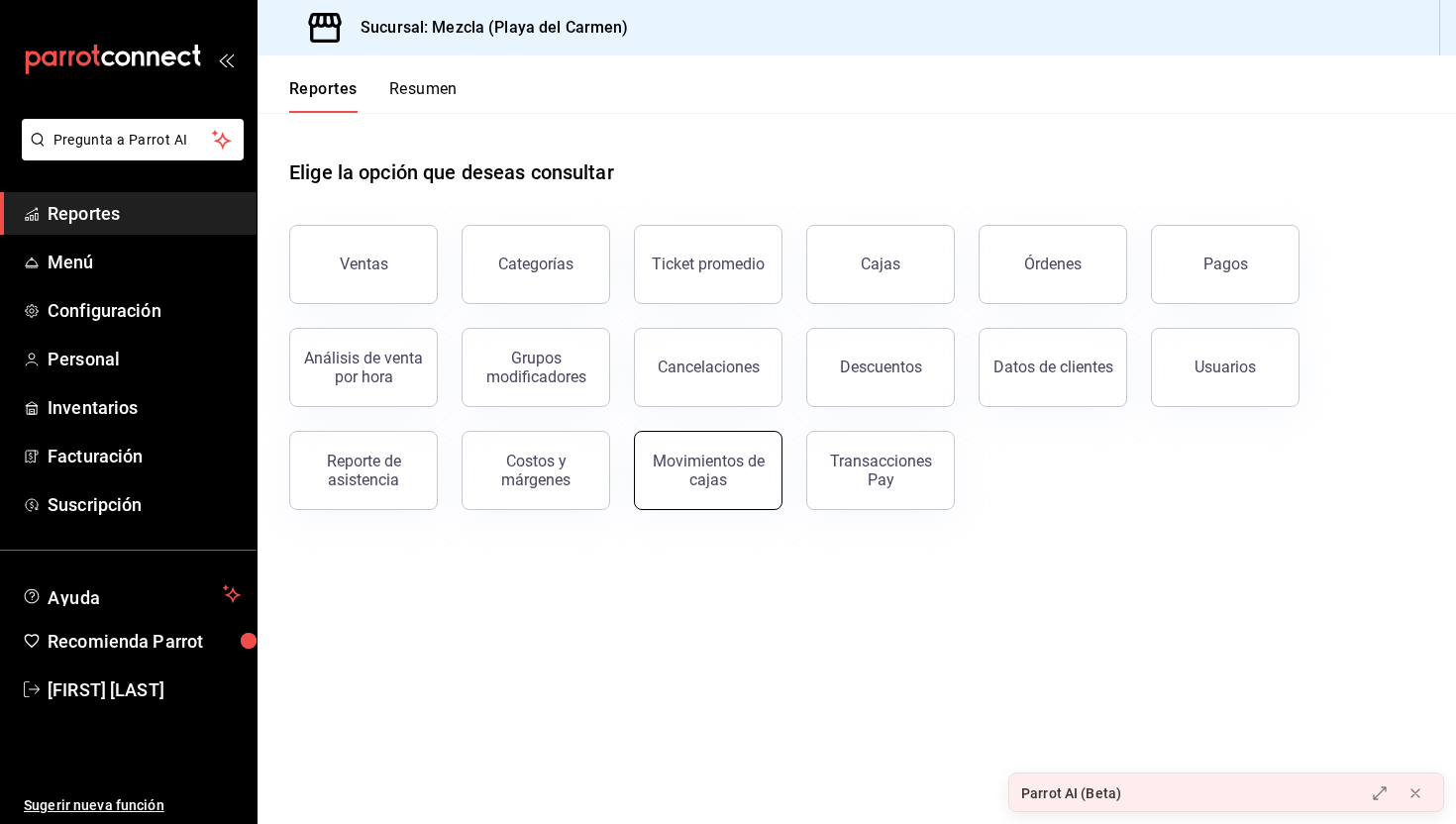 click on "Movimientos de cajas" at bounding box center [708, 470] 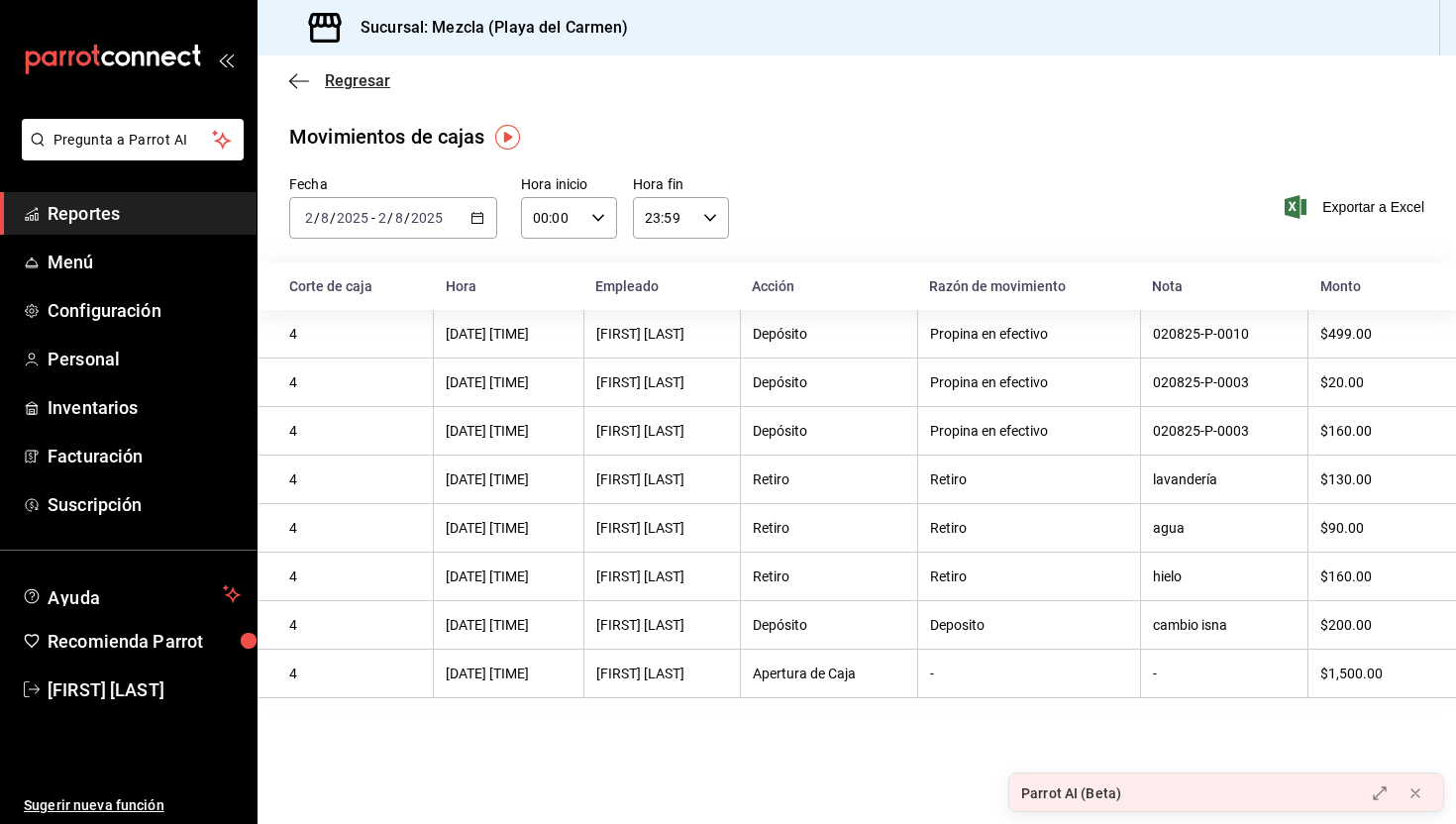 click on "Regresar" at bounding box center [358, 80] 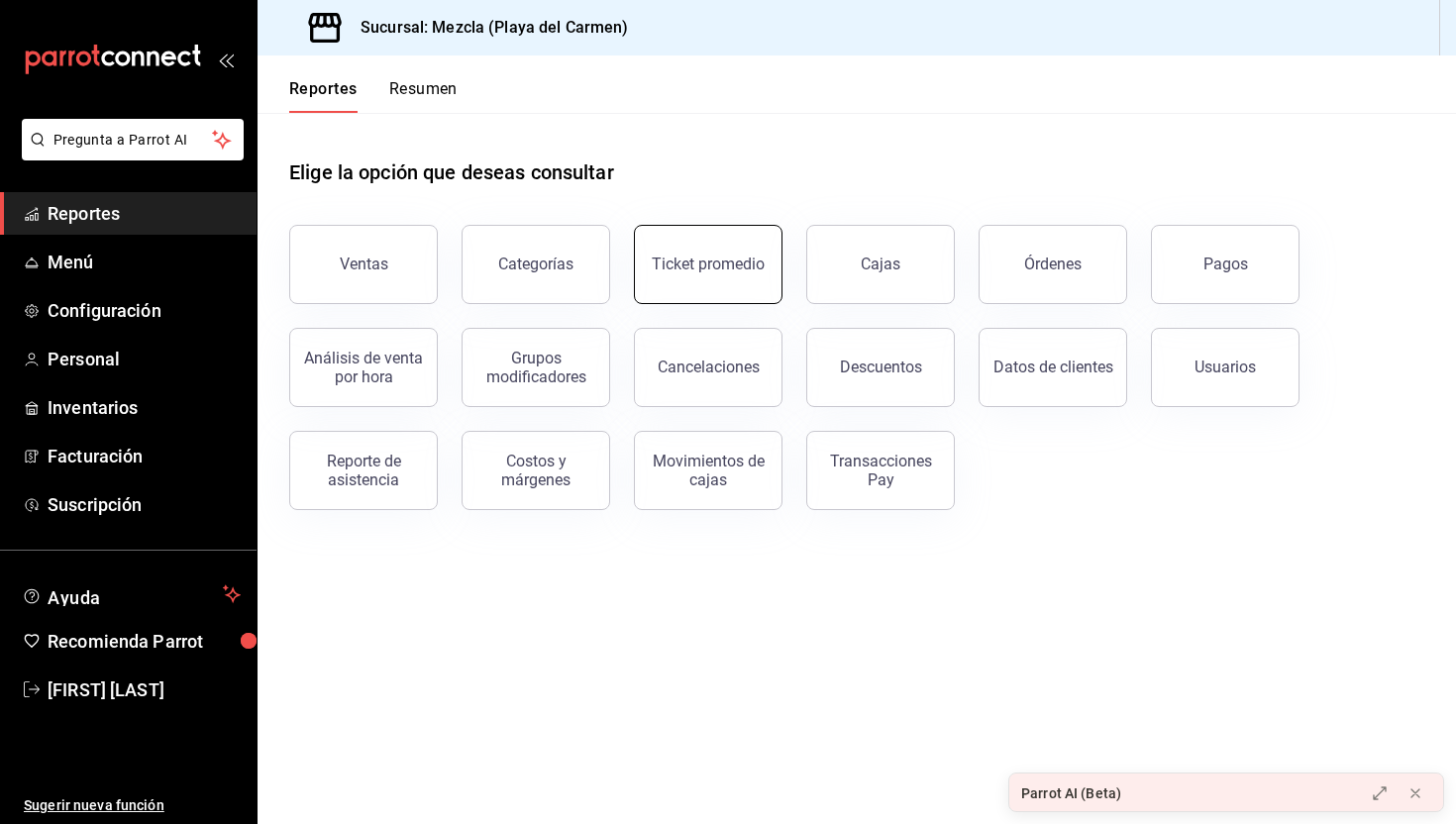 click on "Ticket promedio" at bounding box center (708, 263) 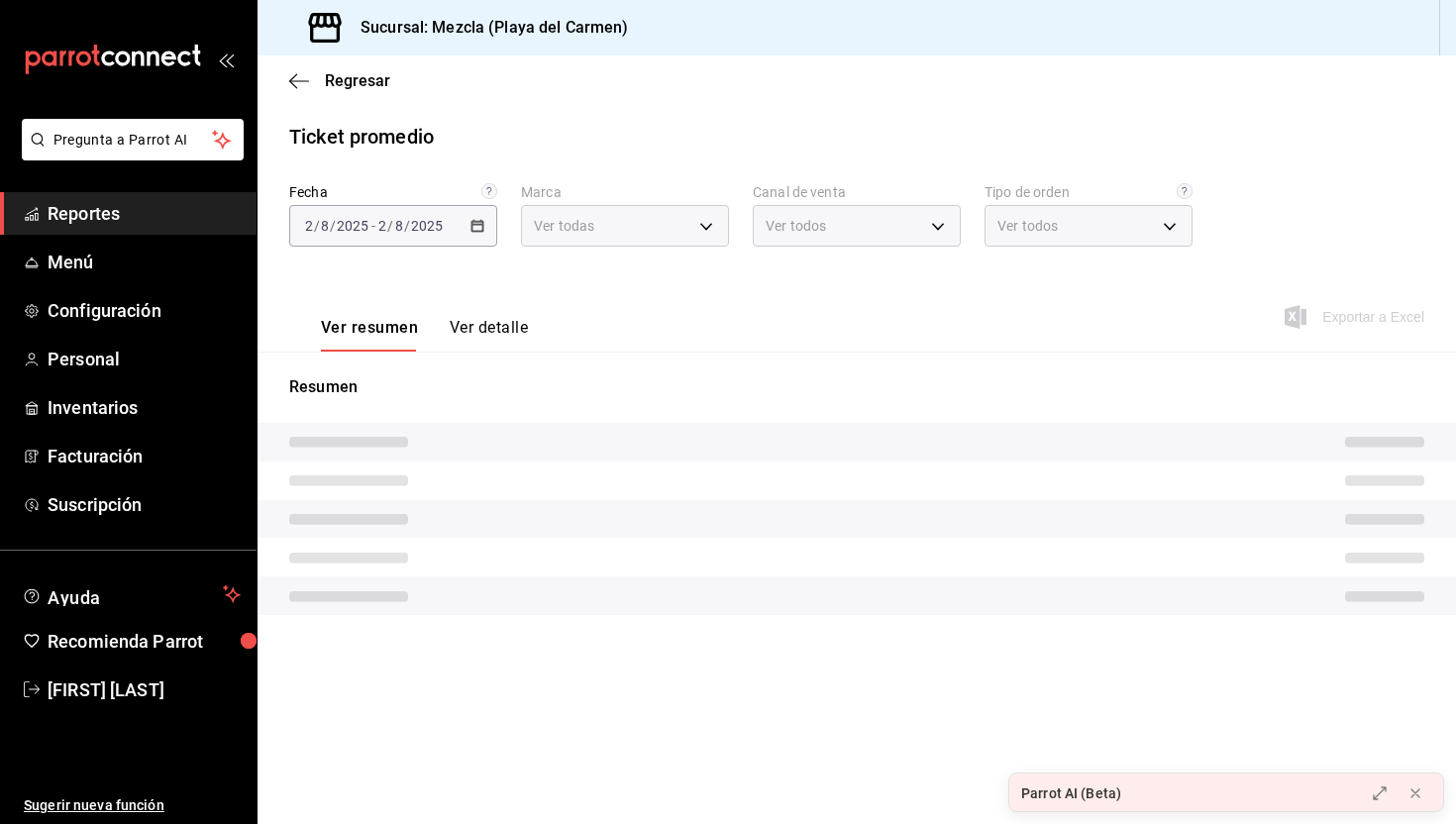 type on "fab4ebb5-c19e-47f6-819d-94a0d1a0aac3" 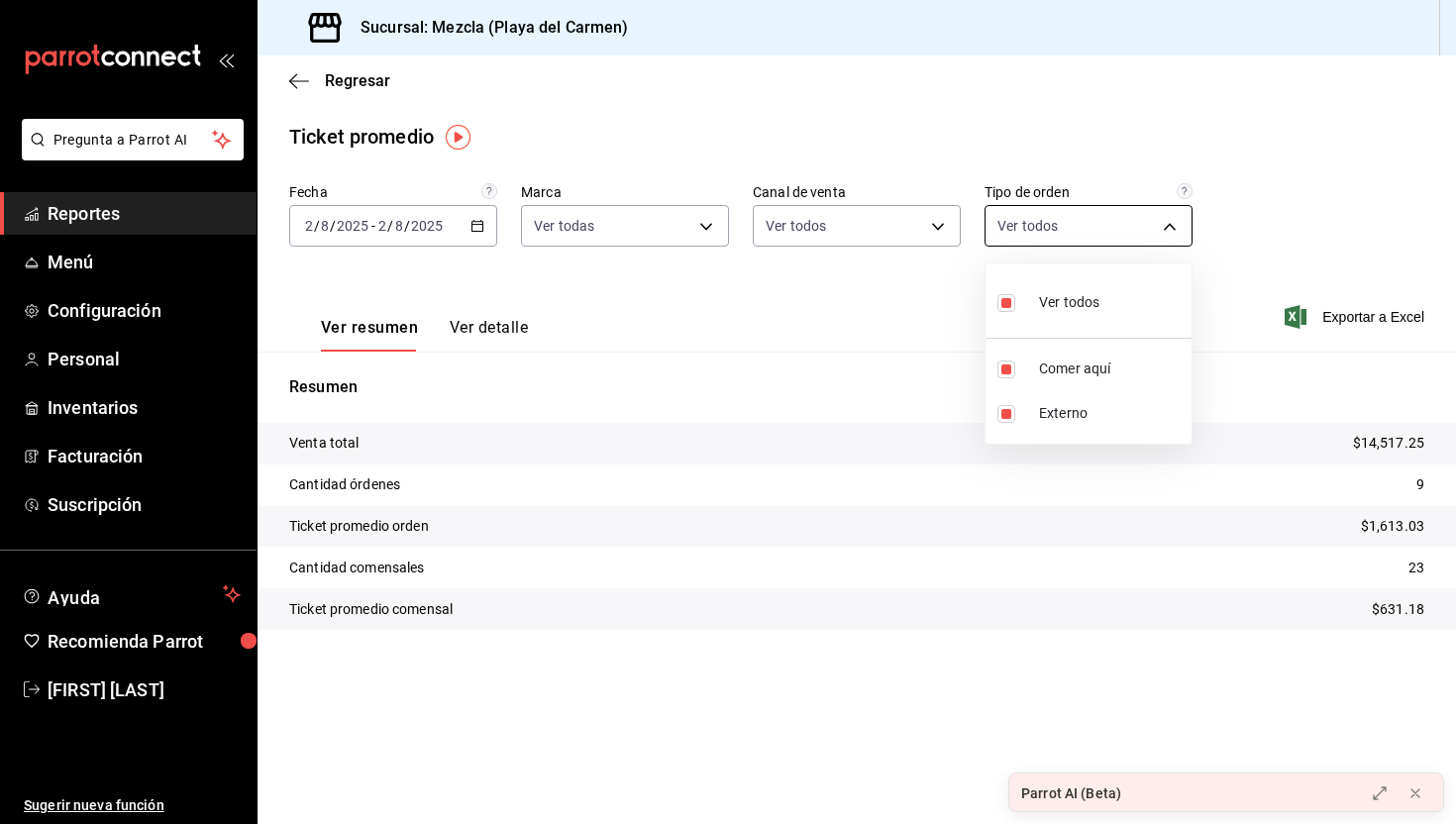 click on "Pregunta a Parrot AI Reportes   Menú   Configuración   Personal   Inventarios   Facturación   Suscripción   Ayuda Recomienda Parrot   [FIRST] [LAST]   Sugerir nueva función   Sucursal: Mezcla ([CITY]) Regresar Ticket promedio   Fecha 2025-08-02 2 / 8 / 2025 - 2025-08-02 2 / 8 / 2025   Marca Ver todas fab4ebb5-c19e-47f6-819d-94a0d1a0aac3 Canal de venta Ver todos PARROT,UBER_EATS,RAPPI,DIDI_FOOD,ONLINE   Tipo de orden Ver todos f0c6cf81-43ea-4d59-a4d4-f4b2418b6e30,EXTERNAL Ver resumen Ver detalle Exportar a Excel Resumen Venta total $14,517.25 Cantidad órdenes 9 Ticket promedio orden $1,613.03 Cantidad comensales 23 Ticket promedio comensal $631.18 GANA 1 MES GRATIS EN TU SUSCRIPCIÓN AQUÍ ¿Recuerdas cómo empezó tu restaurante?
Hoy puedes ayudar a un colega a tener el mismo cambio que tú viviste.
Recomienda Parrot directamente desde tu Portal Administrador.
Es fácil y rápido.
🎁 Por cada restaurante que se una, ganas 1 mes gratis. Ver video tutorial Ir a video Parrot AI (Beta) Reportes" at bounding box center [728, 412] 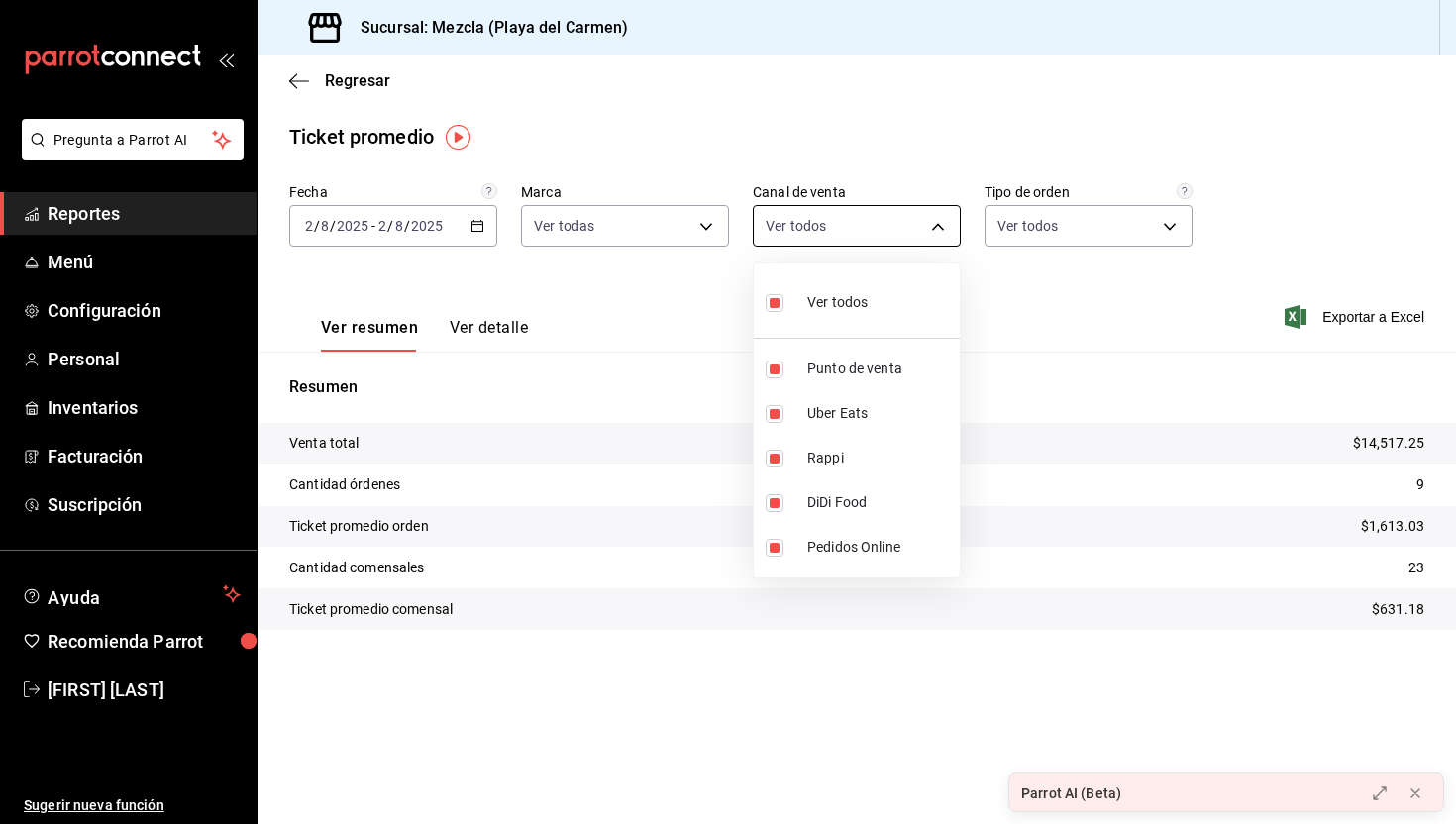 click on "Pregunta a Parrot AI Reportes   Menú   Configuración   Personal   Inventarios   Facturación   Suscripción   Ayuda Recomienda Parrot   [FIRST] [LAST]   Sugerir nueva función   Sucursal: Mezcla ([CITY]) Regresar Ticket promedio   Fecha 2025-08-02 2 / 8 / 2025 - 2025-08-02 2 / 8 / 2025   Marca Ver todas fab4ebb5-c19e-47f6-819d-94a0d1a0aac3 Canal de venta Ver todos PARROT,UBER_EATS,RAPPI,DIDI_FOOD,ONLINE   Tipo de orden Ver todos f0c6cf81-43ea-4d59-a4d4-f4b2418b6e30,EXTERNAL Ver resumen Ver detalle Exportar a Excel Resumen Venta total $14,517.25 Cantidad órdenes 9 Ticket promedio orden $1,613.03 Cantidad comensales 23 Ticket promedio comensal $631.18 GANA 1 MES GRATIS EN TU SUSCRIPCIÓN AQUÍ ¿Recuerdas cómo empezó tu restaurante?
Hoy puedes ayudar a un colega a tener el mismo cambio que tú viviste.
Recomienda Parrot directamente desde tu Portal Administrador.
Es fácil y rápido.
🎁 Por cada restaurante que se una, ganas 1 mes gratis. Ver video tutorial Ir a video Parrot AI (Beta) Reportes" at bounding box center [728, 412] 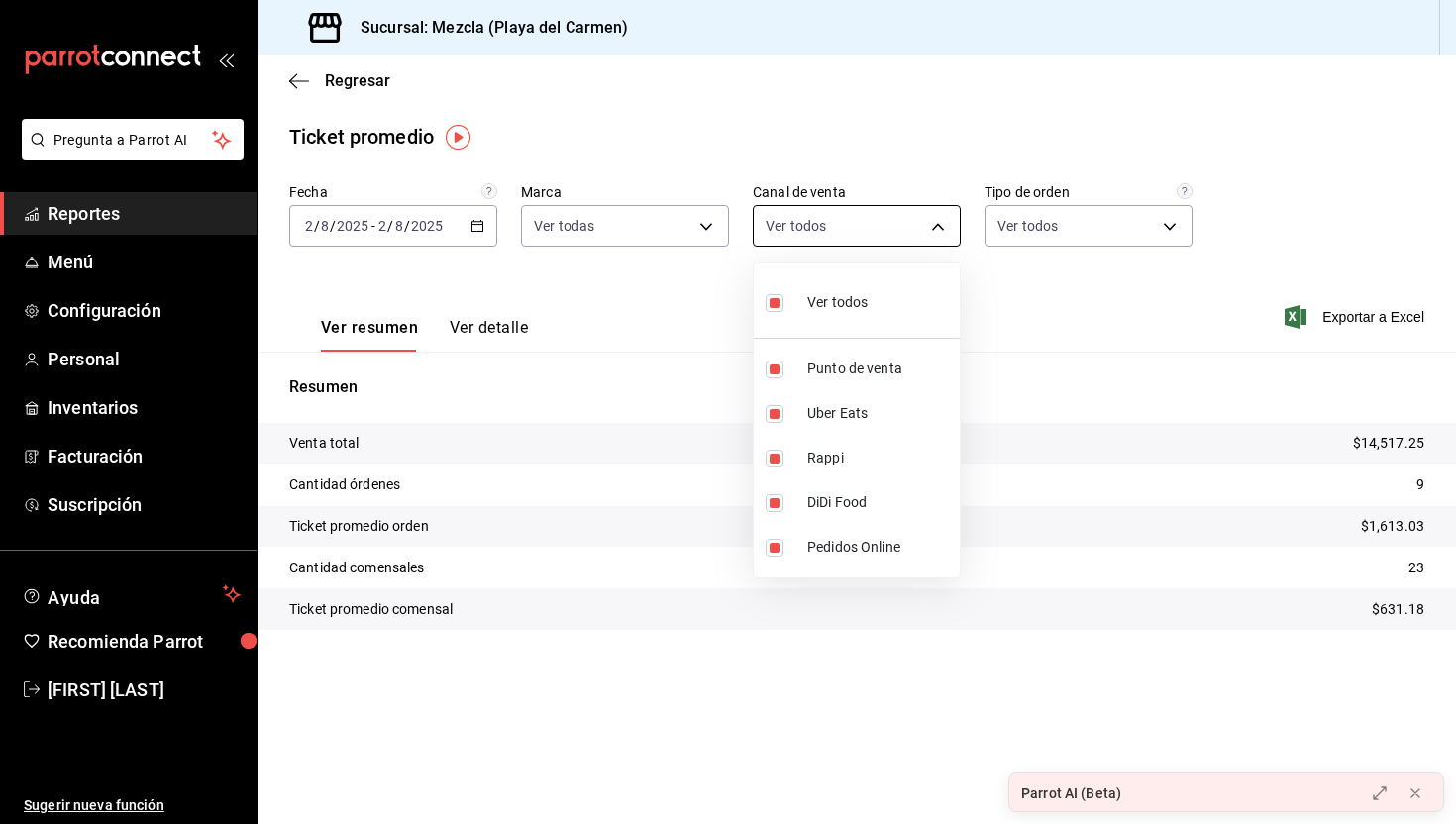 click at bounding box center [728, 412] 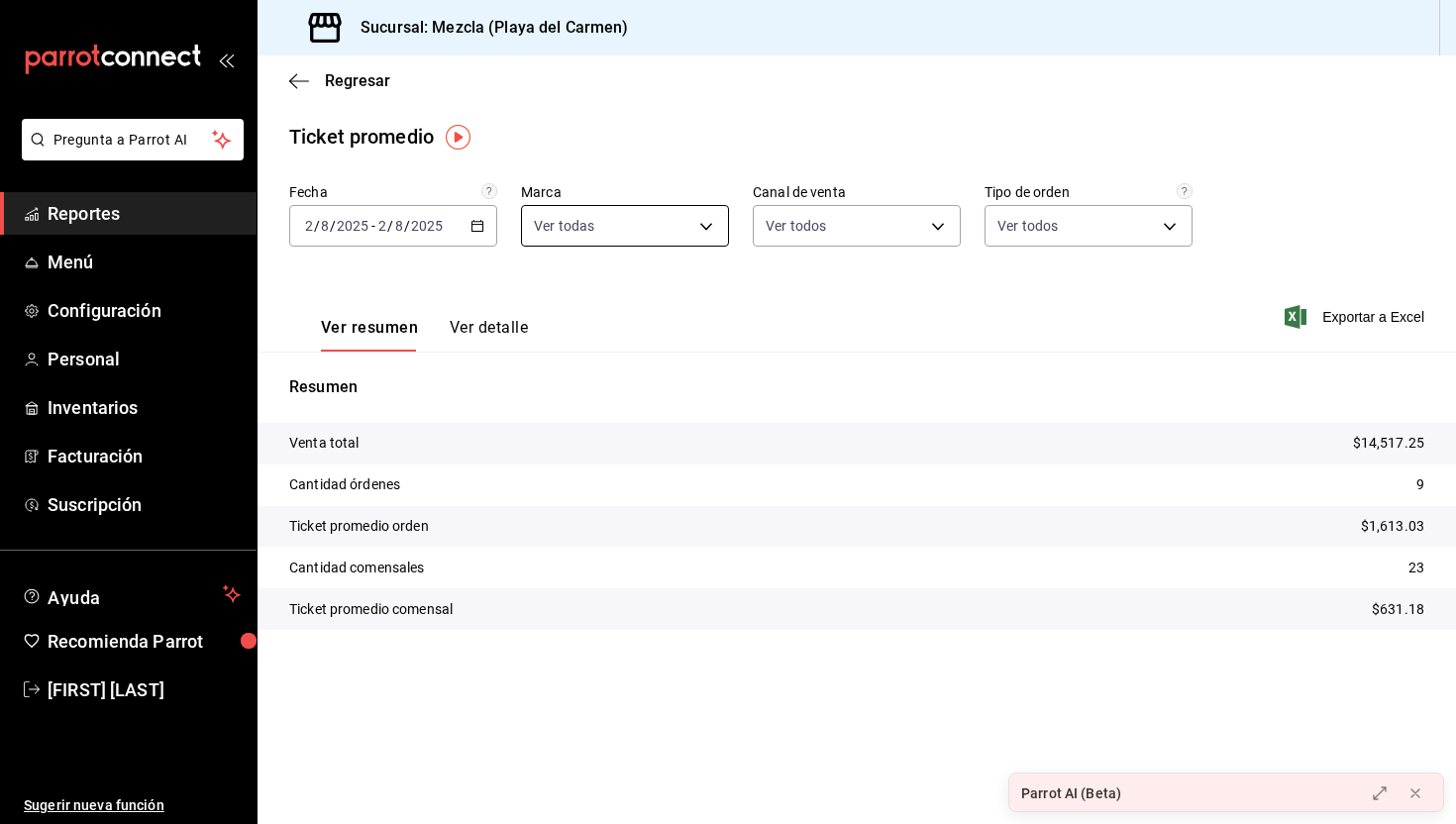 click on "Pregunta a Parrot AI Reportes   Menú   Configuración   Personal   Inventarios   Facturación   Suscripción   Ayuda Recomienda Parrot   [FIRST] [LAST]   Sugerir nueva función   Sucursal: Mezcla ([CITY]) Regresar Ticket promedio   Fecha 2025-08-02 2 / 8 / 2025 - 2025-08-02 2 / 8 / 2025   Marca Ver todas fab4ebb5-c19e-47f6-819d-94a0d1a0aac3 Canal de venta Ver todos PARROT,UBER_EATS,RAPPI,DIDI_FOOD,ONLINE   Tipo de orden Ver todos f0c6cf81-43ea-4d59-a4d4-f4b2418b6e30,EXTERNAL Ver resumen Ver detalle Exportar a Excel Resumen Venta total $14,517.25 Cantidad órdenes 9 Ticket promedio orden $1,613.03 Cantidad comensales 23 Ticket promedio comensal $631.18 GANA 1 MES GRATIS EN TU SUSCRIPCIÓN AQUÍ ¿Recuerdas cómo empezó tu restaurante?
Hoy puedes ayudar a un colega a tener el mismo cambio que tú viviste.
Recomienda Parrot directamente desde tu Portal Administrador.
Es fácil y rápido.
🎁 Por cada restaurante que se una, ganas 1 mes gratis. Ver video tutorial Ir a video Parrot AI (Beta) Reportes" at bounding box center (728, 412) 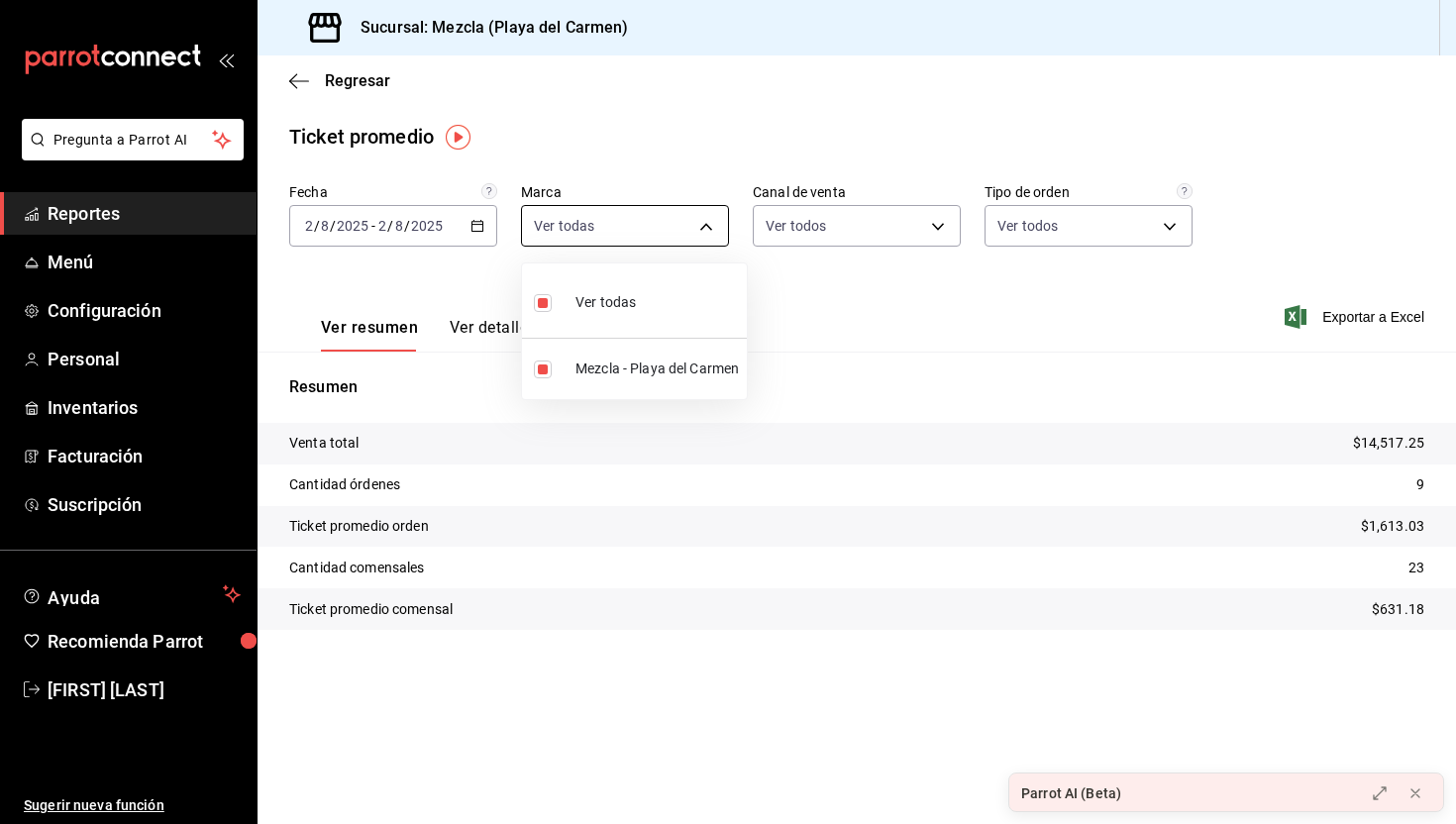 click at bounding box center (728, 412) 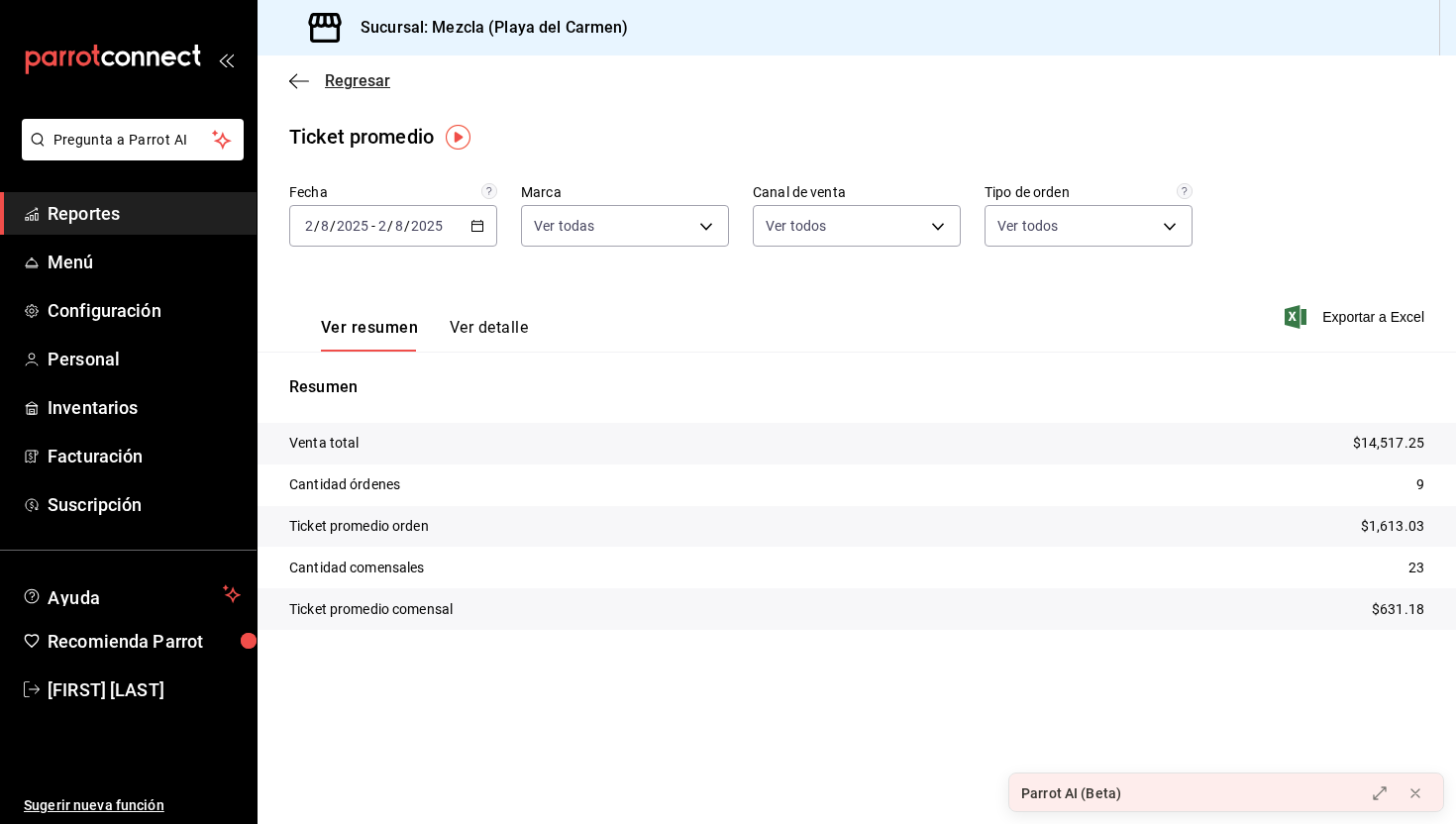 click on "Regresar" at bounding box center [358, 80] 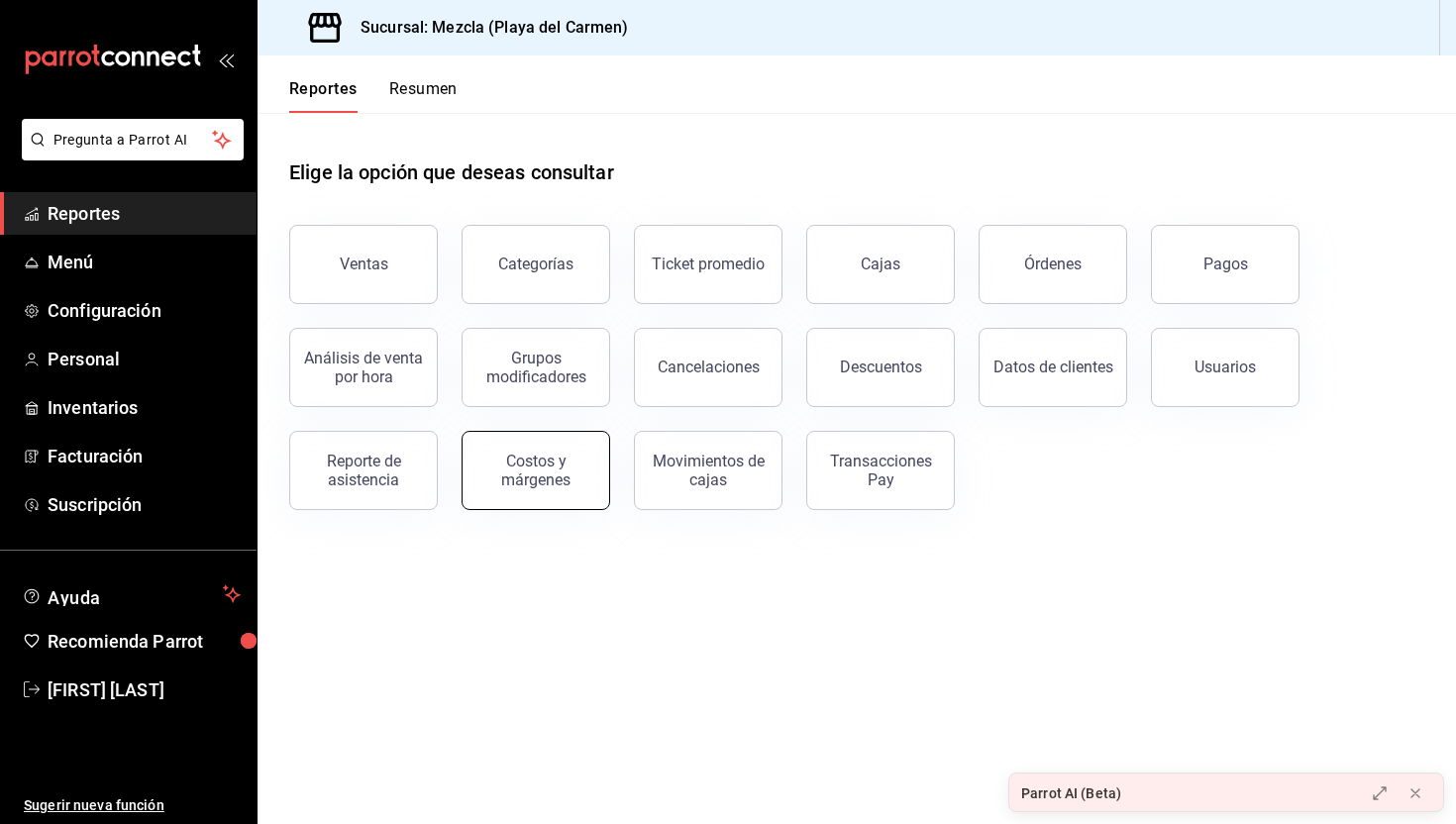 click on "Costos y márgenes" at bounding box center (536, 470) 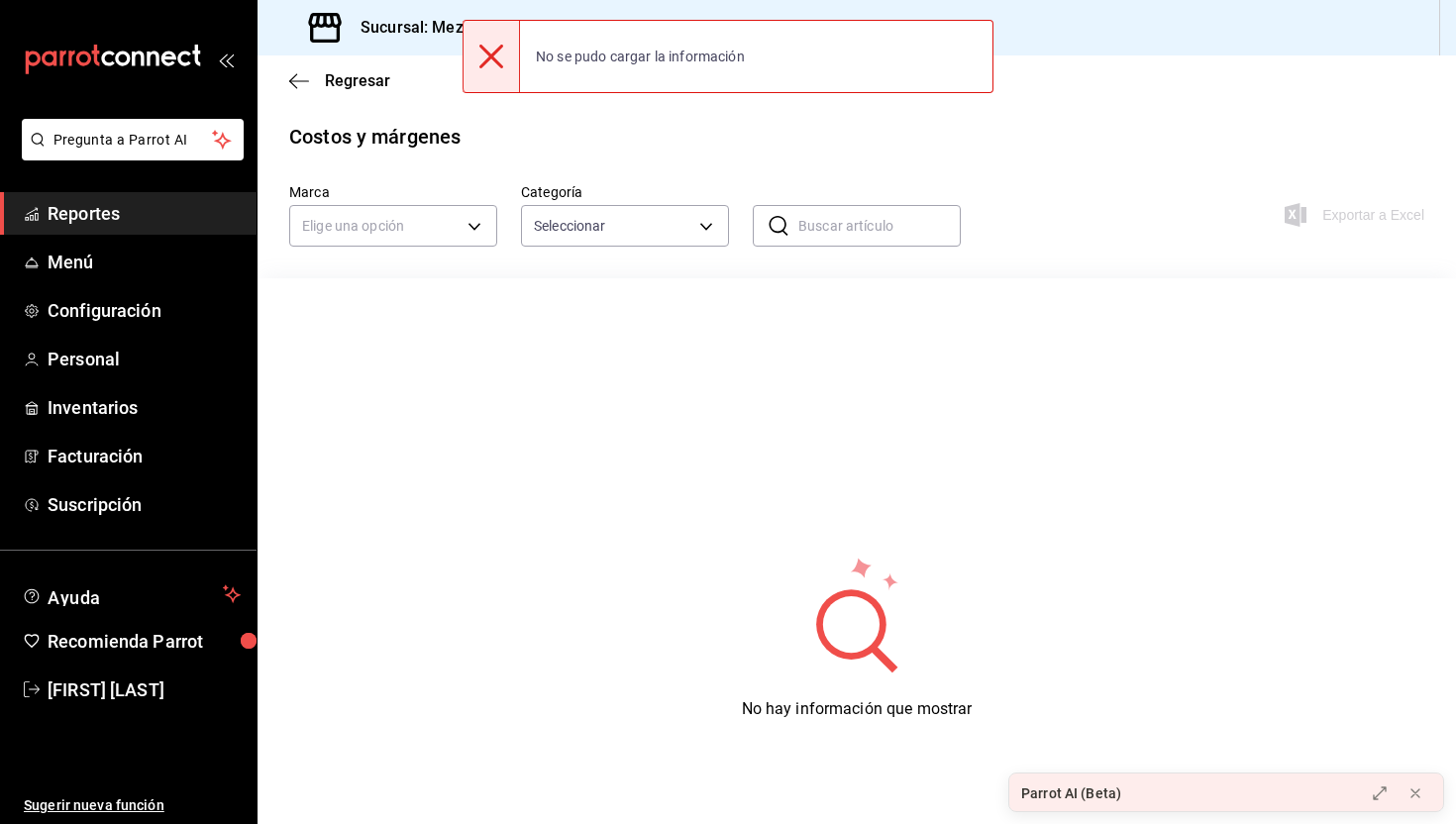 click 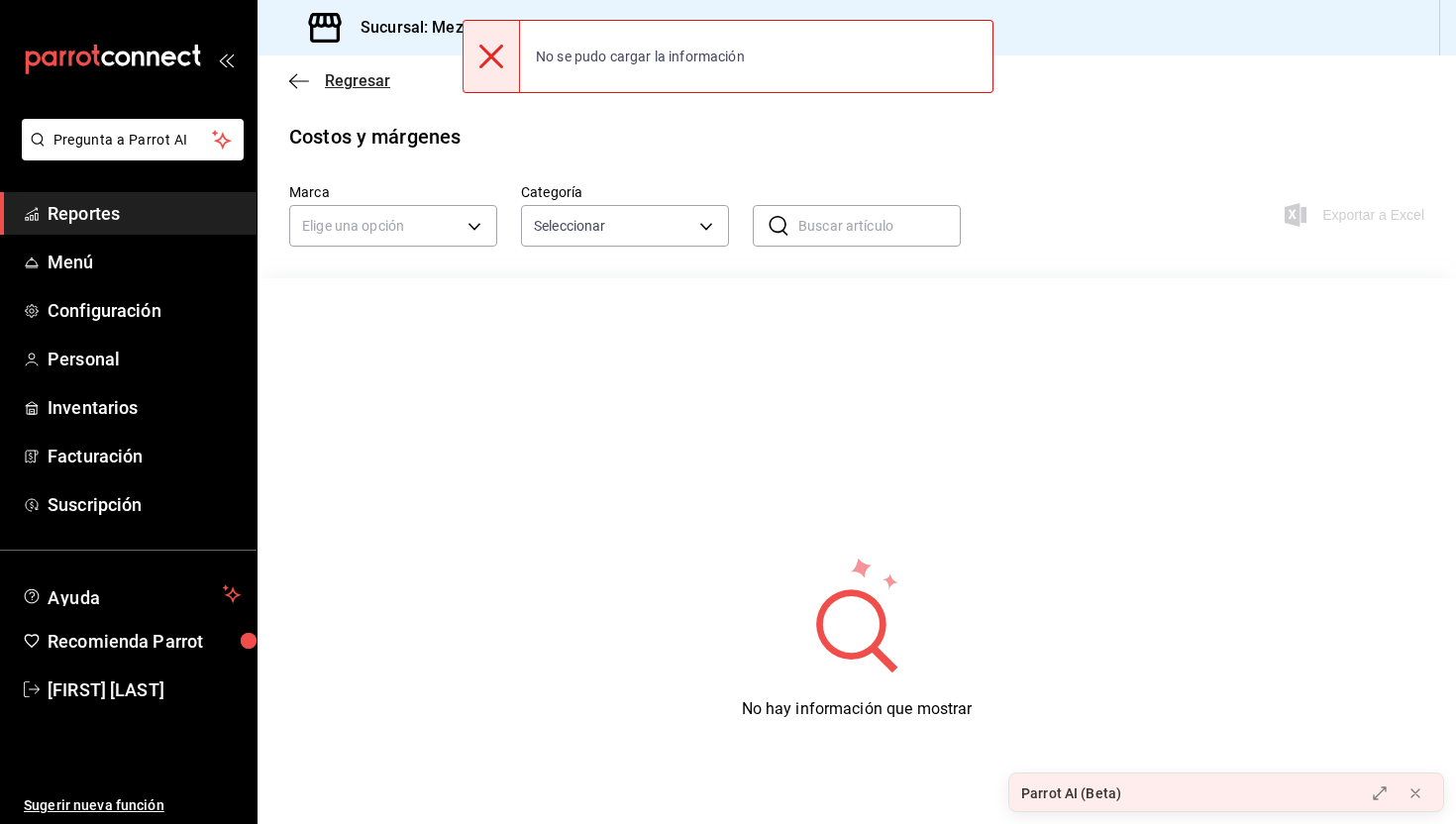 click on "Regresar" at bounding box center (340, 80) 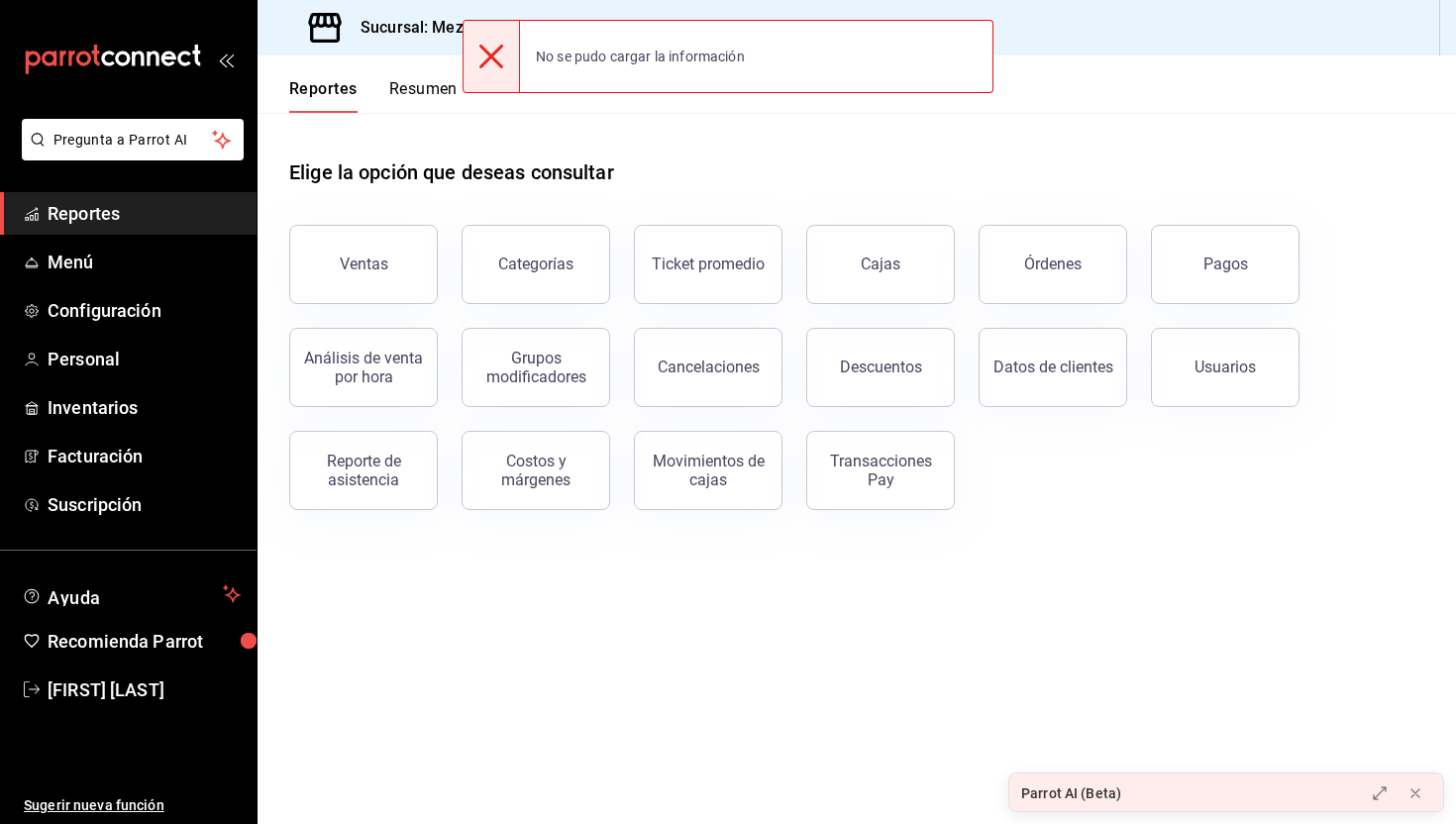 click 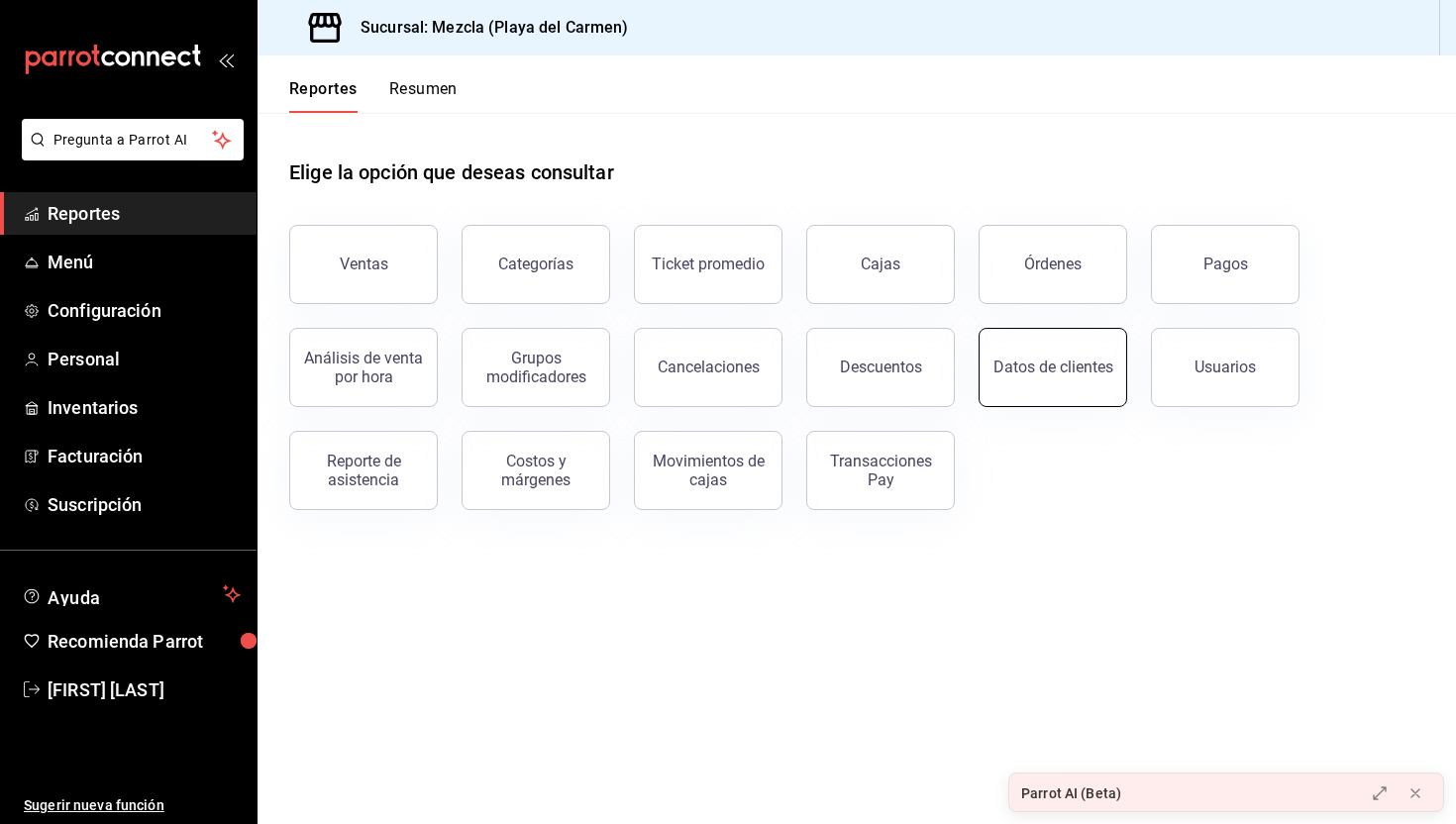 click on "Datos de clientes" at bounding box center (1053, 366) 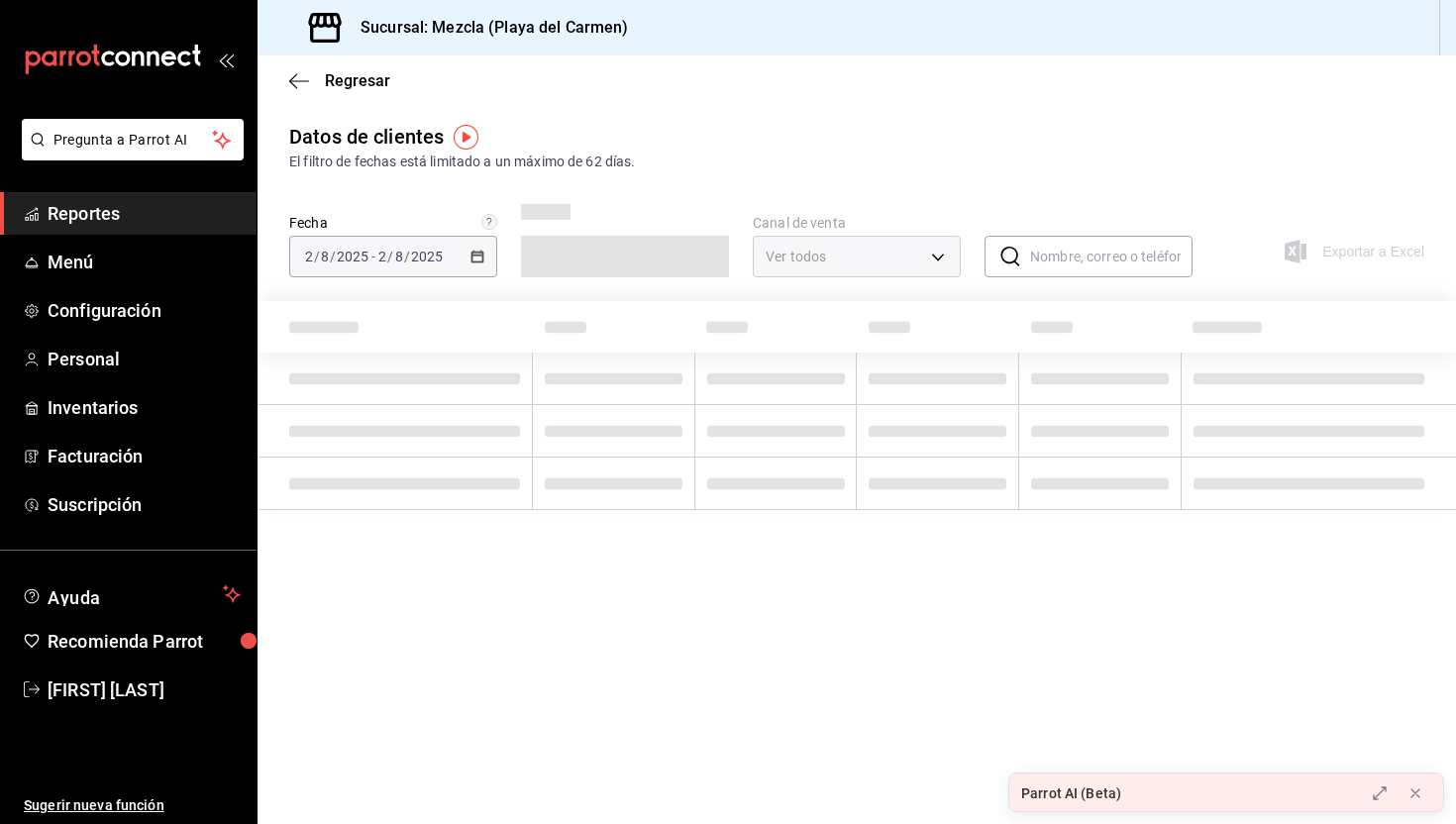 type on "PARROT,DIDI_FOOD,ONLINE" 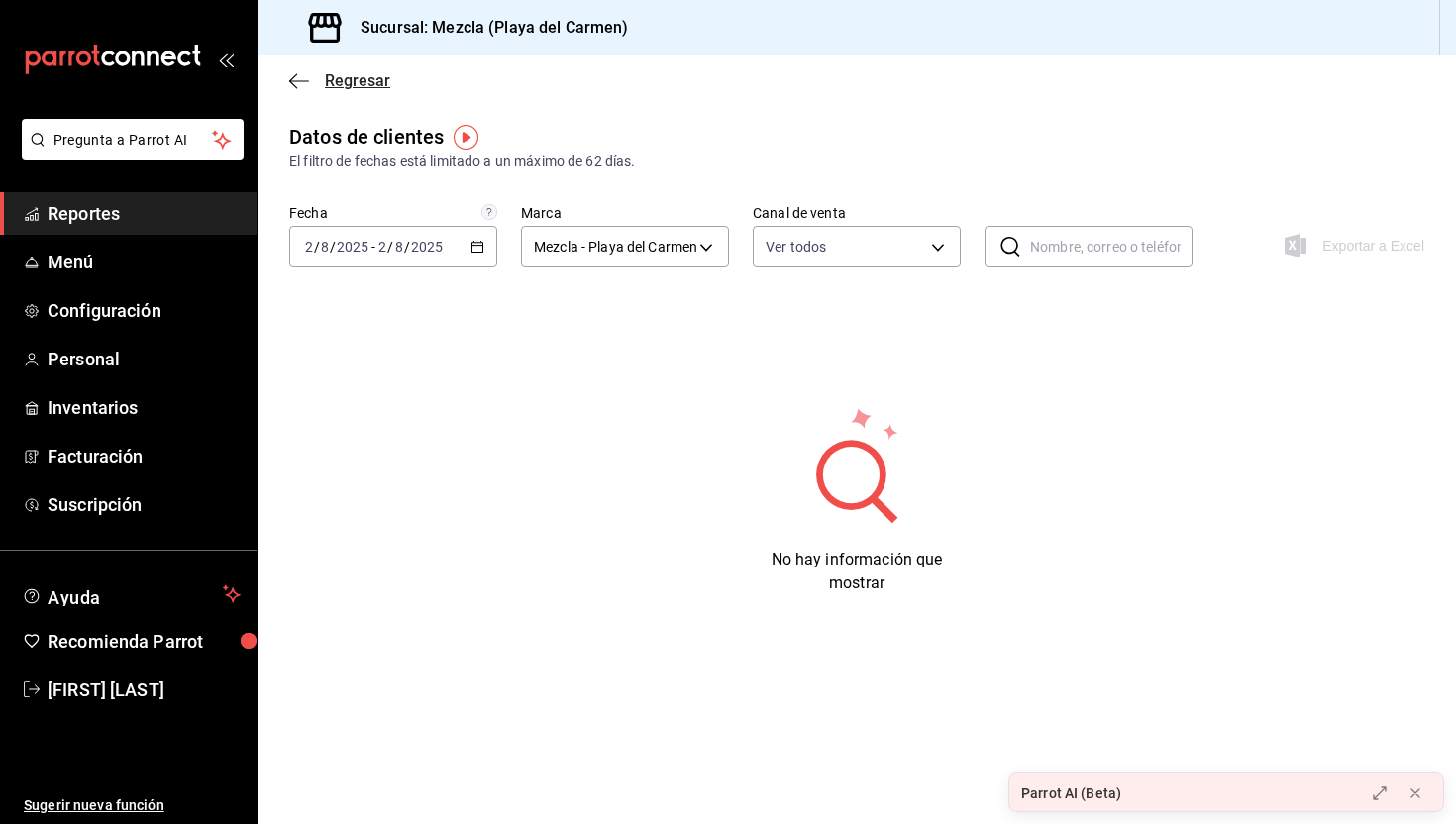 click on "Regresar" at bounding box center (358, 80) 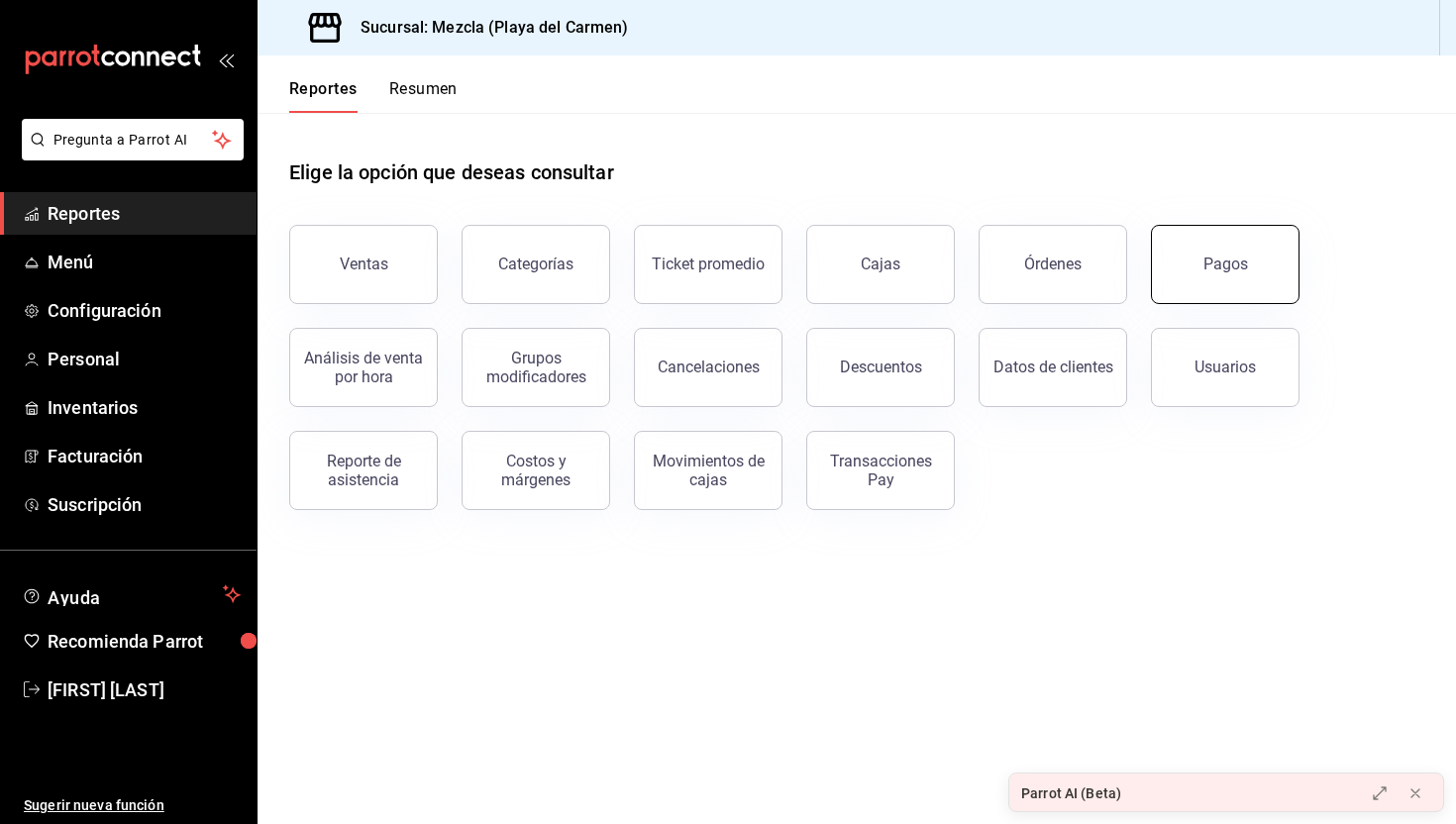 click on "Pagos" at bounding box center (1225, 263) 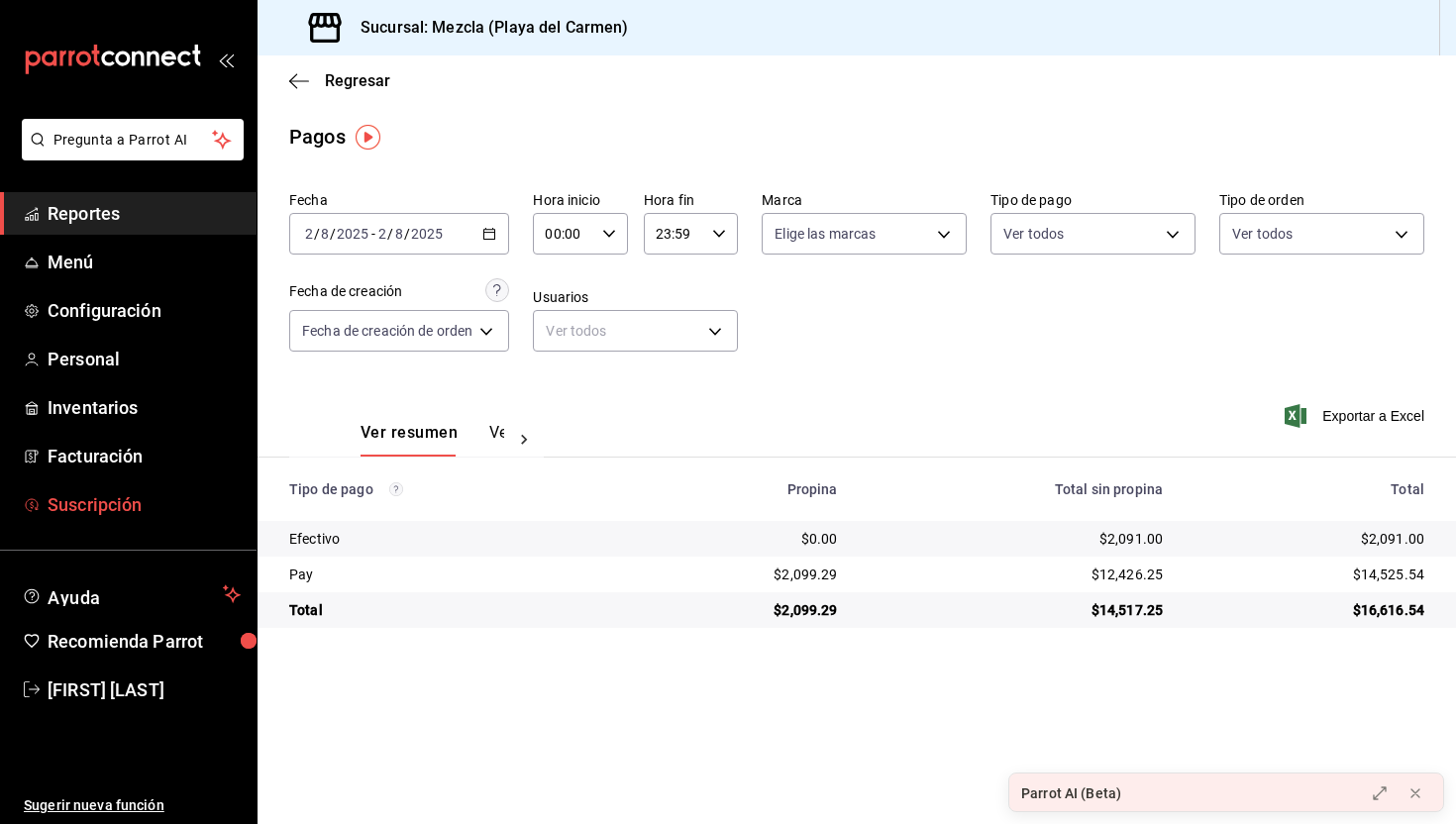 click on "Suscripción" at bounding box center [144, 504] 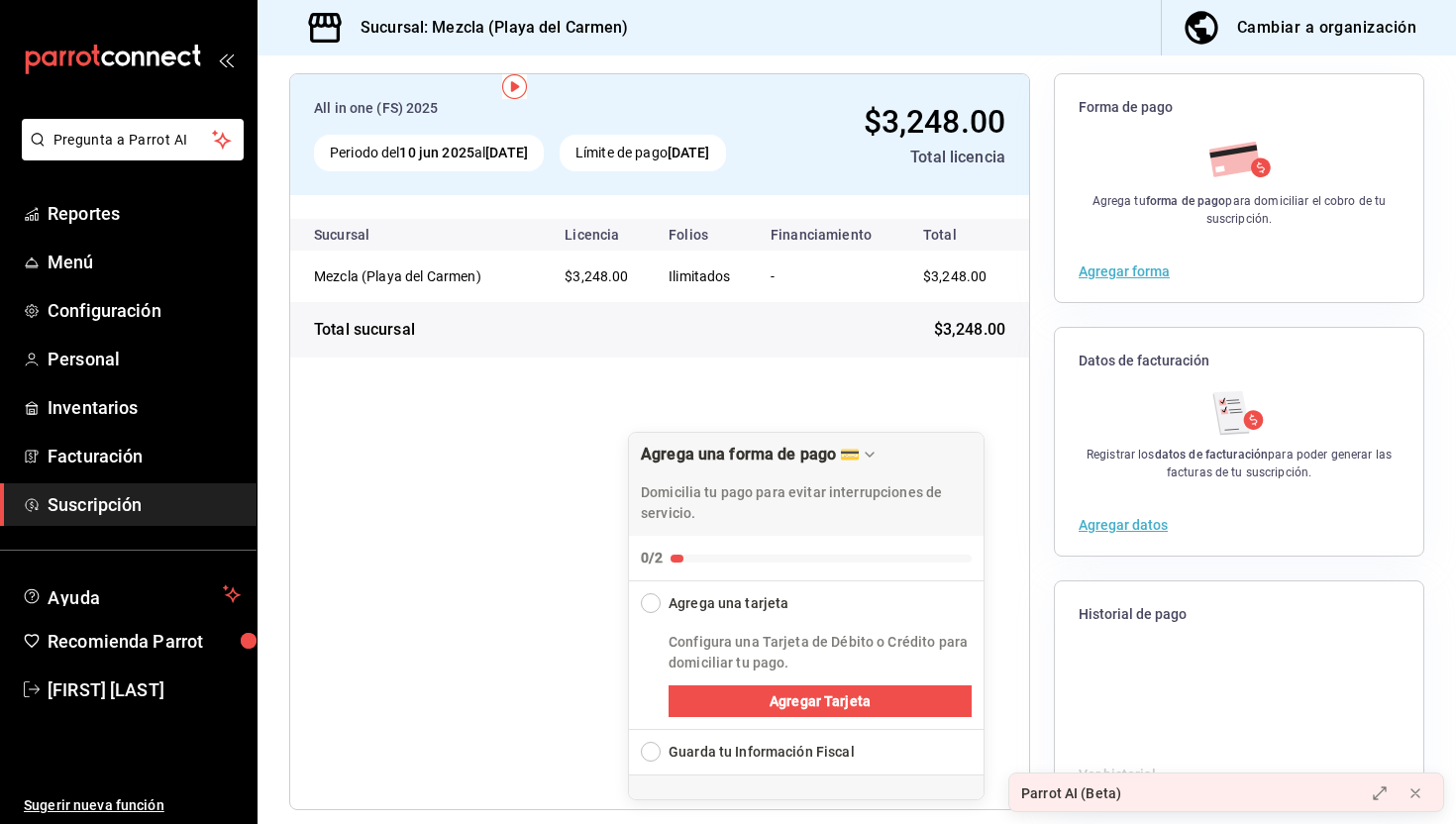 scroll, scrollTop: 114, scrollLeft: 0, axis: vertical 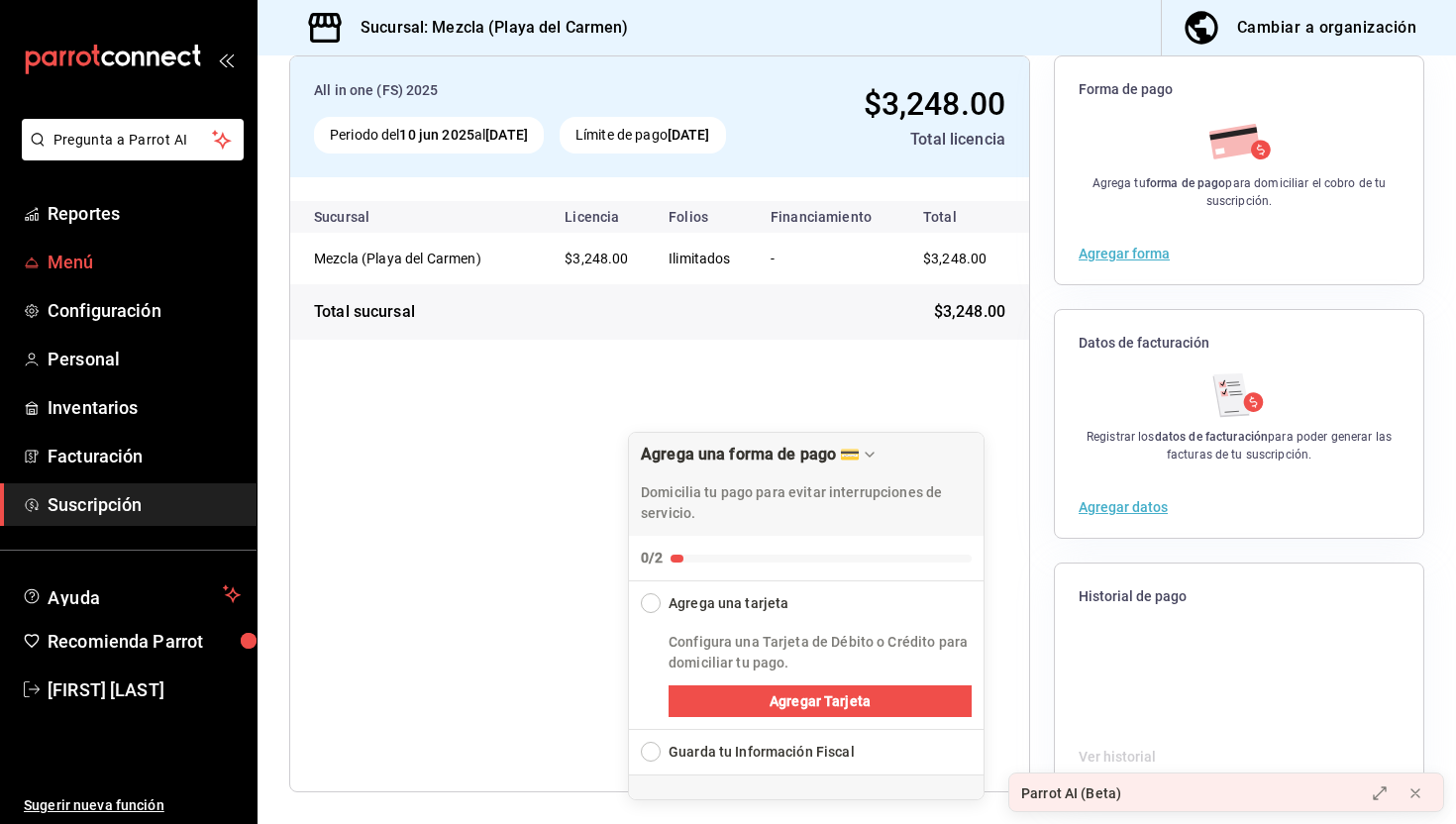 click on "Menú" at bounding box center [144, 261] 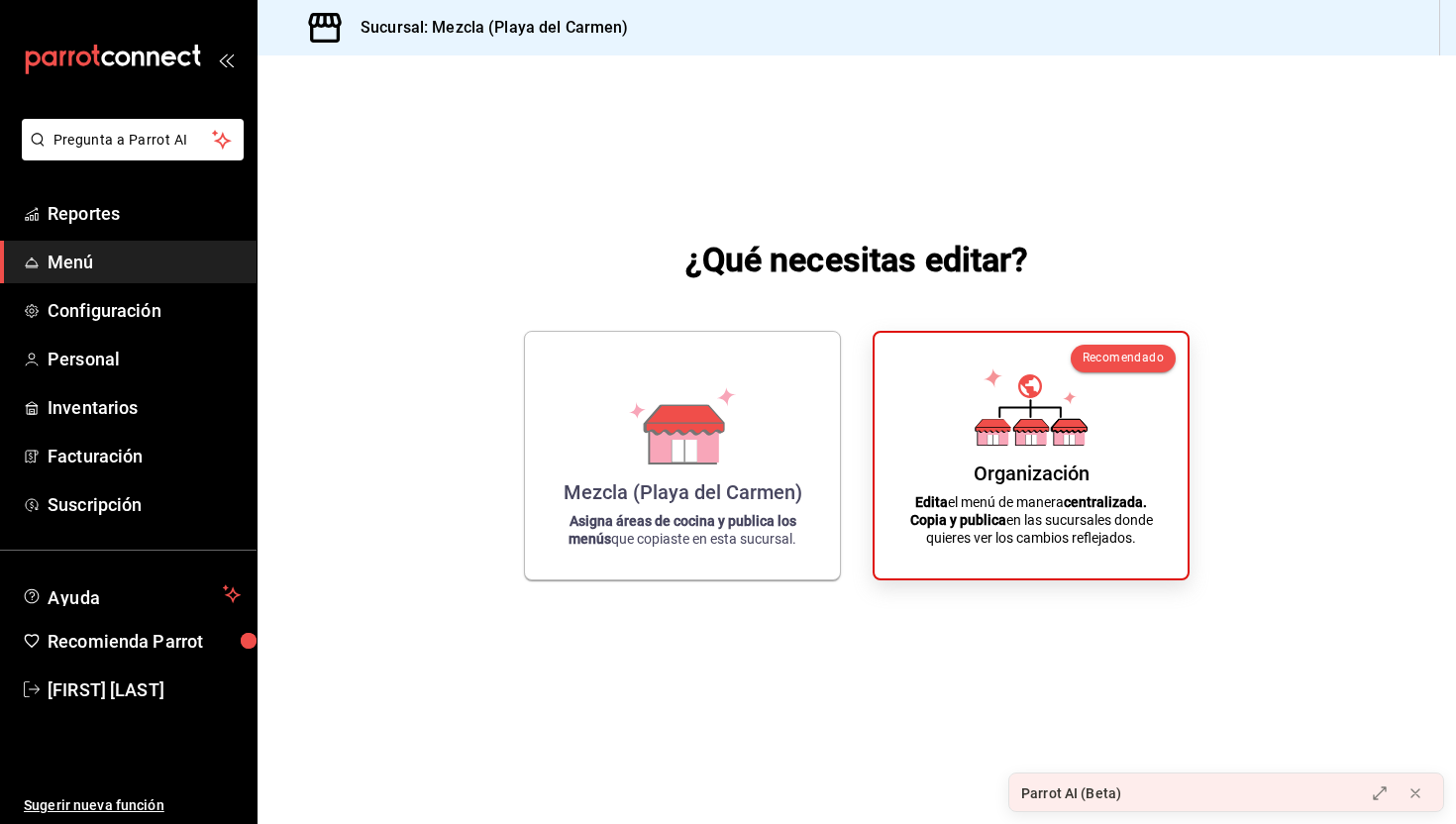 click 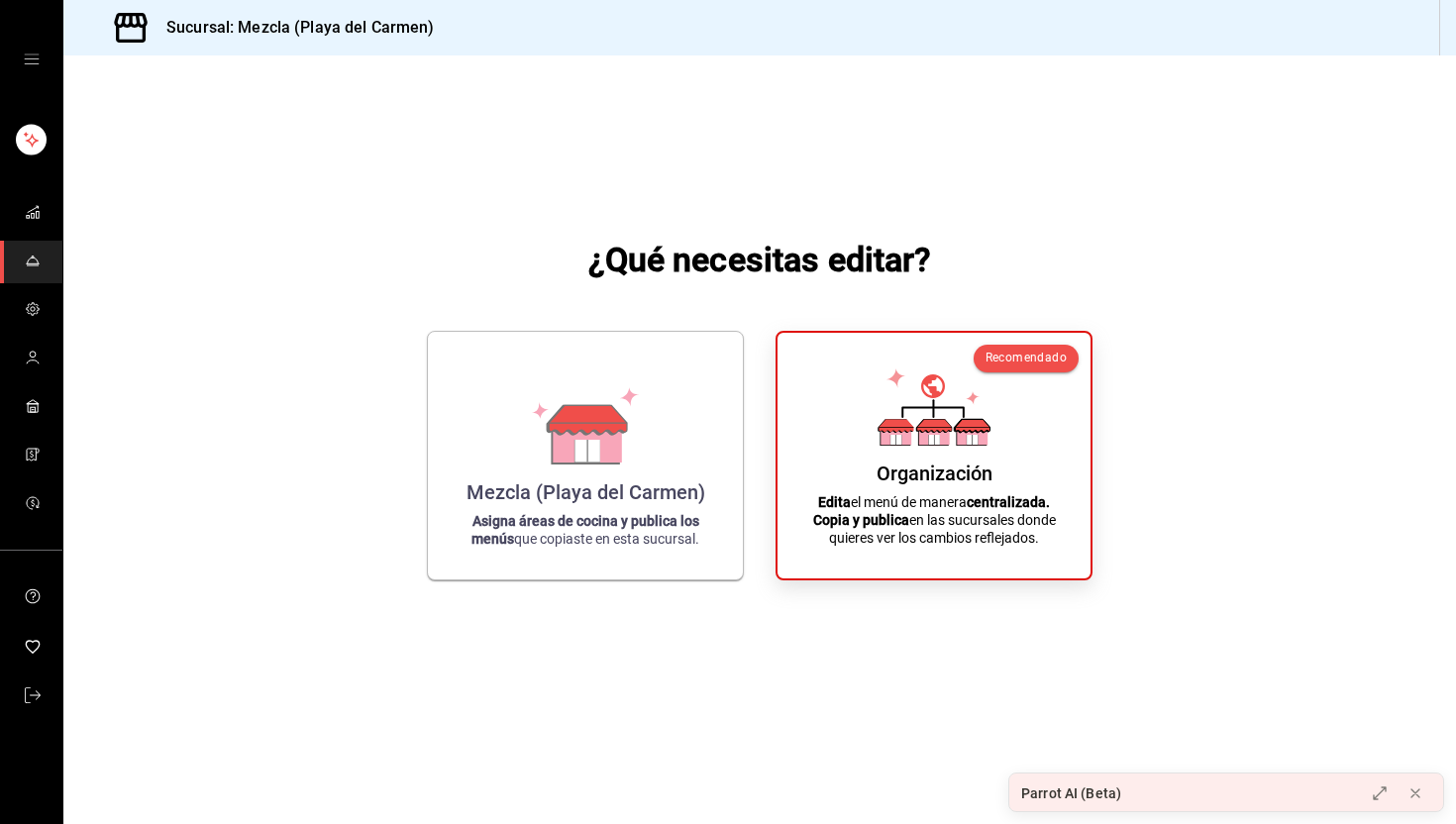 click 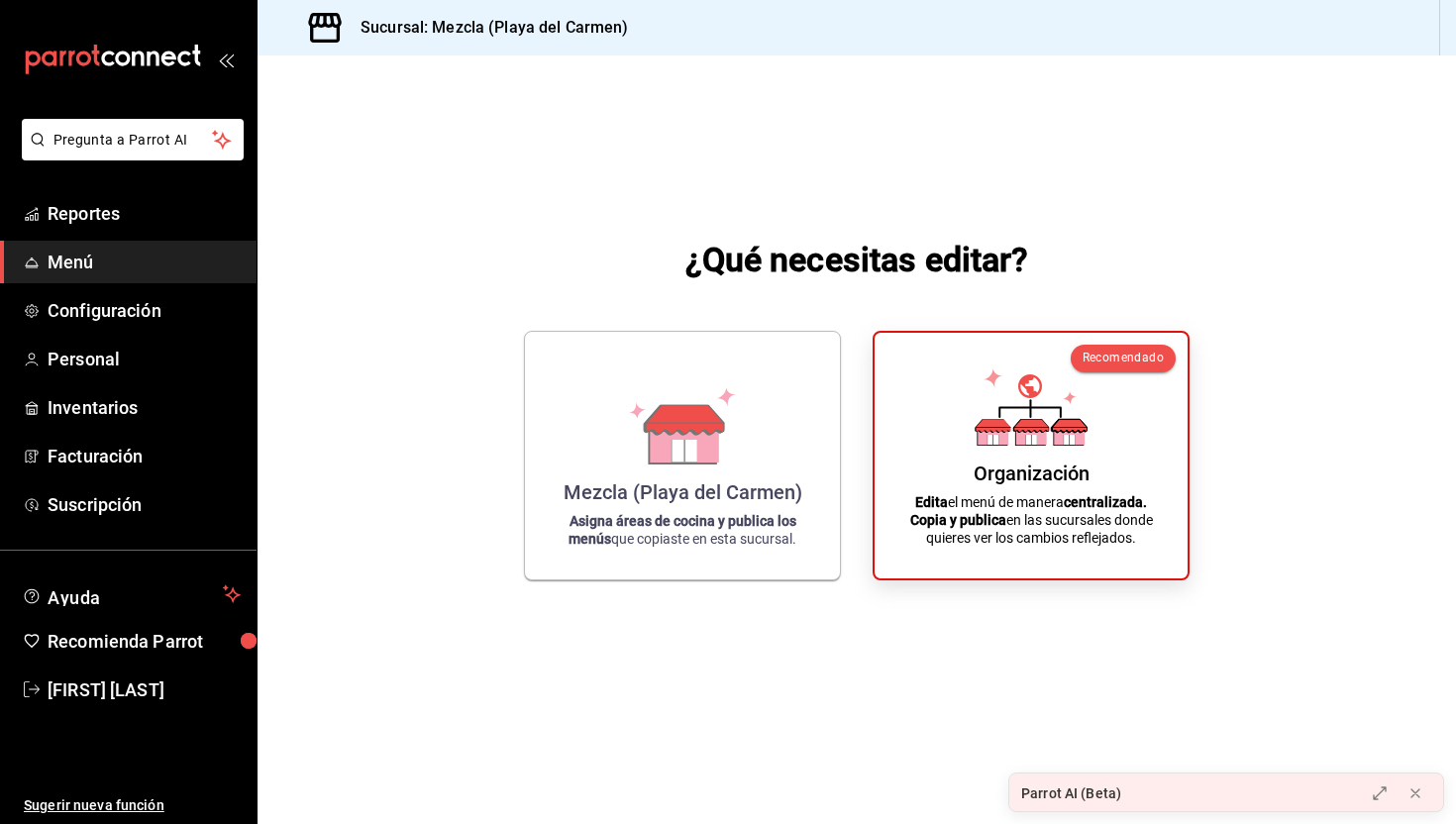 click on "Menú" at bounding box center [144, 261] 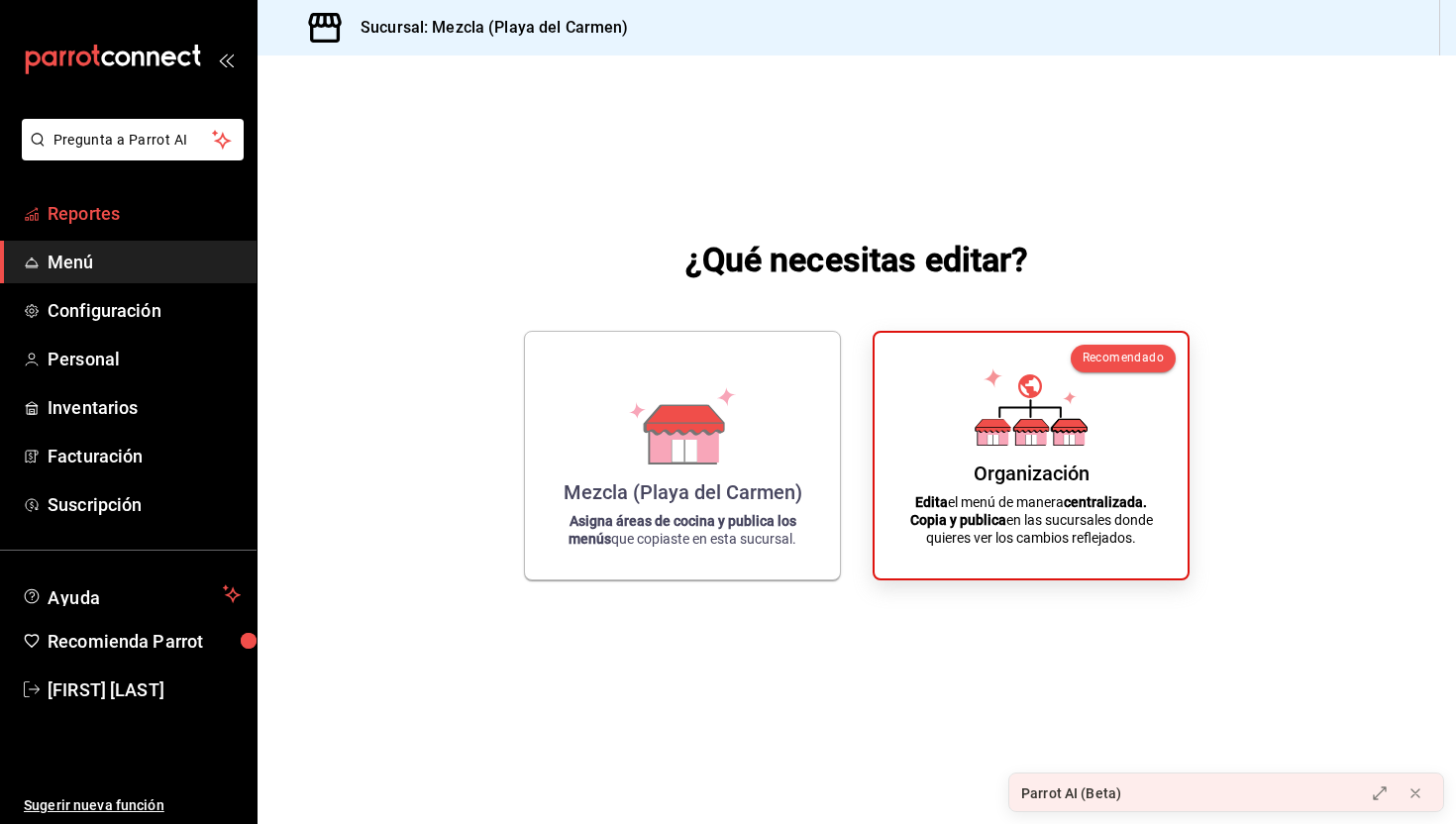 click on "Reportes" at bounding box center [144, 213] 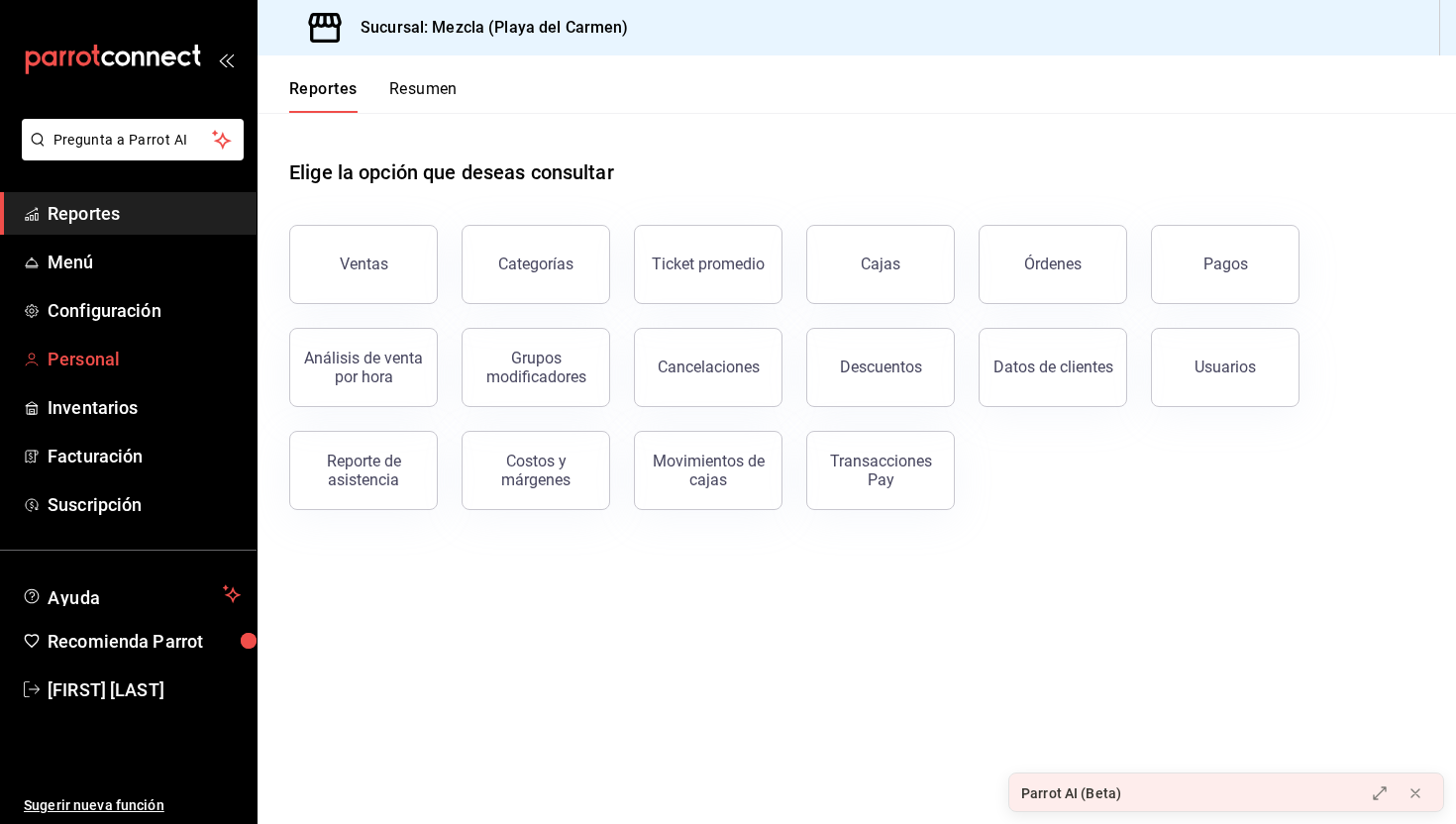 click on "Personal" at bounding box center (144, 359) 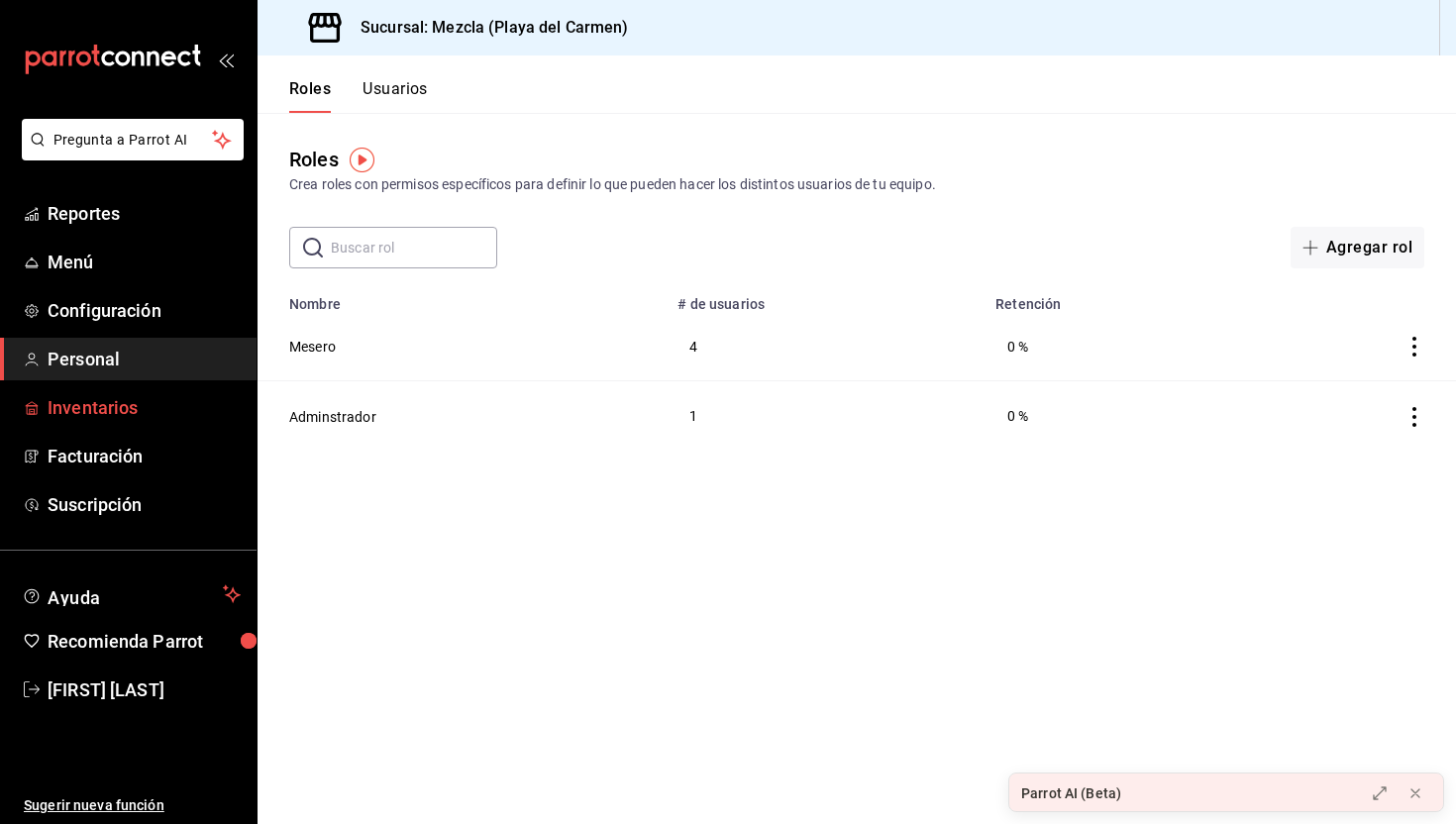 click on "Inventarios" at bounding box center (128, 407) 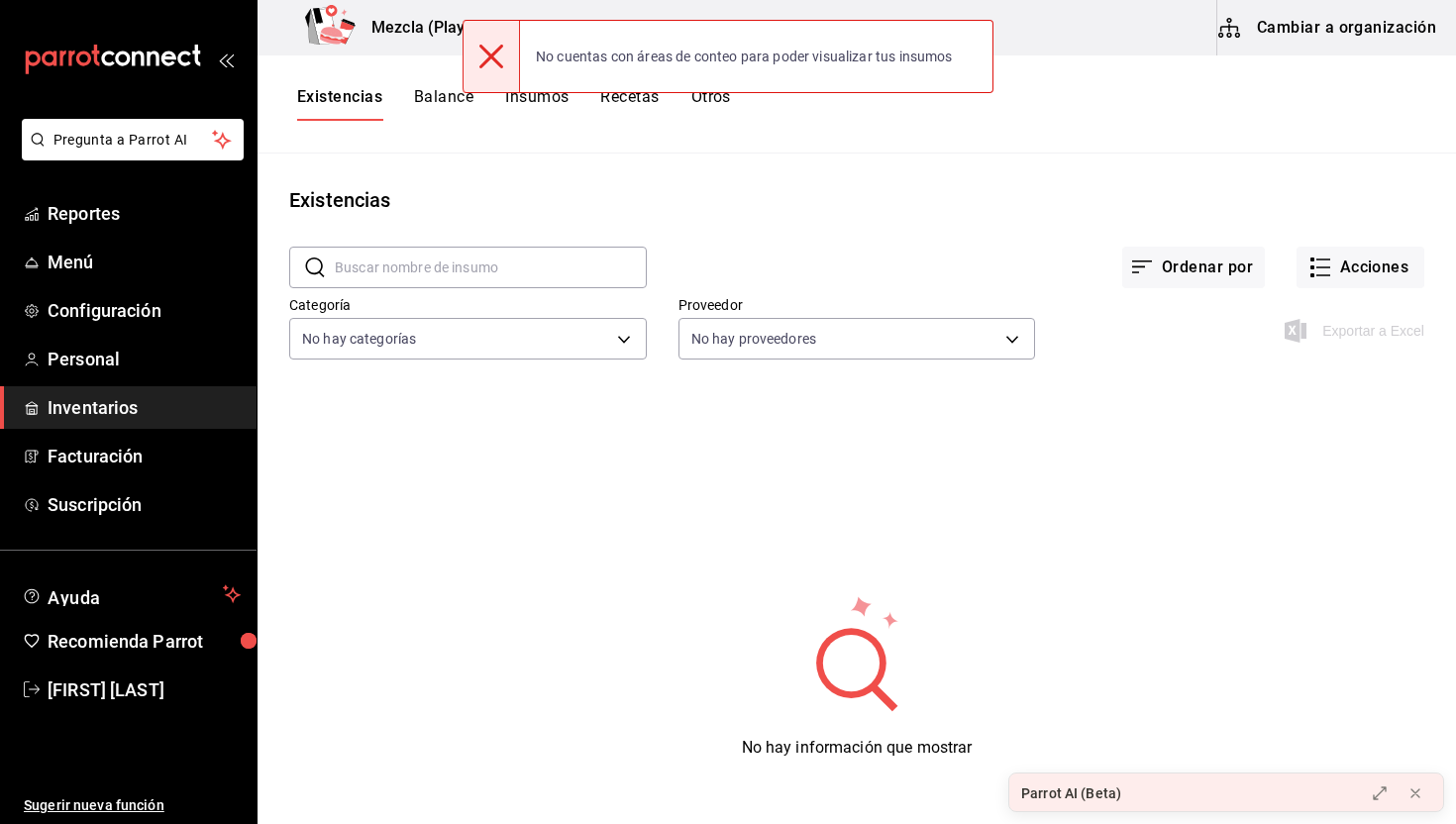 click 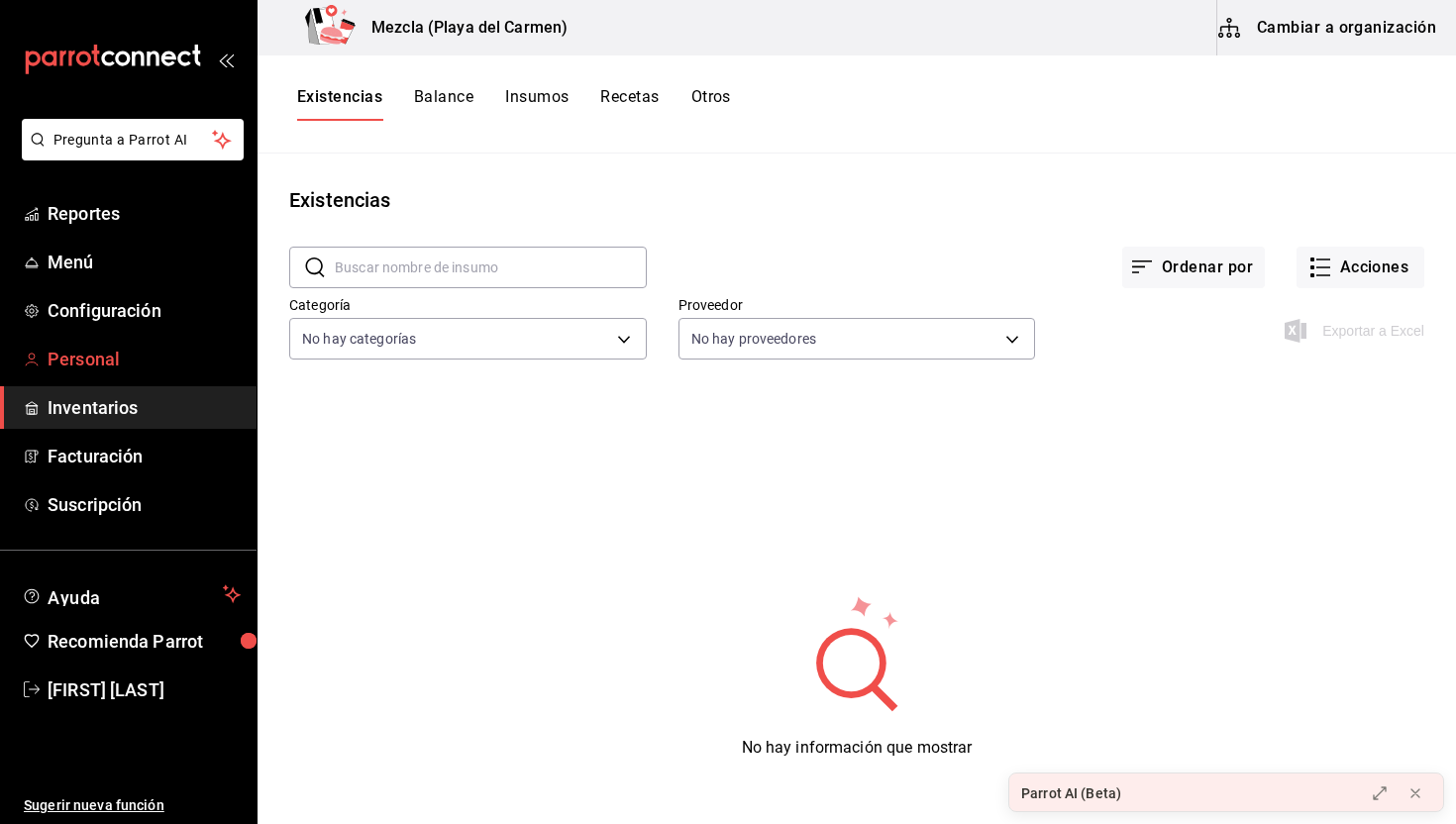 click on "Personal" at bounding box center [144, 359] 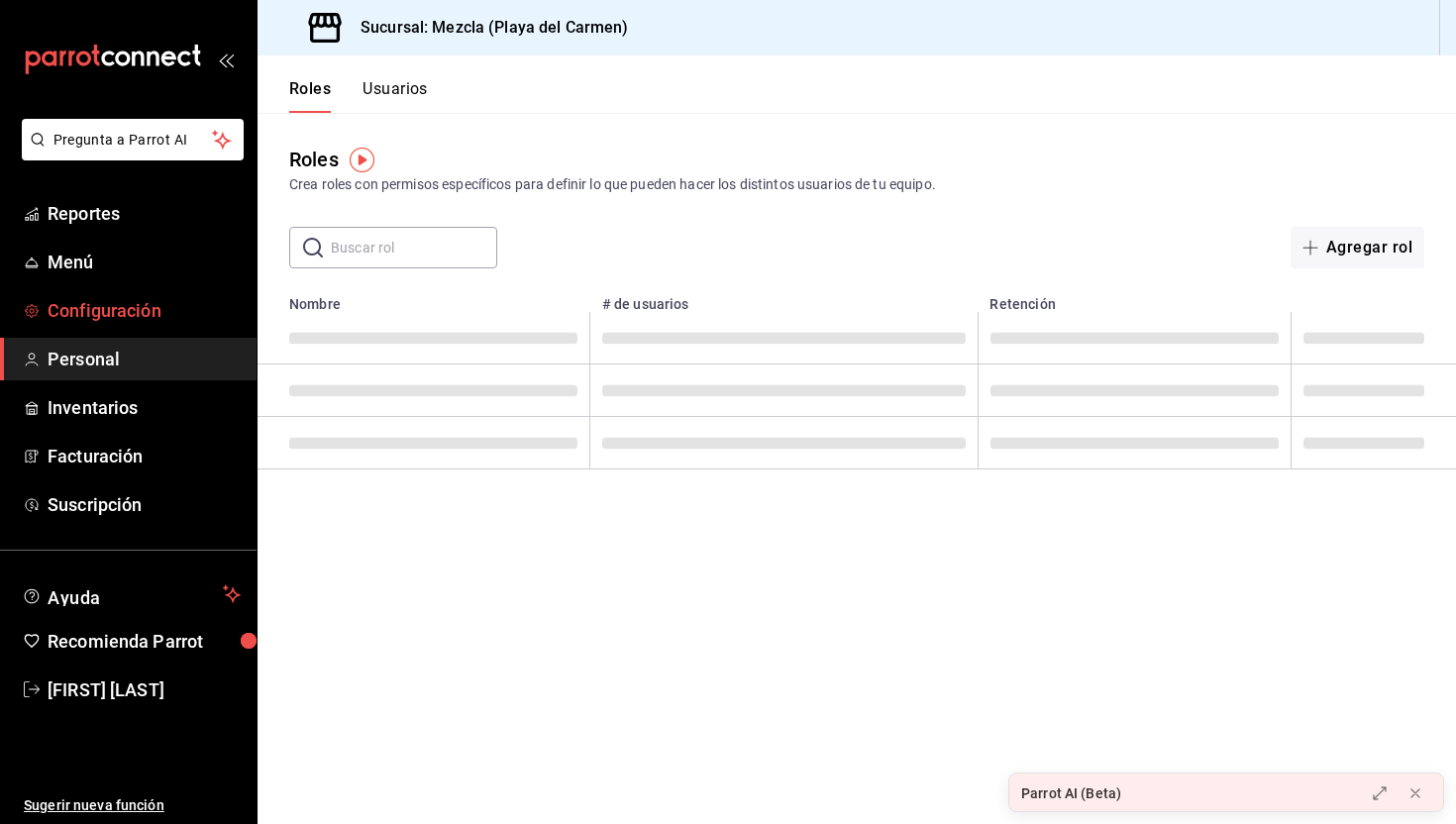 click on "Configuración" at bounding box center (144, 310) 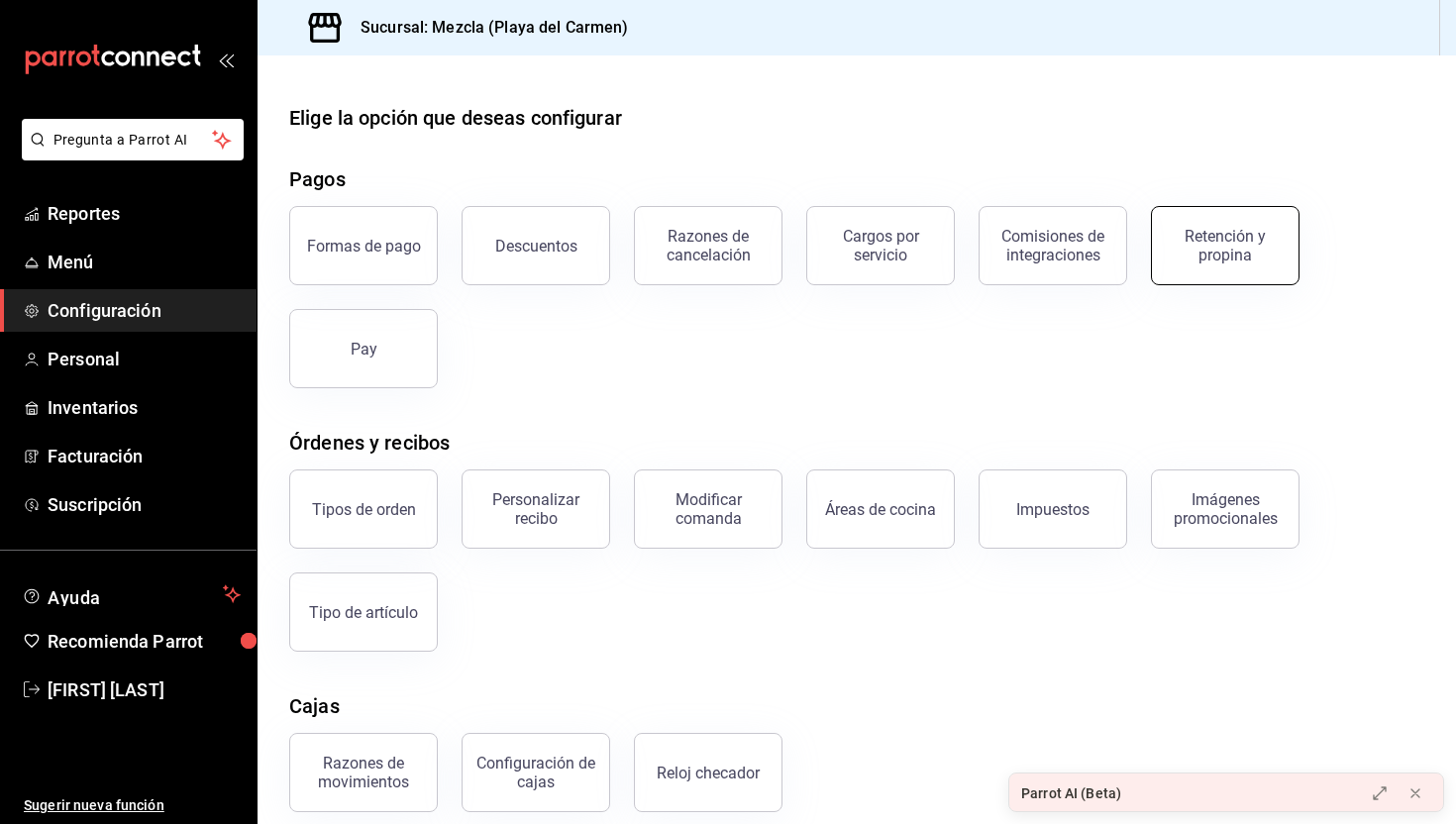 click on "Retención y propina" at bounding box center (1225, 246) 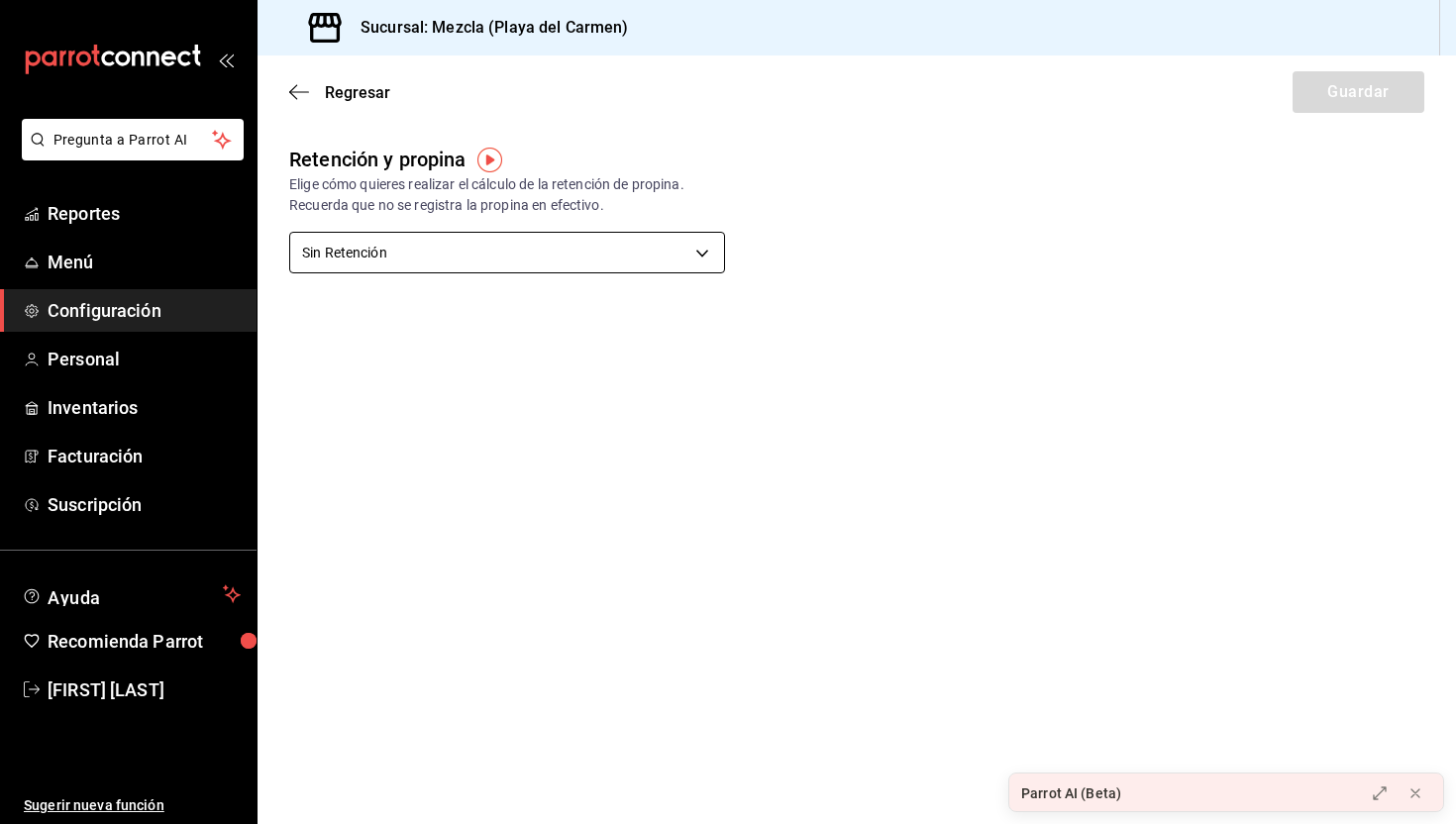 click on "Pregunta a Parrot AI Reportes   Menú   Configuración   Personal   Inventarios   Facturación   Suscripción   Ayuda Recomienda Parrot   [FIRST] [LAST]   Sugerir nueva función   Sucursal: Mezcla ([CITY]) Regresar Guardar Retención y propina Elige cómo quieres realizar el cálculo de la retención de propina. Recuerda que no se registra la propina en efectivo. Sin Retención NO_RETENTION Porcentaje de retención % Porcentaje de retención GANA 1 MES GRATIS EN TU SUSCRIPCIÓN AQUÍ ¿Recuerdas cómo empezó tu restaurante?
Hoy puedes ayudar a un colega a tener el mismo cambio que tú viviste.
Recomienda Parrot directamente desde tu Portal Administrador.
Es fácil y rápido.
🎁 Por cada restaurante que se una, ganas 1 mes gratis. Ver video tutorial Ir a video Parrot AI (Beta) Pregunta a Parrot AI Reportes   Menú   Configuración   Personal   Inventarios   Facturación   Suscripción   Ayuda Recomienda Parrot   [FIRST] [LAST]   Sugerir nueva función   Visitar centro de ayuda ([PHONE])" at bounding box center [728, 412] 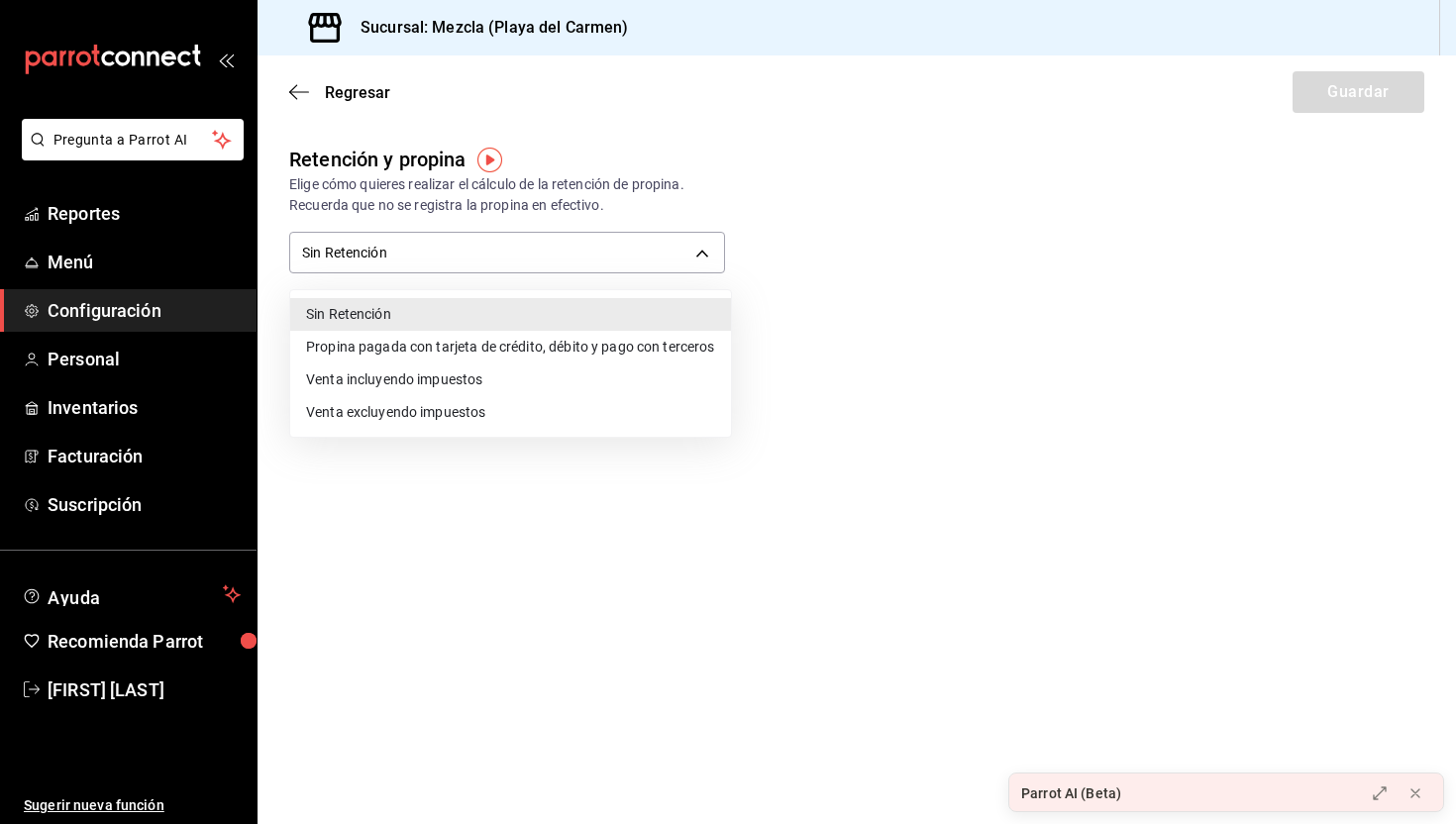 click on "Propina pagada con tarjeta de crédito, débito y pago con terceros" at bounding box center (510, 347) 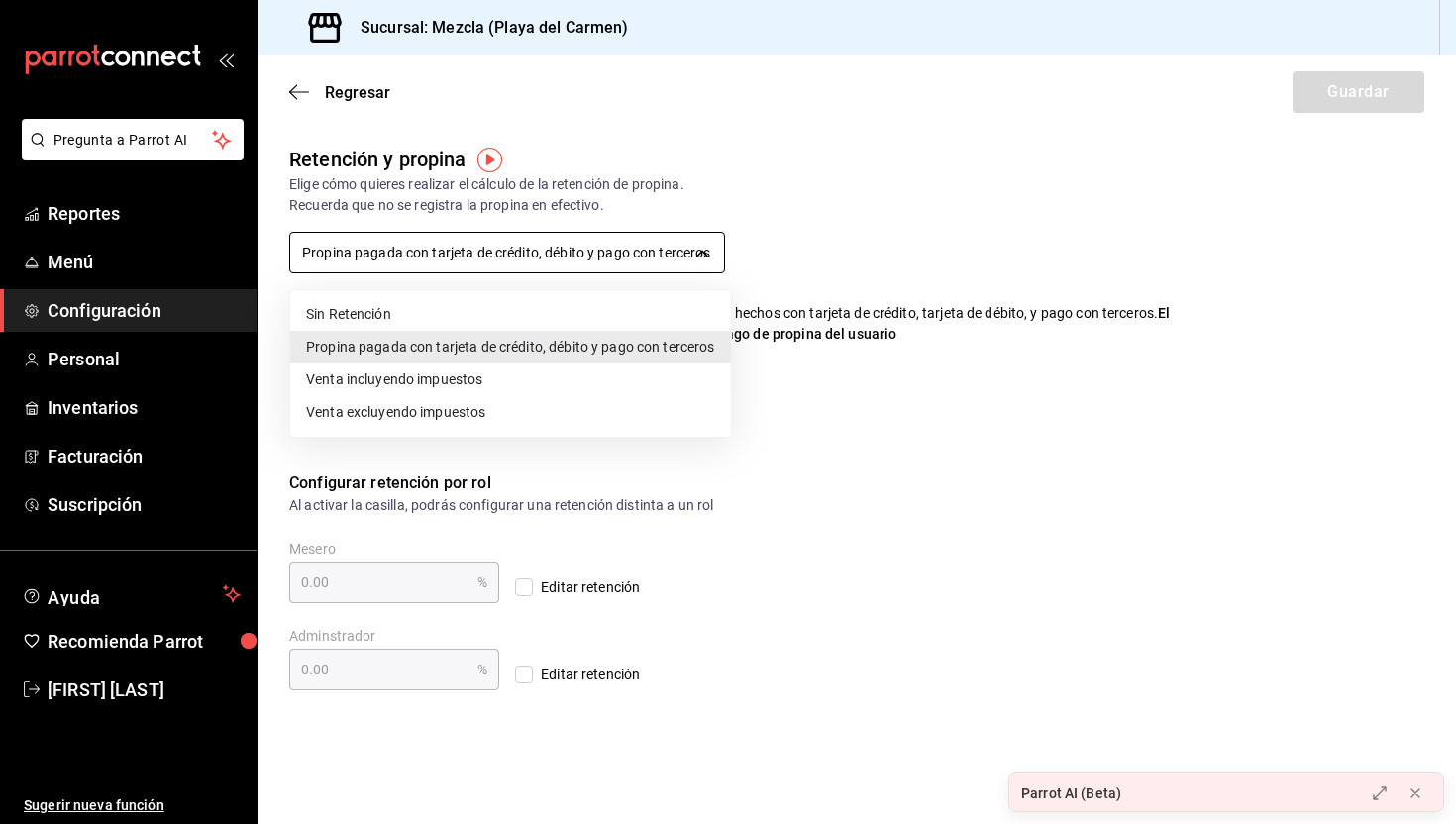 click on "Pregunta a Parrot AI Reportes   Menú   Configuración   Personal   Inventarios   Facturación   Suscripción   Ayuda Recomienda Parrot   [FIRST] [LAST]   Sugerir nueva función   Sucursal: Mezcla ([CITY]) Regresar Guardar Retención y propina Elige cómo quieres realizar el cálculo de la retención de propina. Recuerda que no se registra la propina en efectivo. Propina pagada con tarjeta de crédito, débito y pago con terceros CARD_PAYMENT La propina a pagar se calcula tomando como base la propina de pagos hechos con tarjeta de crédito, tarjeta de débito, y pago con terceros.  El porcentaje de retención se deducirá de dicha base para calcular el pago de propina del usuario Porcentaje de retención % Porcentaje de retención Configurar retención por rol Al activar la casilla, podrás configurar una retención distinta a un rol Mesero 0.00 % Mesero Editar retención Adminstrador 0.00 % Adminstrador Editar retención GANA 1 MES GRATIS EN TU SUSCRIPCIÓN AQUÍ Ver video tutorial Ir a video Reportes" at bounding box center [728, 412] 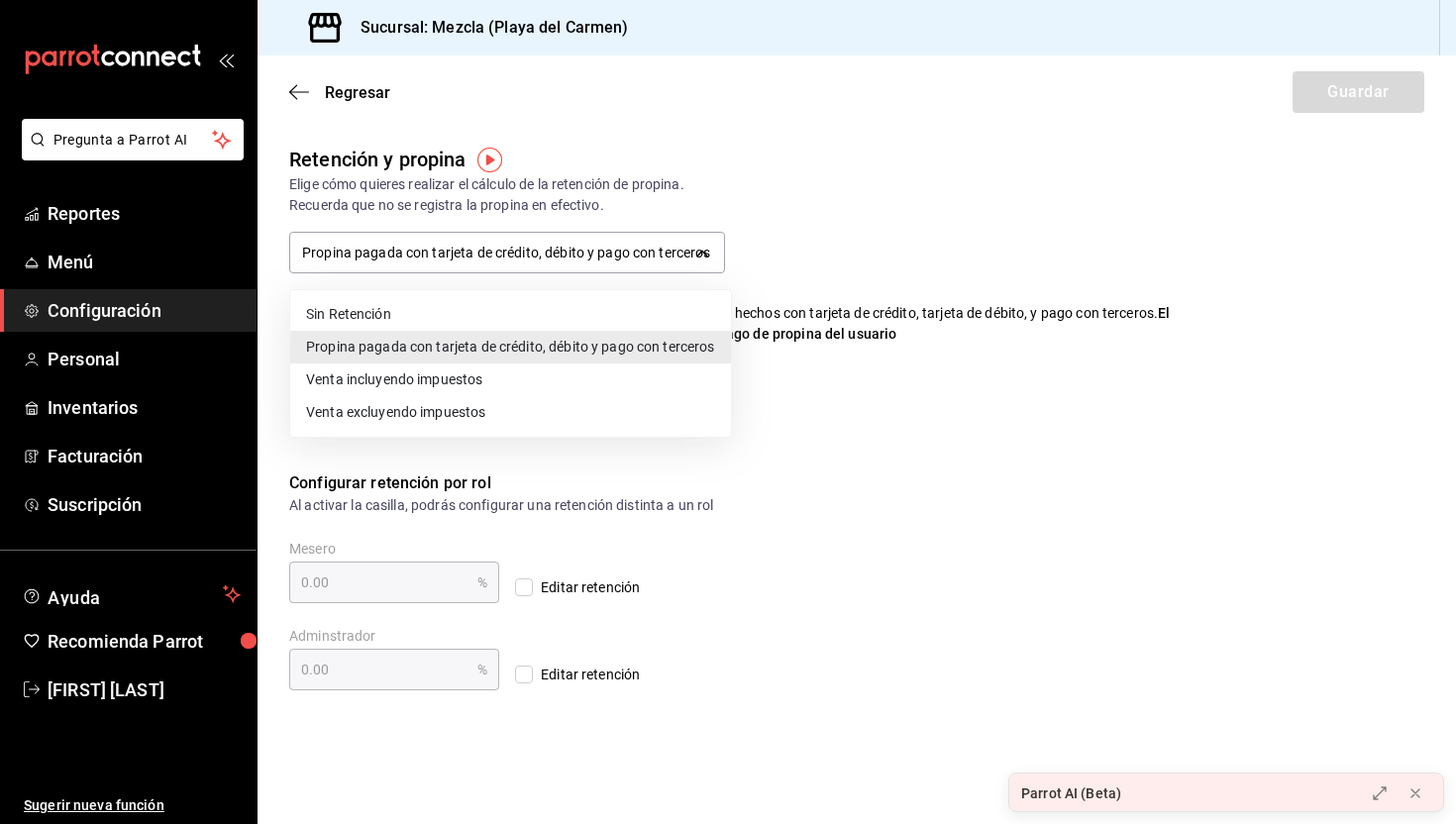 click on "Sin Retención" at bounding box center (510, 314) 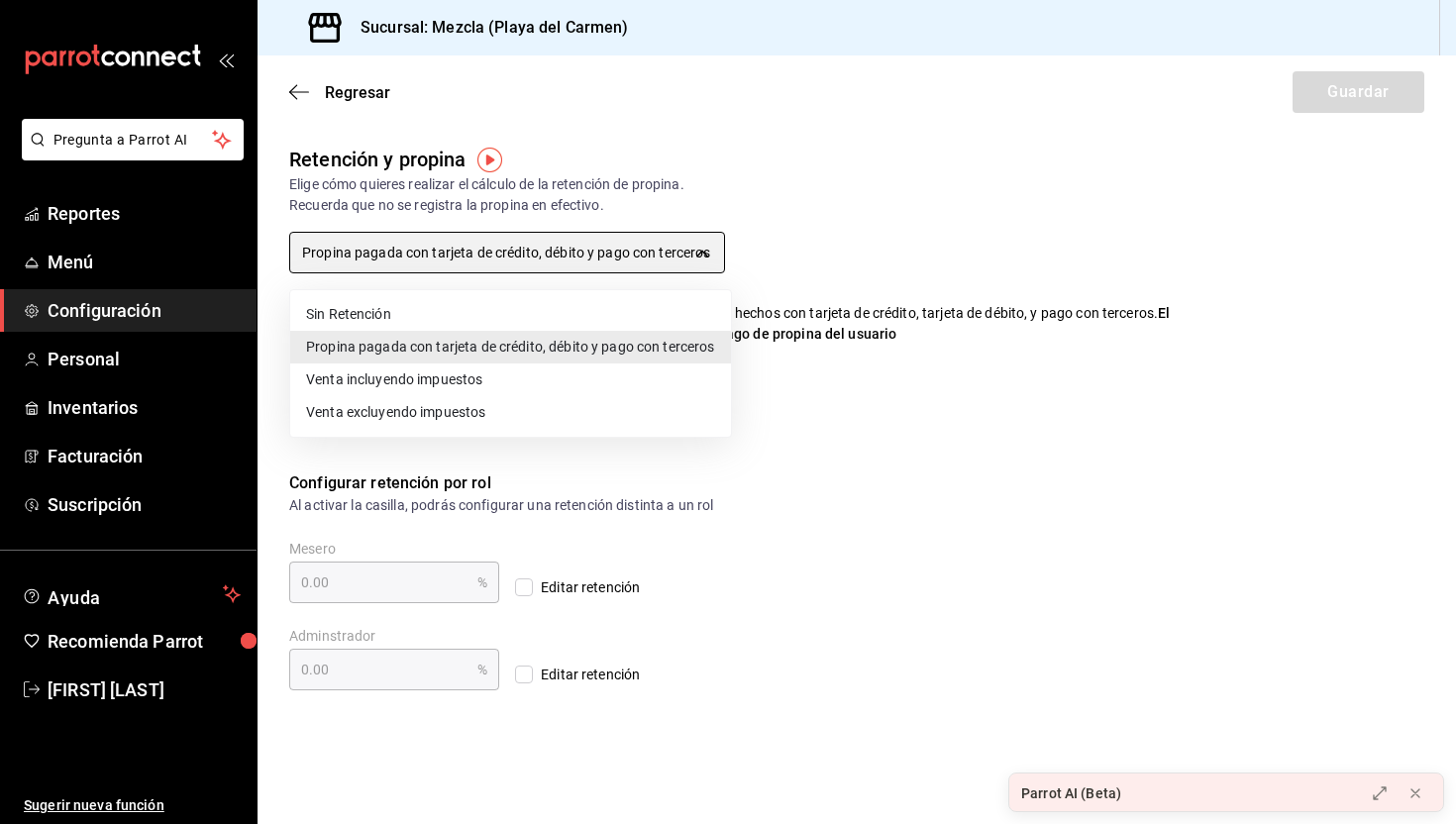 type on "NO_RETENTION" 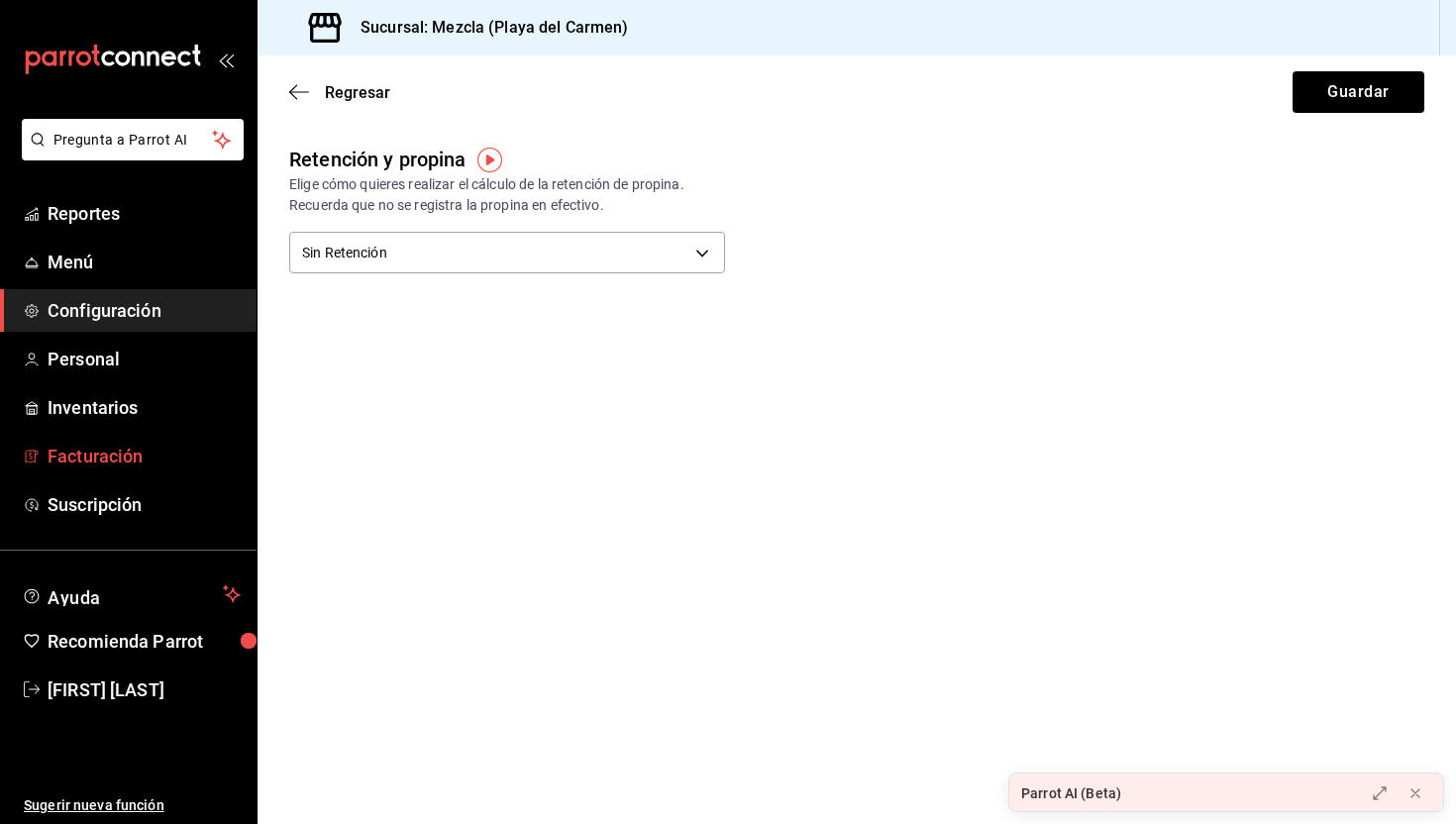 click on "Facturación" at bounding box center (144, 456) 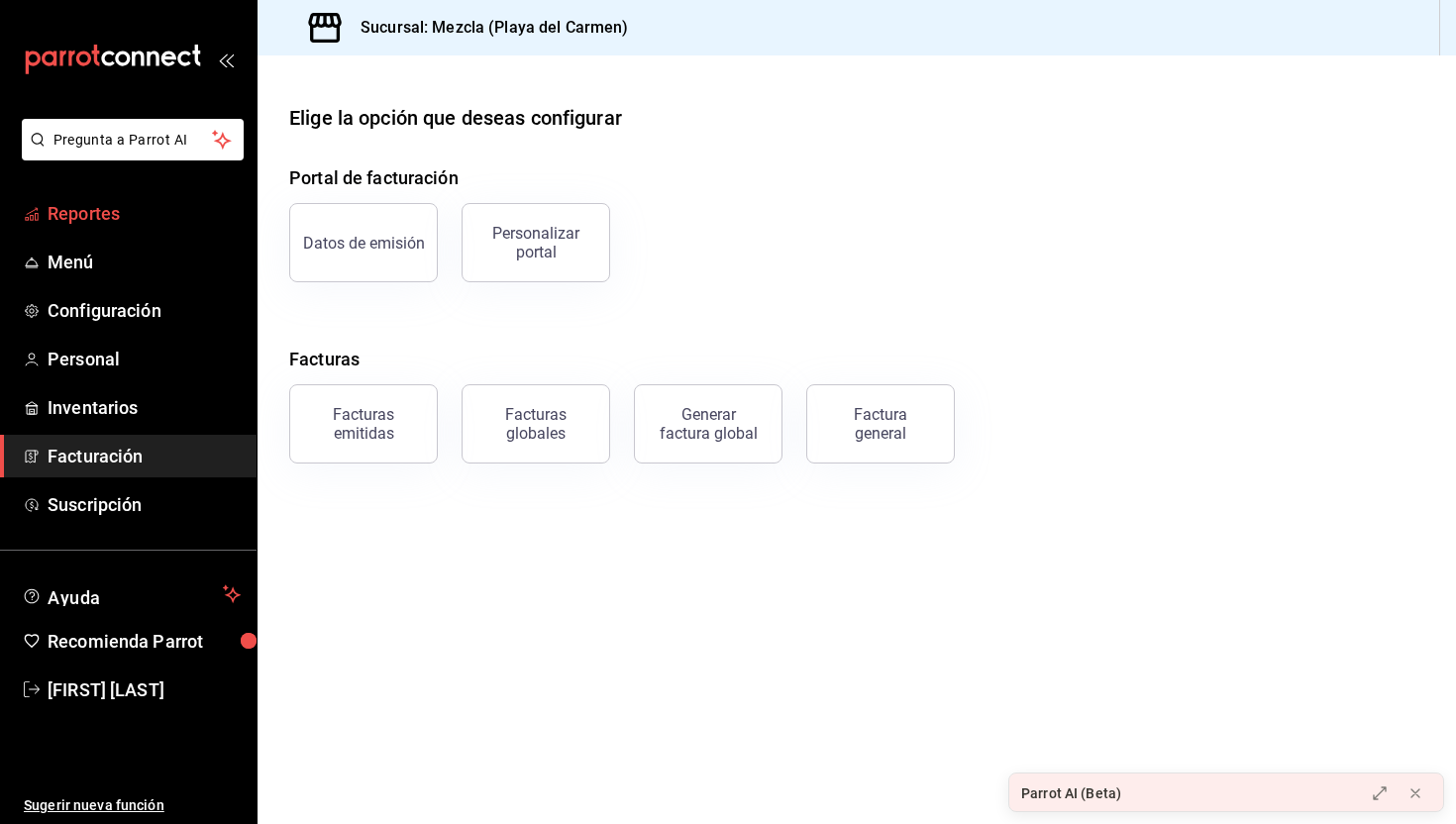 click on "Reportes" at bounding box center [128, 213] 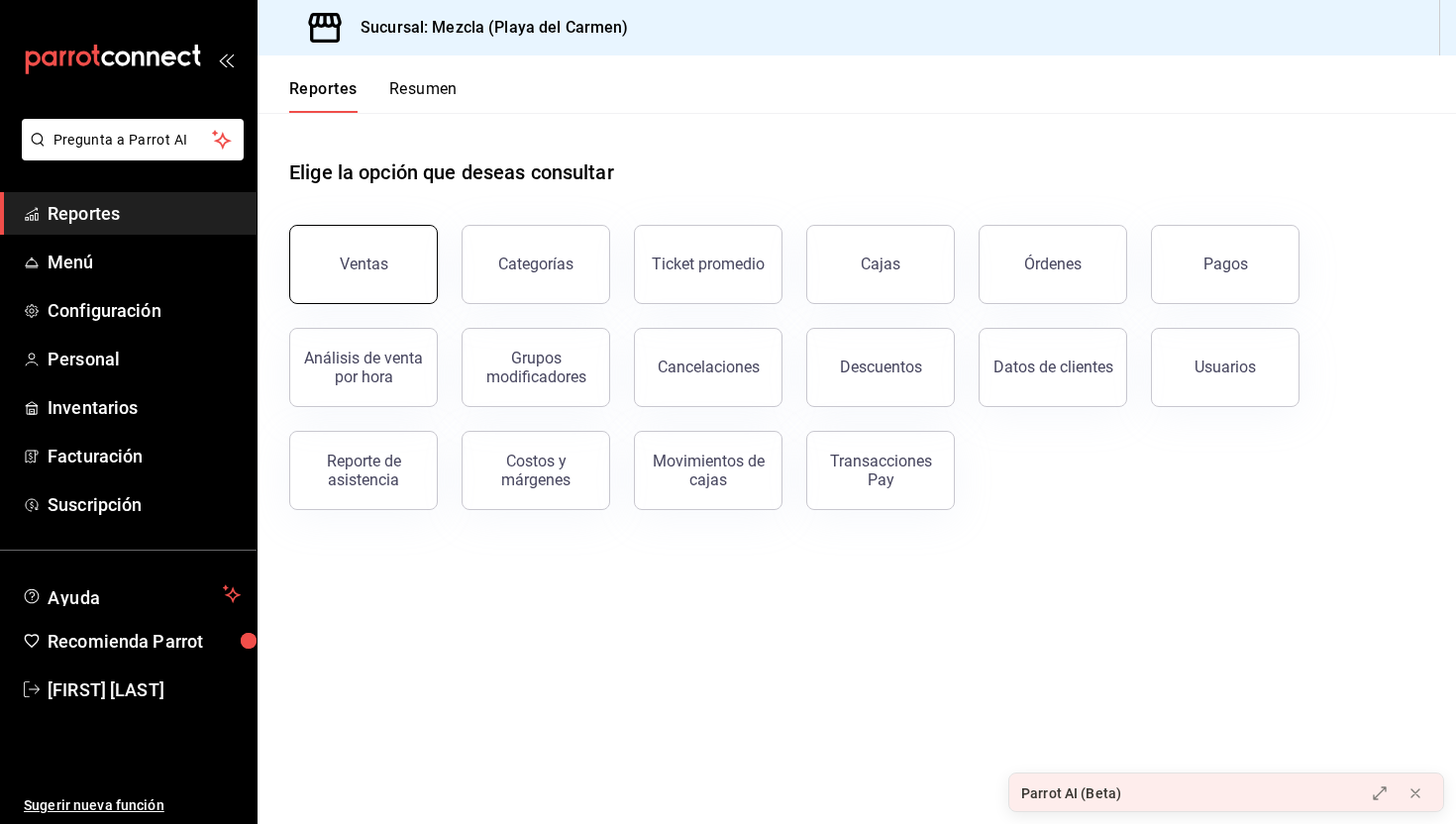 click on "Ventas" at bounding box center (364, 264) 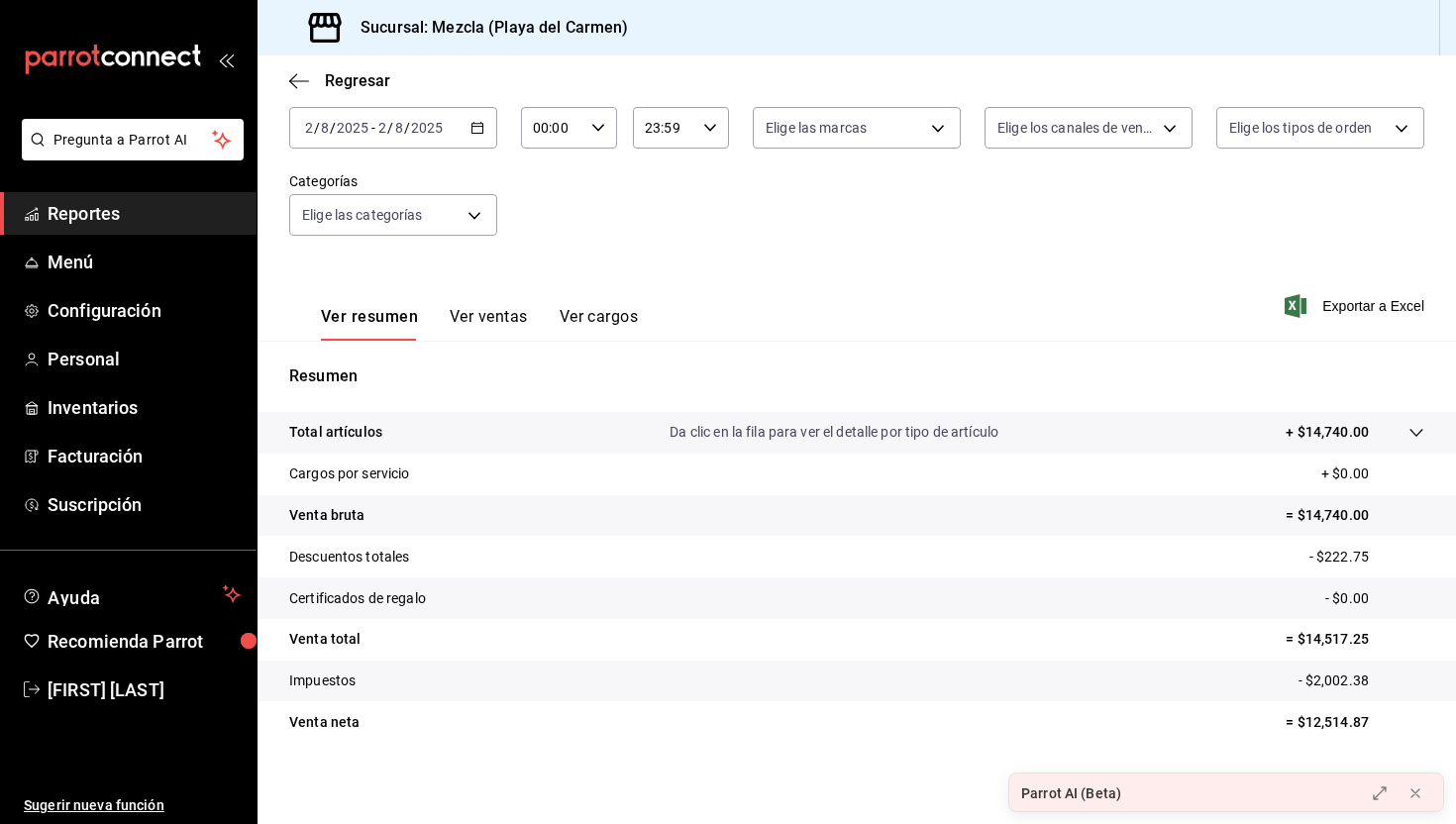 scroll, scrollTop: 0, scrollLeft: 0, axis: both 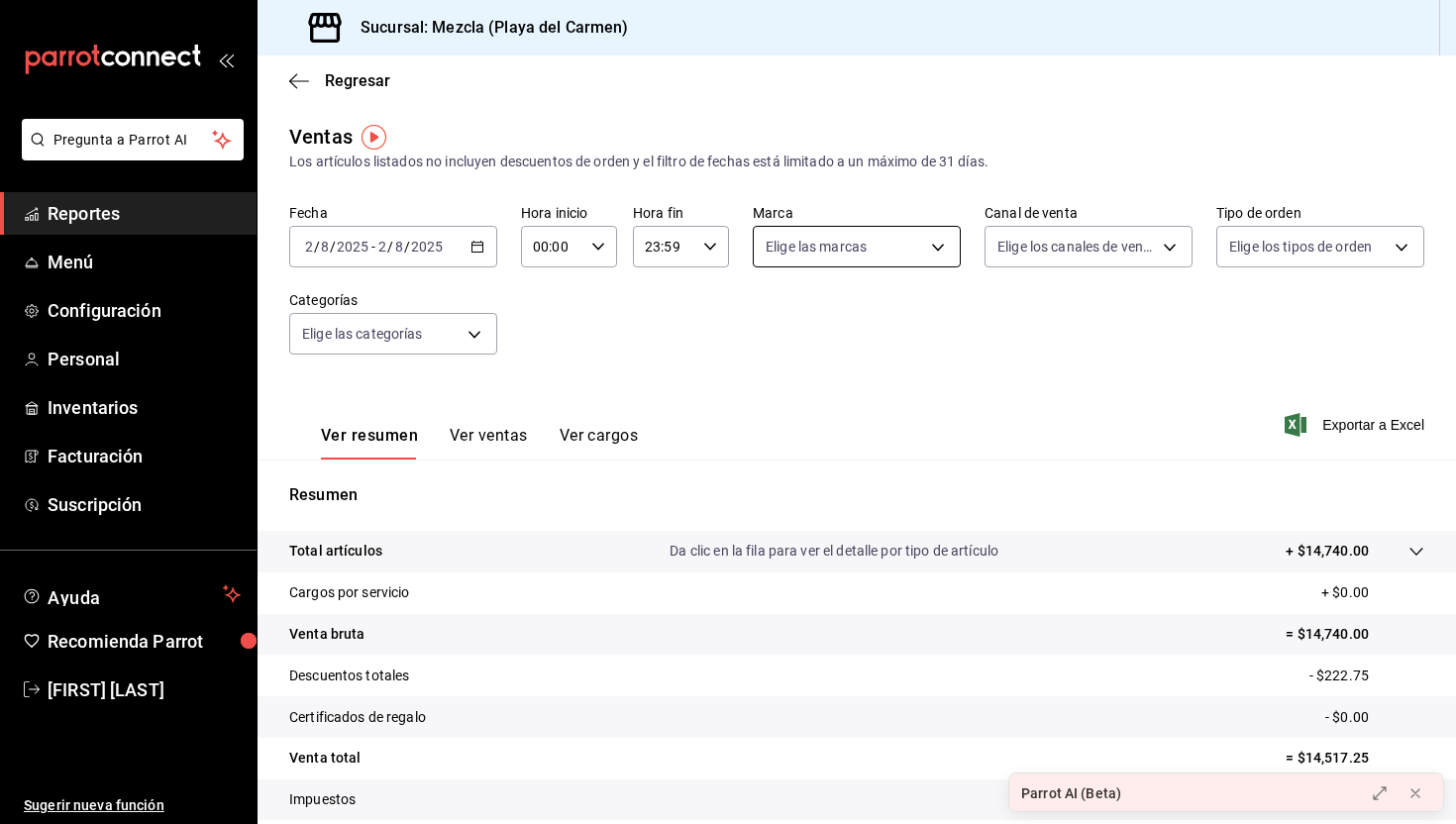 click on "Pregunta a Parrot AI Reportes   Menú   Configuración   Personal   Inventarios   Facturación   Suscripción   Ayuda Recomienda Parrot   [FIRST] [LAST]   Sugerir nueva función   Sucursal: Mezcla ([CITY]) Regresar Ventas Los artículos listados no incluyen descuentos de orden y el filtro de fechas está limitado a un máximo de 31 días. Fecha 2025-08-02 2 / 8 / 2025 - 2025-08-02 2 / 8 / 2025   Hora inicio 00:00 Hora inicio Hora fin 23:59 Hora fin Marca Elige las marcas Canal de venta Elige los canales de venta Tipo de orden Elige los tipos de orden Categorías Elige las categorías Ver resumen Ver ventas Ver cargos Exportar a Excel Resumen Total artículos Da clic en la fila para ver el detalle por tipo de artículo + $14,740.00 Cargos por servicio + $0.00 Venta bruta = $14,740.00 Descuentos totales - $222.75 Certificados de regalo - $0.00 Venta total = $14,517.25 Impuestos - $2,002.38 Venta neta = $12,514.87 GANA 1 MES GRATIS EN TU SUSCRIPCIÓN AQUÍ Ver video tutorial Ir a video Parrot AI (Beta)" at bounding box center (728, 412) 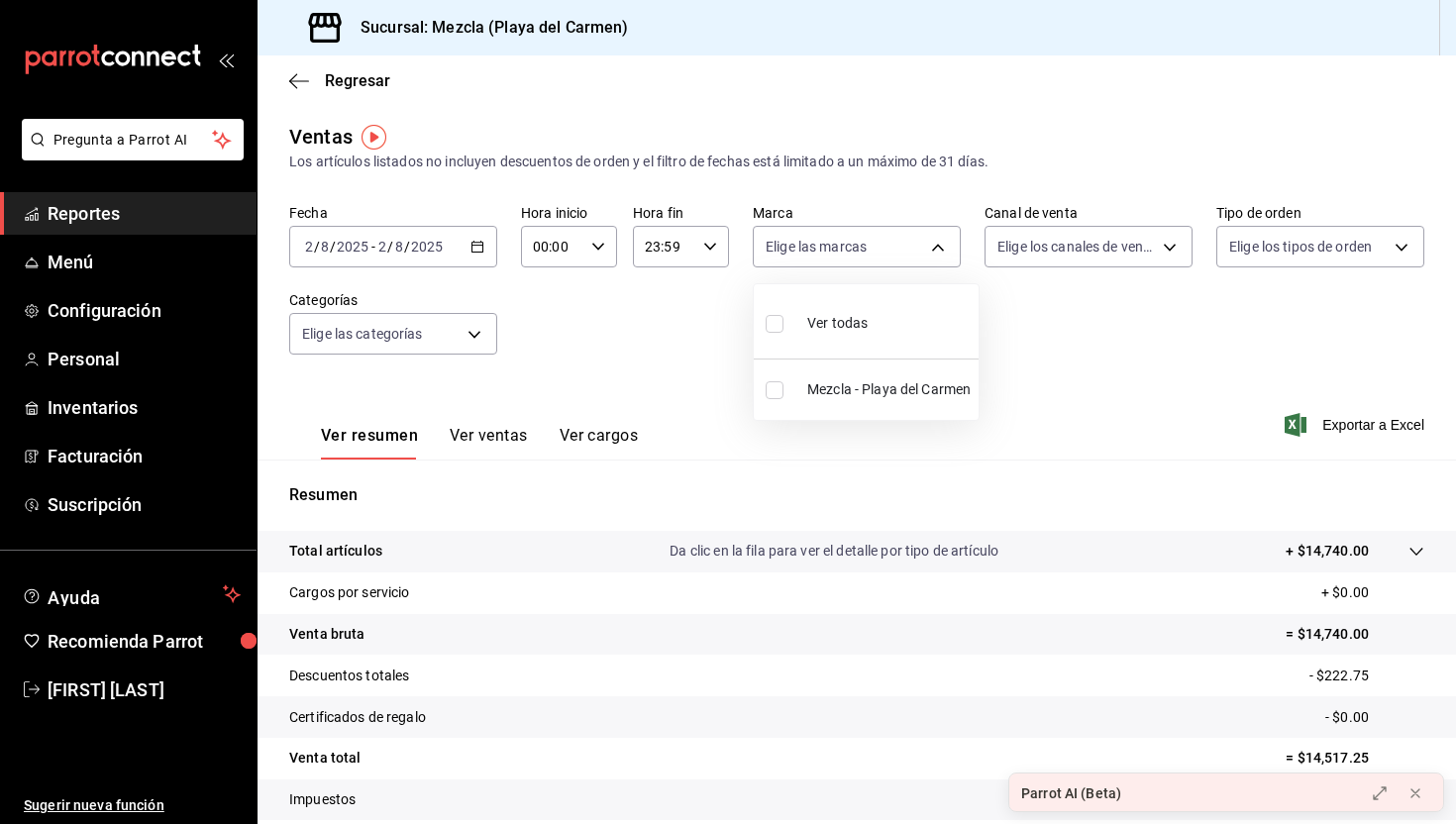 click at bounding box center [728, 412] 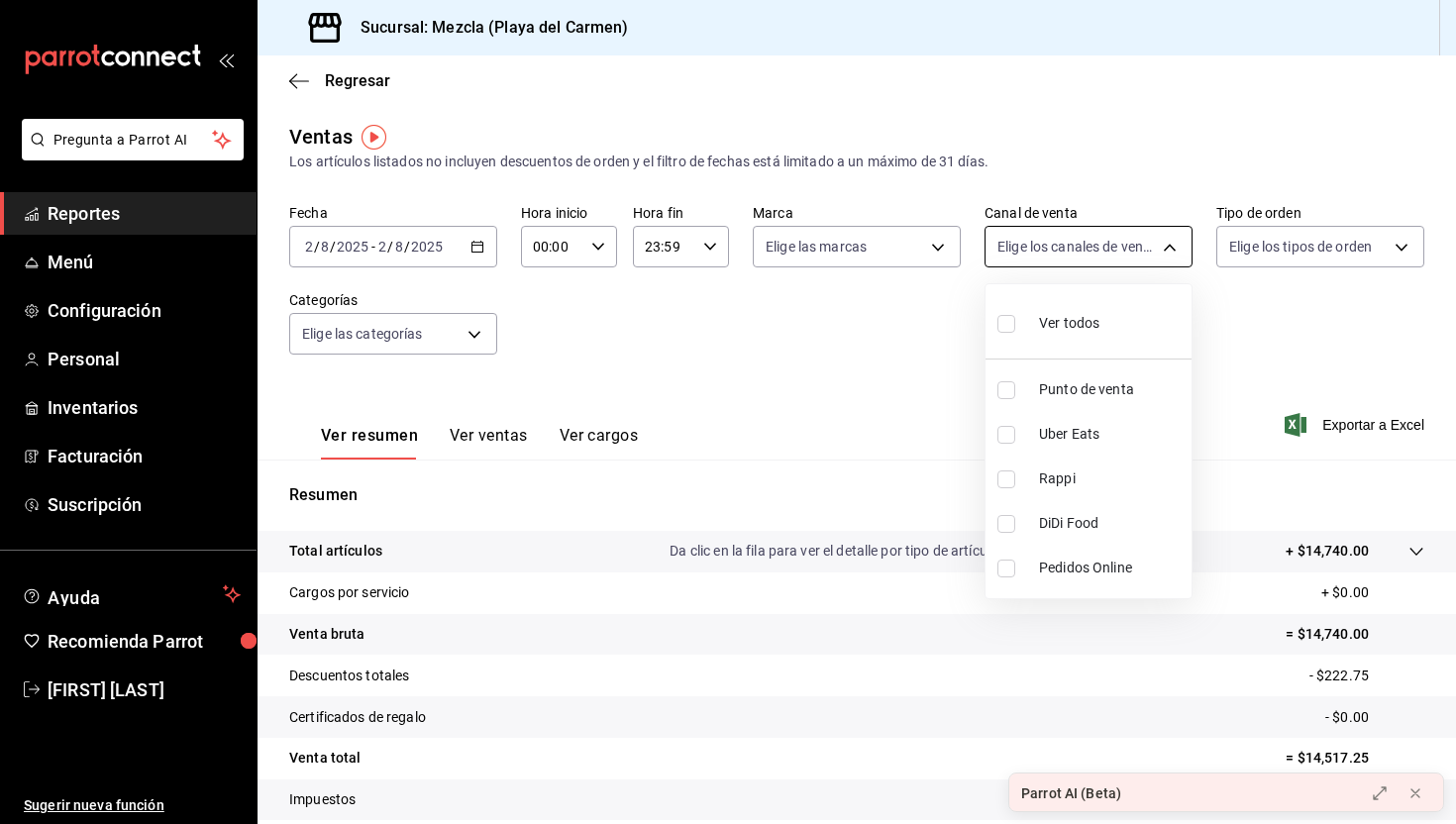 click on "Pregunta a Parrot AI Reportes   Menú   Configuración   Personal   Inventarios   Facturación   Suscripción   Ayuda Recomienda Parrot   [FIRST] [LAST]   Sugerir nueva función   Sucursal: Mezcla ([CITY]) Regresar Ventas Los artículos listados no incluyen descuentos de orden y el filtro de fechas está limitado a un máximo de 31 días. Fecha 2025-08-02 2 / 8 / 2025 - 2025-08-02 2 / 8 / 2025   Hora inicio 00:00 Hora inicio Hora fin 23:59 Hora fin Marca Elige las marcas Canal de venta Elige los canales de venta Tipo de orden Elige los tipos de orden Categorías Elige las categorías Ver resumen Ver ventas Ver cargos Exportar a Excel Resumen Total artículos Da clic en la fila para ver el detalle por tipo de artículo + $14,740.00 Cargos por servicio + $0.00 Venta bruta = $14,740.00 Descuentos totales - $222.75 Certificados de regalo - $0.00 Venta total = $14,517.25 Impuestos - $2,002.38 Venta neta = $12,514.87 GANA 1 MES GRATIS EN TU SUSCRIPCIÓN AQUÍ Ver video tutorial Ir a video Parrot AI (Beta)" at bounding box center [728, 412] 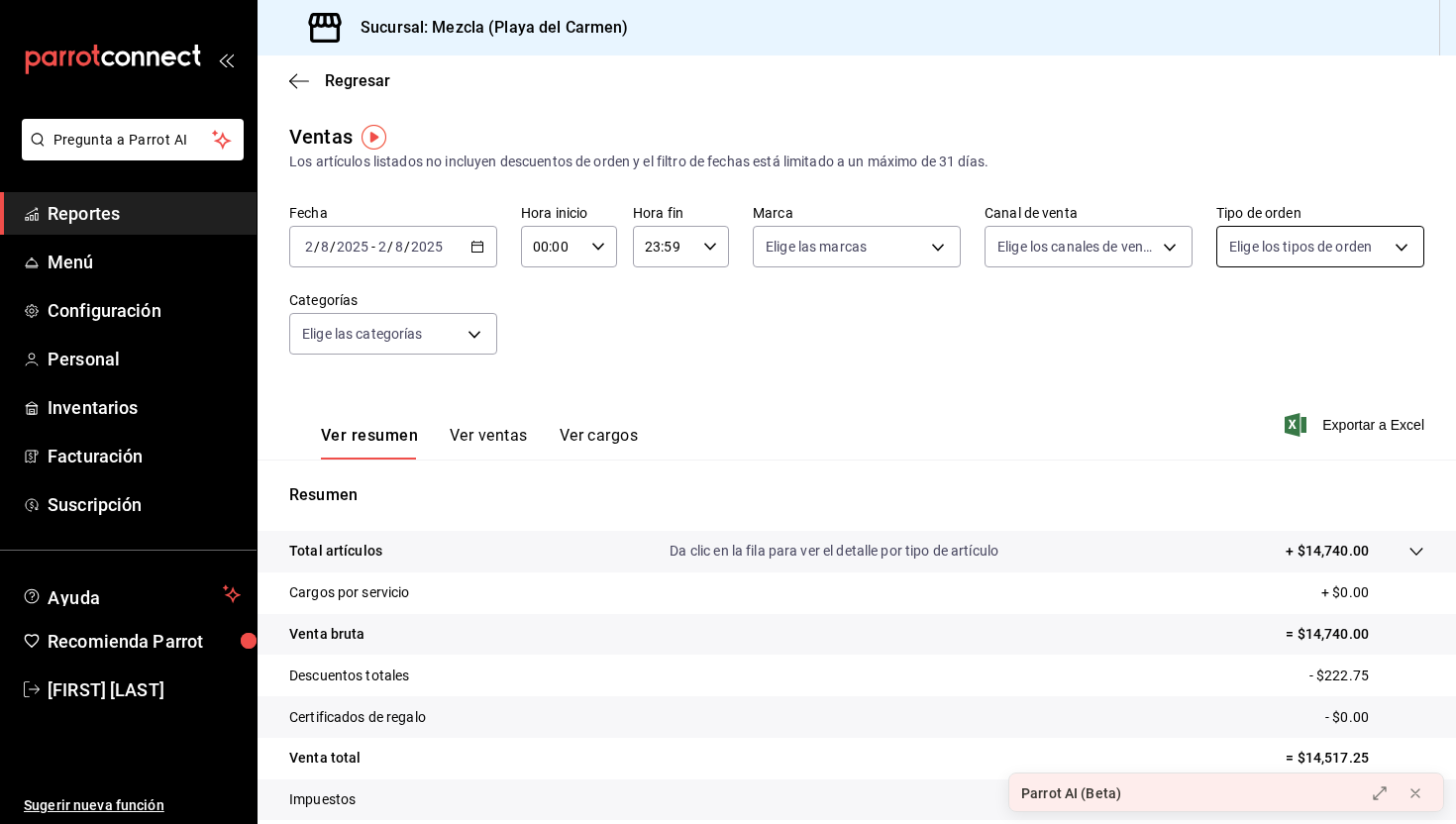 click on "Pregunta a Parrot AI Reportes   Menú   Configuración   Personal   Inventarios   Facturación   Suscripción   Ayuda Recomienda Parrot   [FIRST] [LAST]   Sugerir nueva función   Sucursal: Mezcla ([CITY]) Regresar Ventas Los artículos listados no incluyen descuentos de orden y el filtro de fechas está limitado a un máximo de 31 días. Fecha 2025-08-02 2 / 8 / 2025 - 2025-08-02 2 / 8 / 2025   Hora inicio 00:00 Hora inicio Hora fin 23:59 Hora fin Marca Elige las marcas Canal de venta Elige los canales de venta Tipo de orden Elige los tipos de orden Categorías Elige las categorías Ver resumen Ver ventas Ver cargos Exportar a Excel Resumen Total artículos Da clic en la fila para ver el detalle por tipo de artículo + $14,740.00 Cargos por servicio + $0.00 Venta bruta = $14,740.00 Descuentos totales - $222.75 Certificados de regalo - $0.00 Venta total = $14,517.25 Impuestos - $2,002.38 Venta neta = $12,514.87 GANA 1 MES GRATIS EN TU SUSCRIPCIÓN AQUÍ Ver video tutorial Ir a video Parrot AI (Beta)" at bounding box center [728, 412] 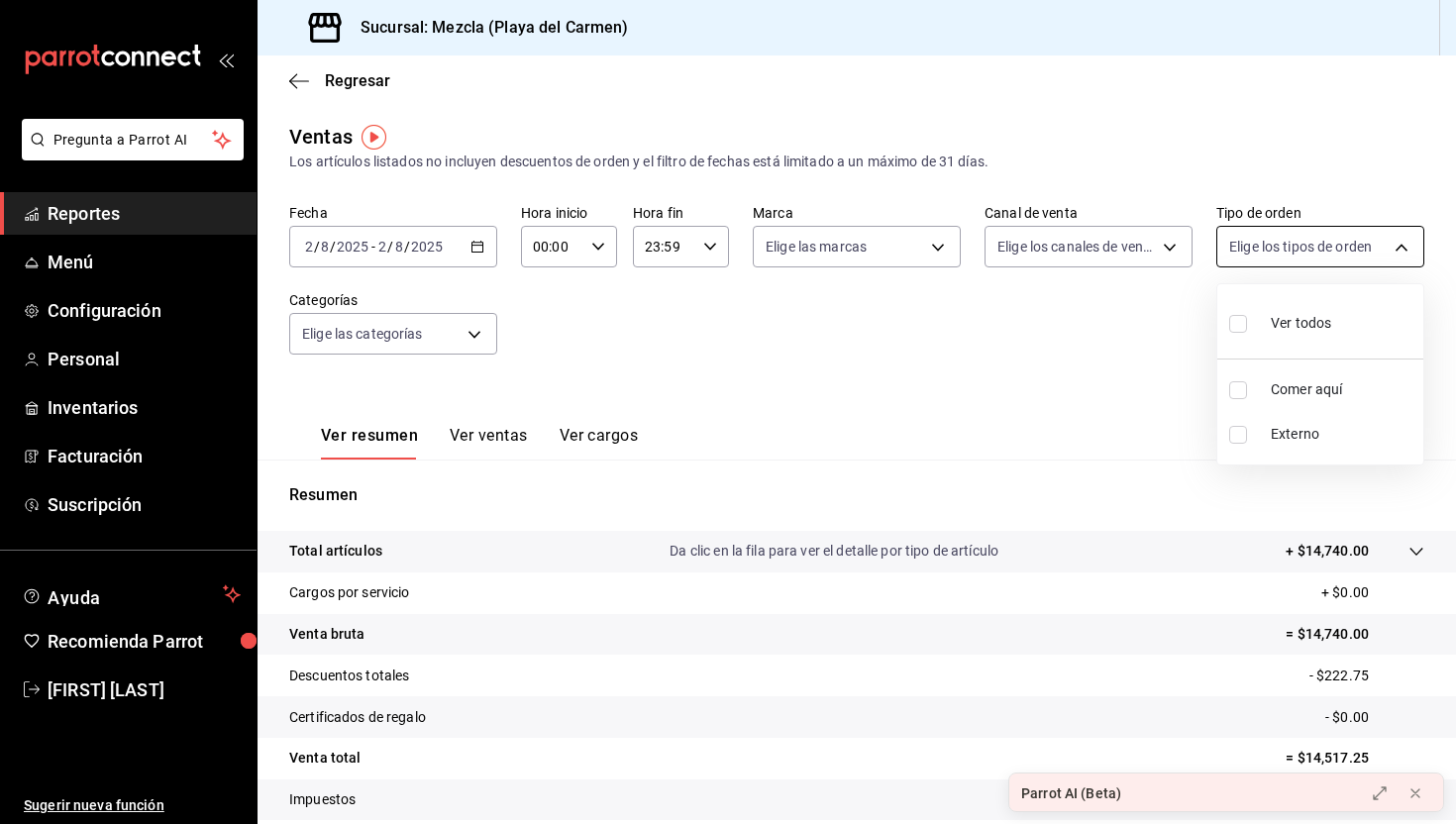 click at bounding box center (728, 412) 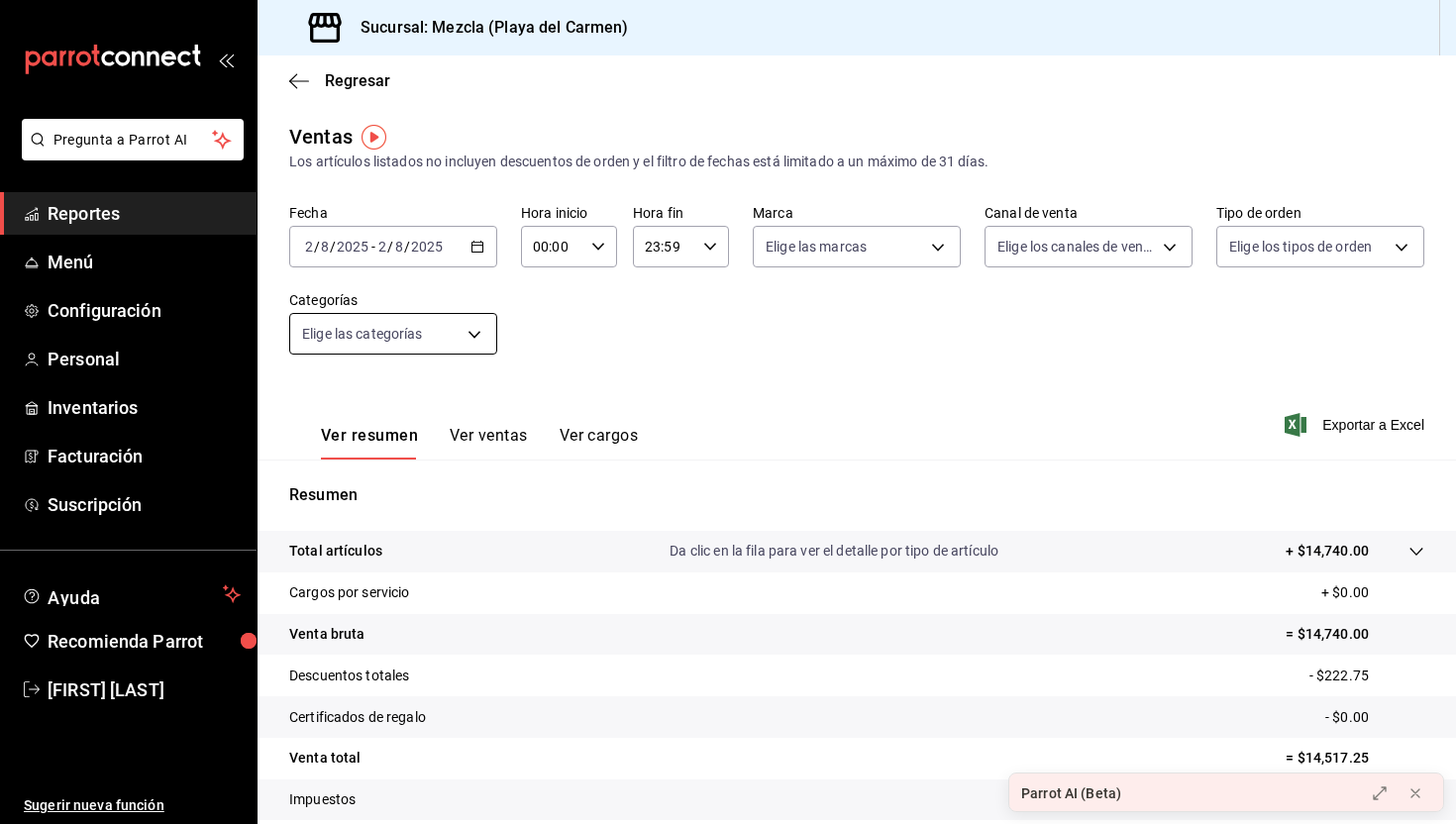 click on "Pregunta a Parrot AI Reportes   Menú   Configuración   Personal   Inventarios   Facturación   Suscripción   Ayuda Recomienda Parrot   [FIRST] [LAST]   Sugerir nueva función   Sucursal: Mezcla ([CITY]) Regresar Ventas Los artículos listados no incluyen descuentos de orden y el filtro de fechas está limitado a un máximo de 31 días. Fecha 2025-08-02 2 / 8 / 2025 - 2025-08-02 2 / 8 / 2025   Hora inicio 00:00 Hora inicio Hora fin 23:59 Hora fin Marca Elige las marcas Canal de venta Elige los canales de venta Tipo de orden Elige los tipos de orden Categorías Elige las categorías Ver resumen Ver ventas Ver cargos Exportar a Excel Resumen Total artículos Da clic en la fila para ver el detalle por tipo de artículo + $14,740.00 Cargos por servicio + $0.00 Venta bruta = $14,740.00 Descuentos totales - $222.75 Certificados de regalo - $0.00 Venta total = $14,517.25 Impuestos - $2,002.38 Venta neta = $12,514.87 GANA 1 MES GRATIS EN TU SUSCRIPCIÓN AQUÍ Ver video tutorial Ir a video Parrot AI (Beta)" at bounding box center (728, 412) 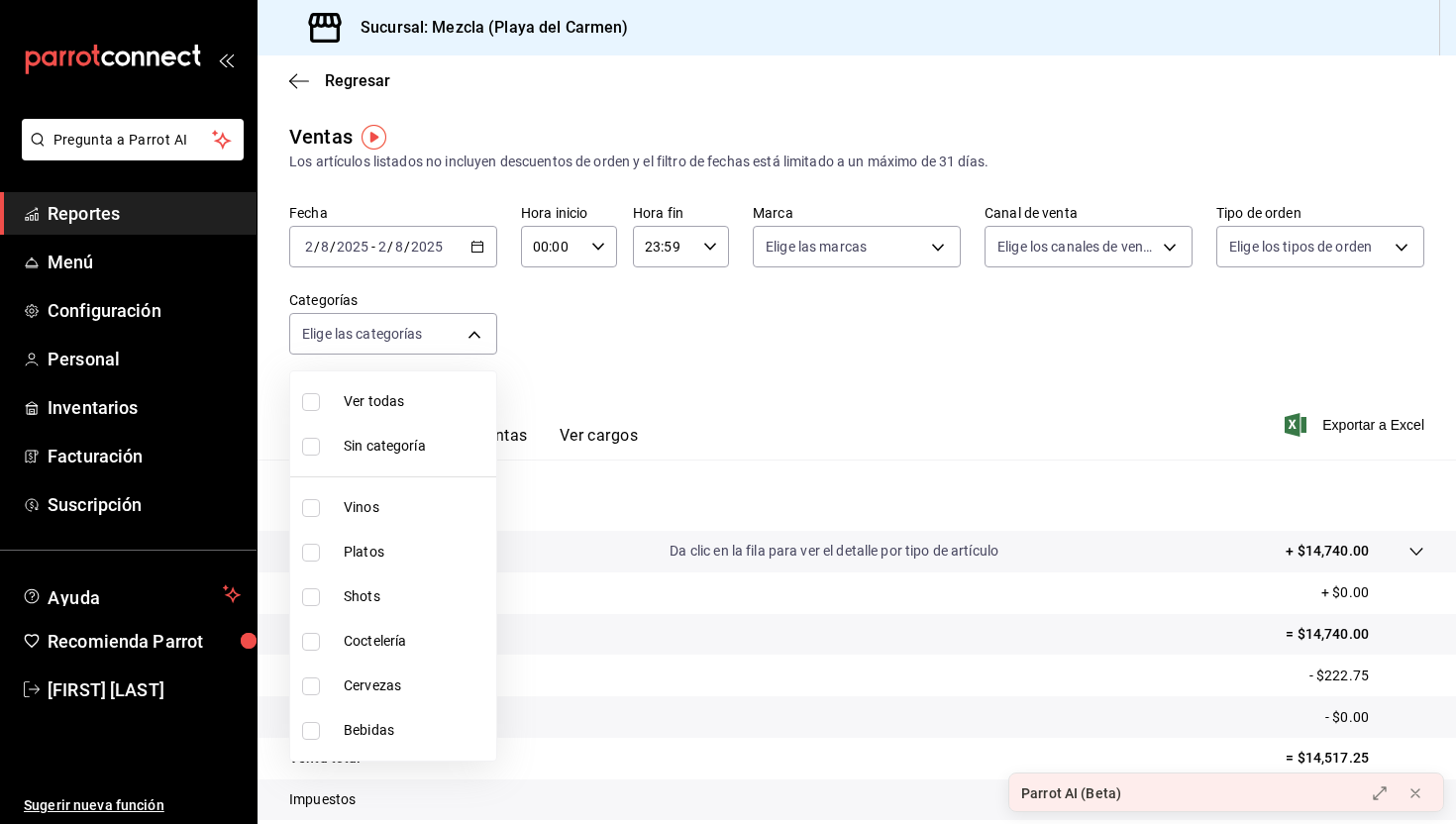 click at bounding box center [728, 412] 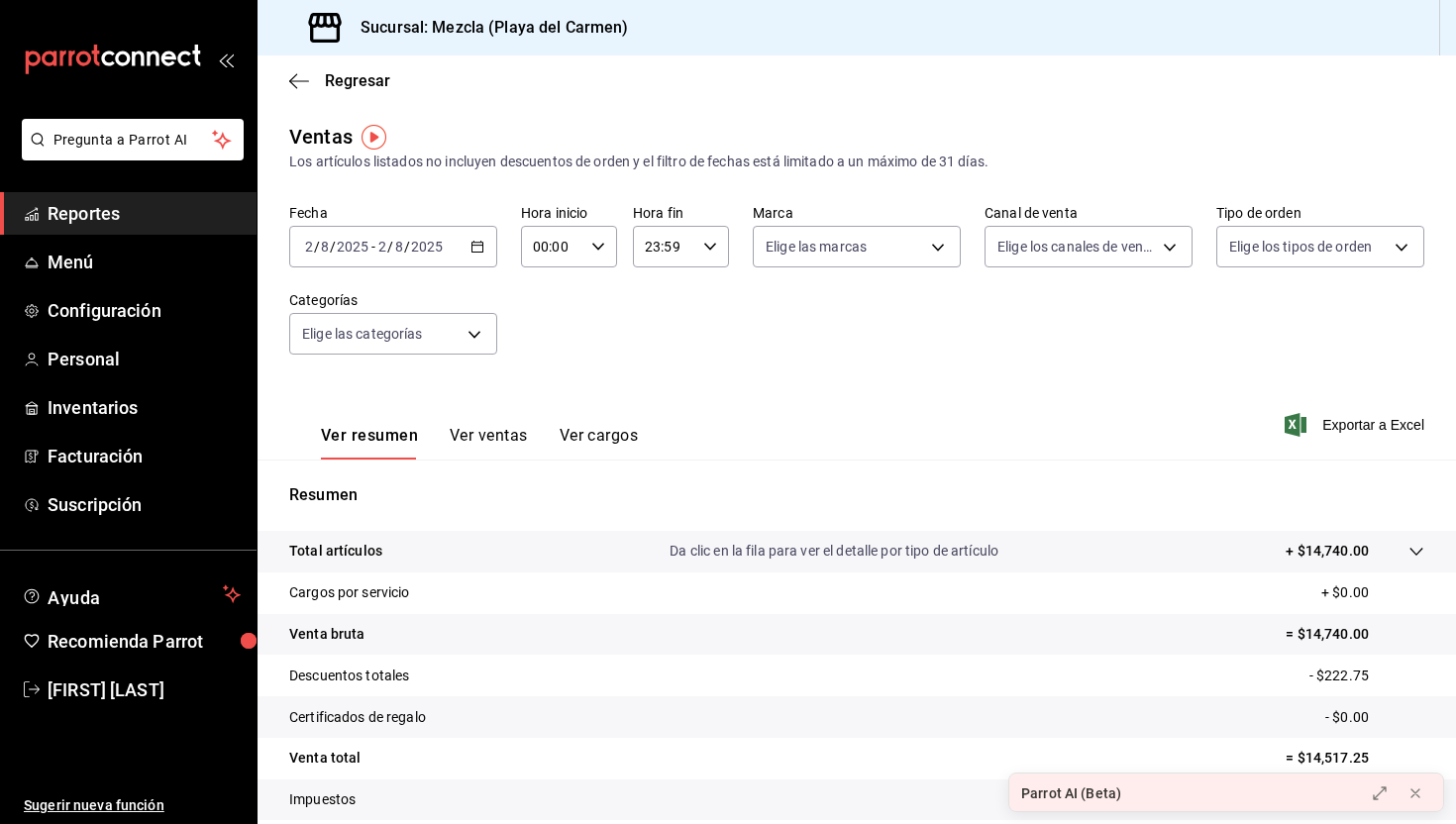 click on "Ver ventas" at bounding box center (488, 443) 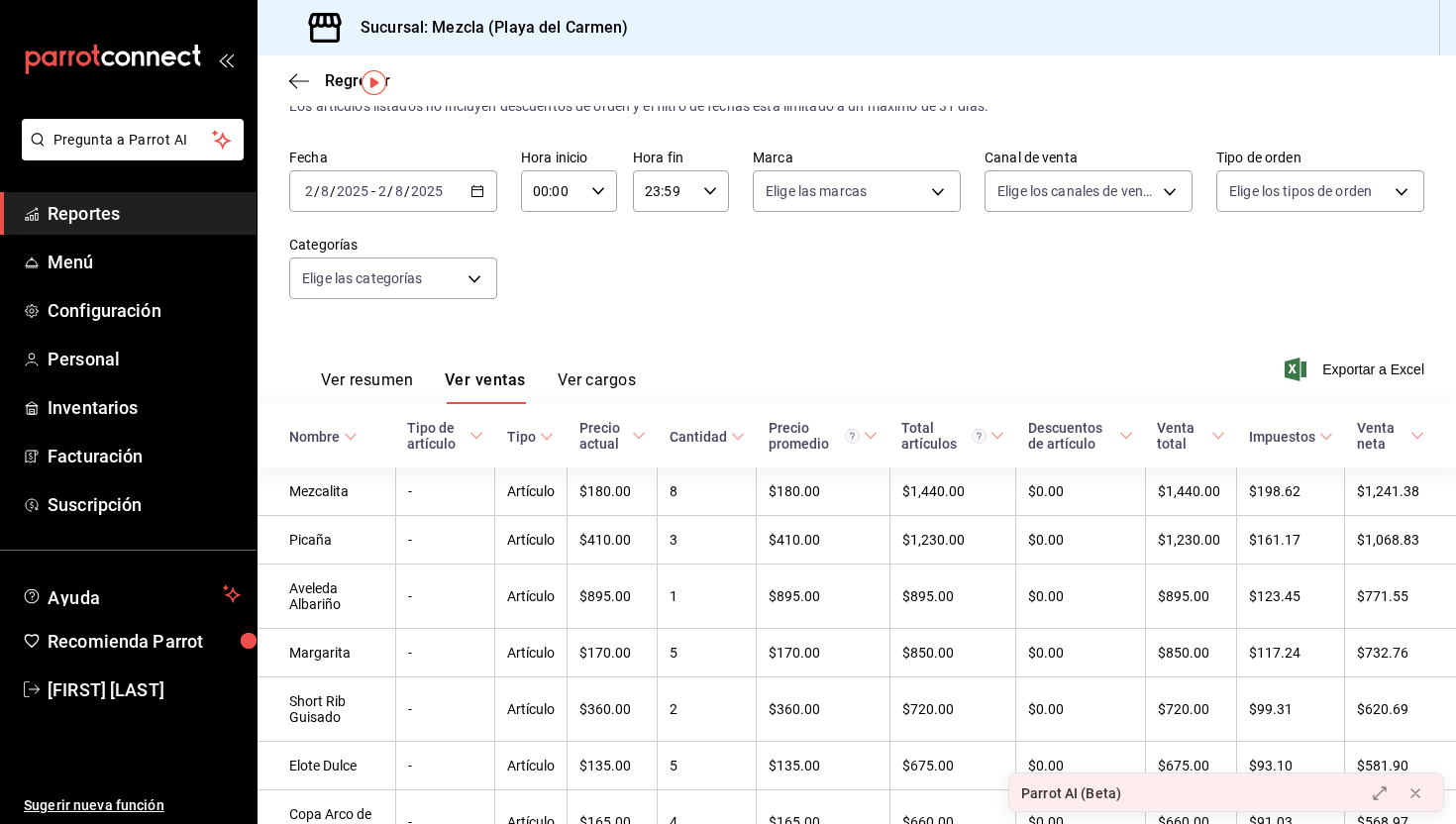 scroll, scrollTop: 54, scrollLeft: 0, axis: vertical 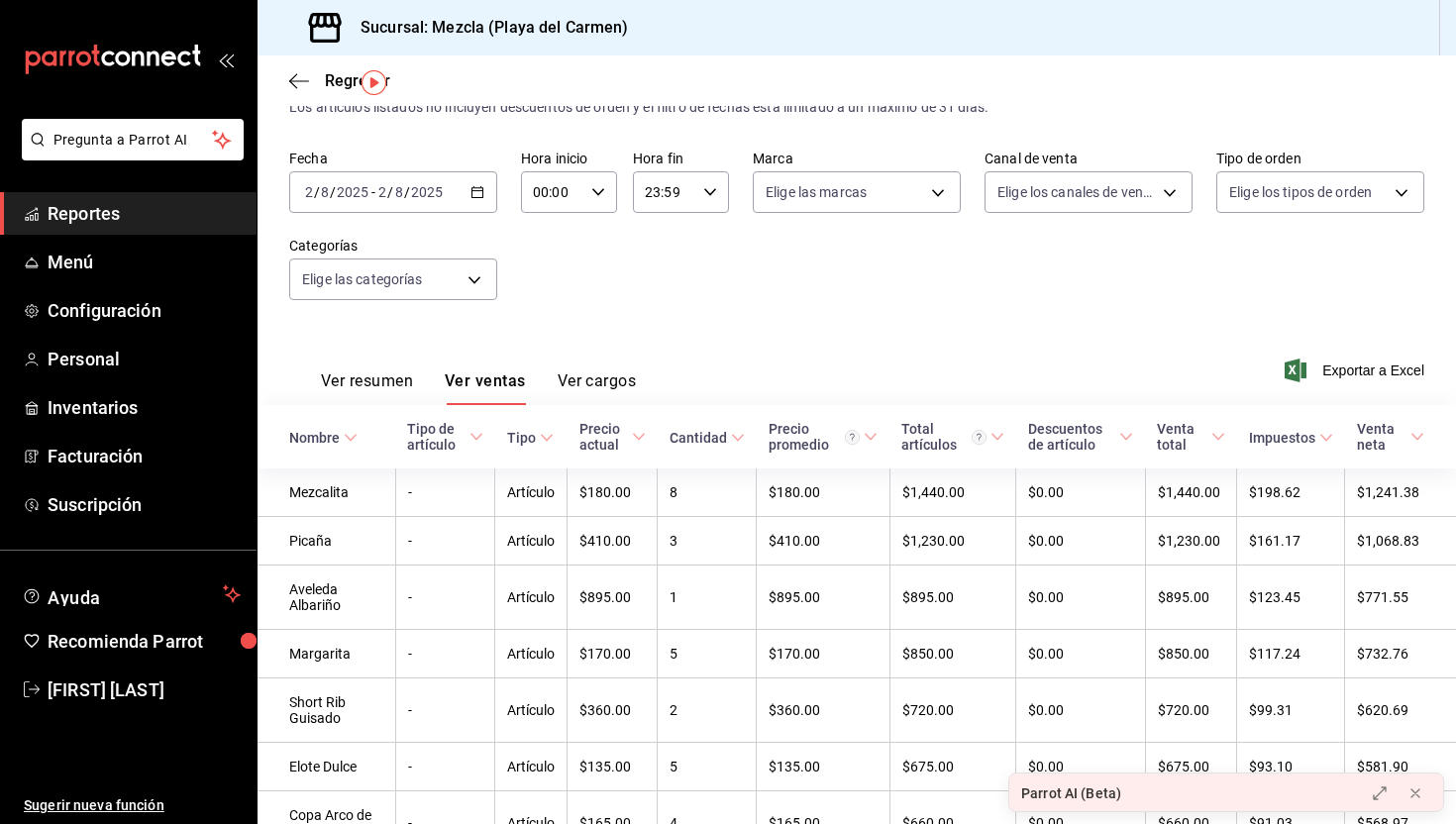 click on "Ver cargos" at bounding box center (597, 388) 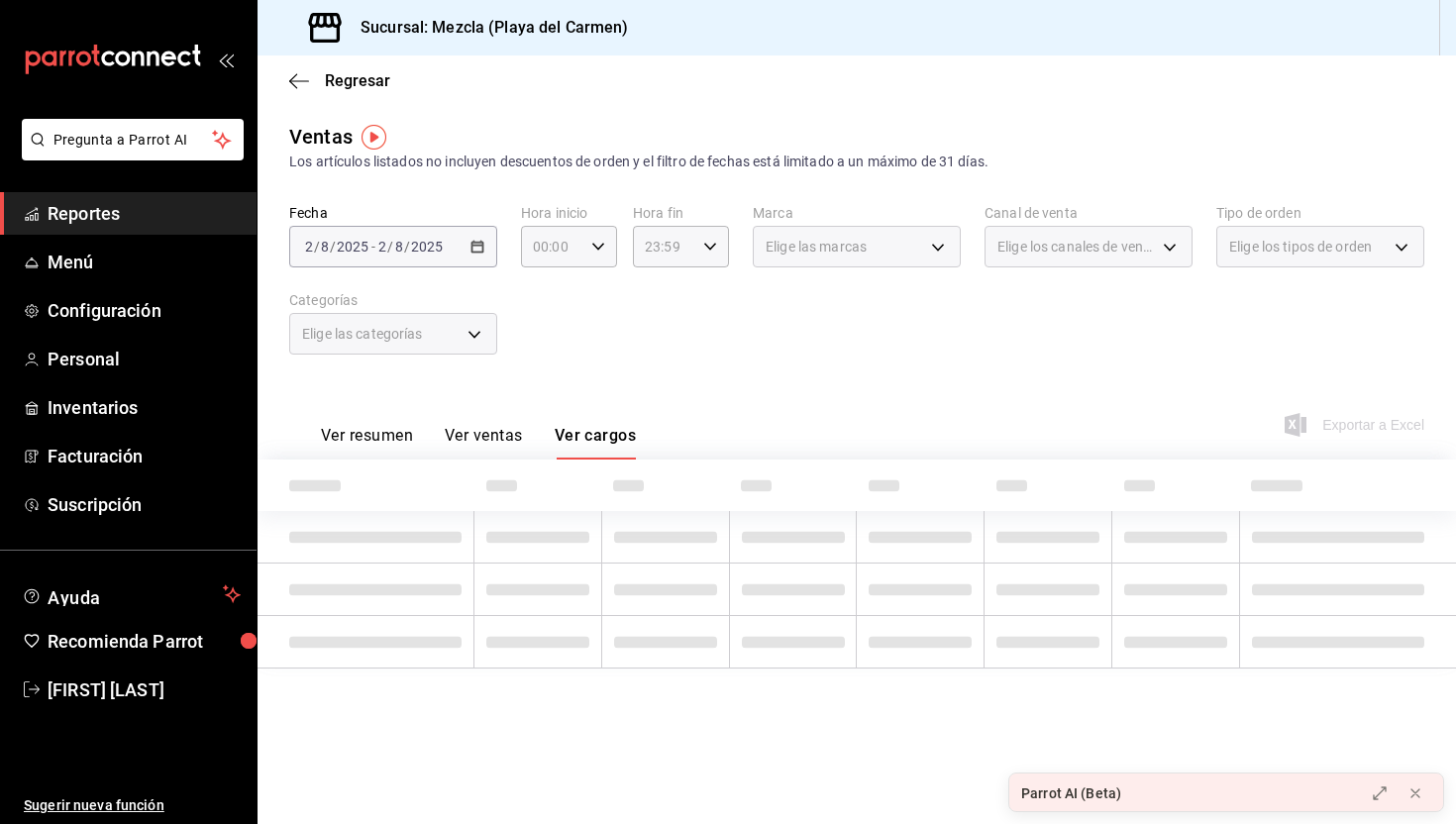 scroll, scrollTop: 0, scrollLeft: 0, axis: both 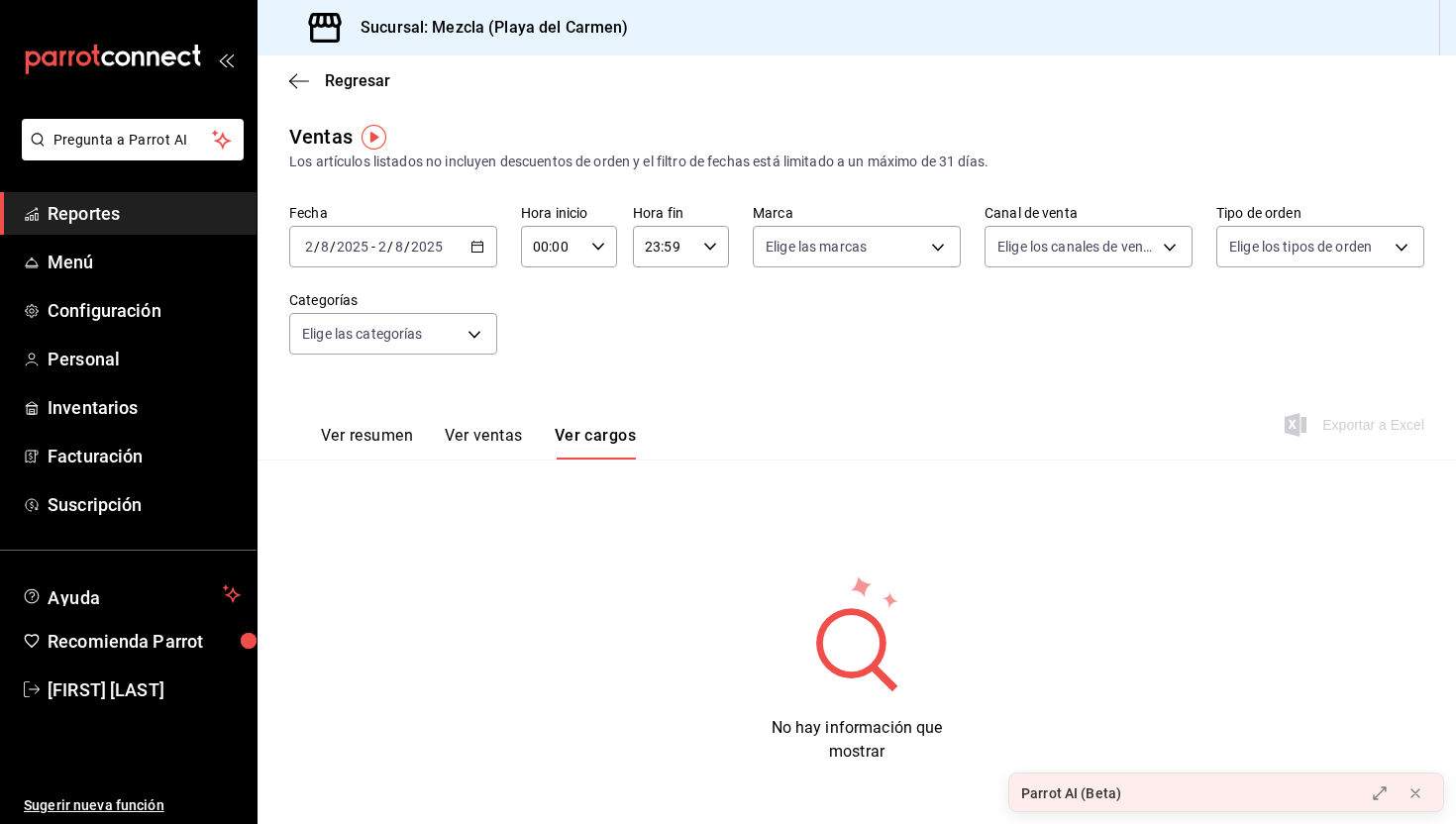 click on "Ver resumen" at bounding box center [366, 443] 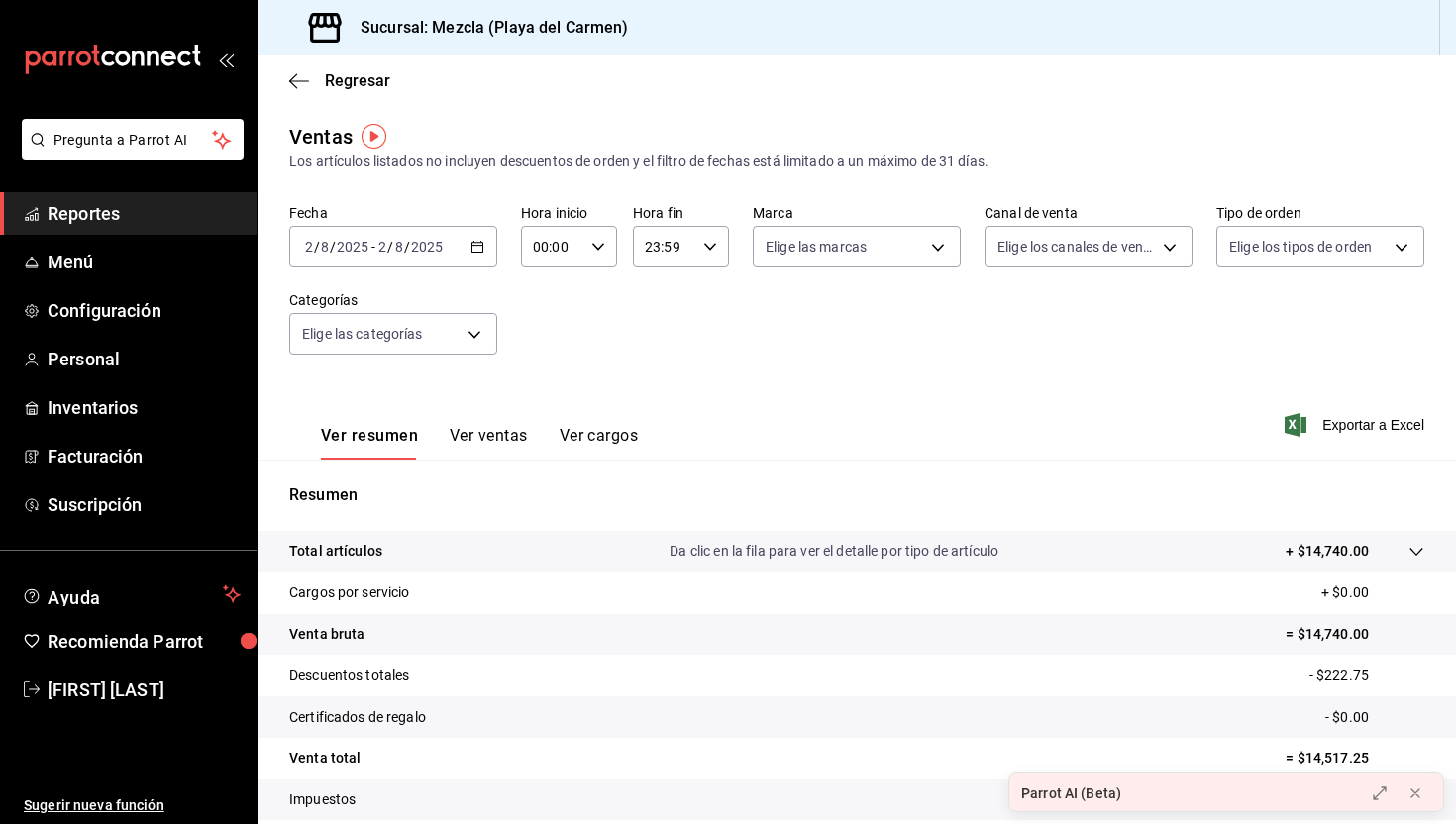 scroll, scrollTop: 125, scrollLeft: 0, axis: vertical 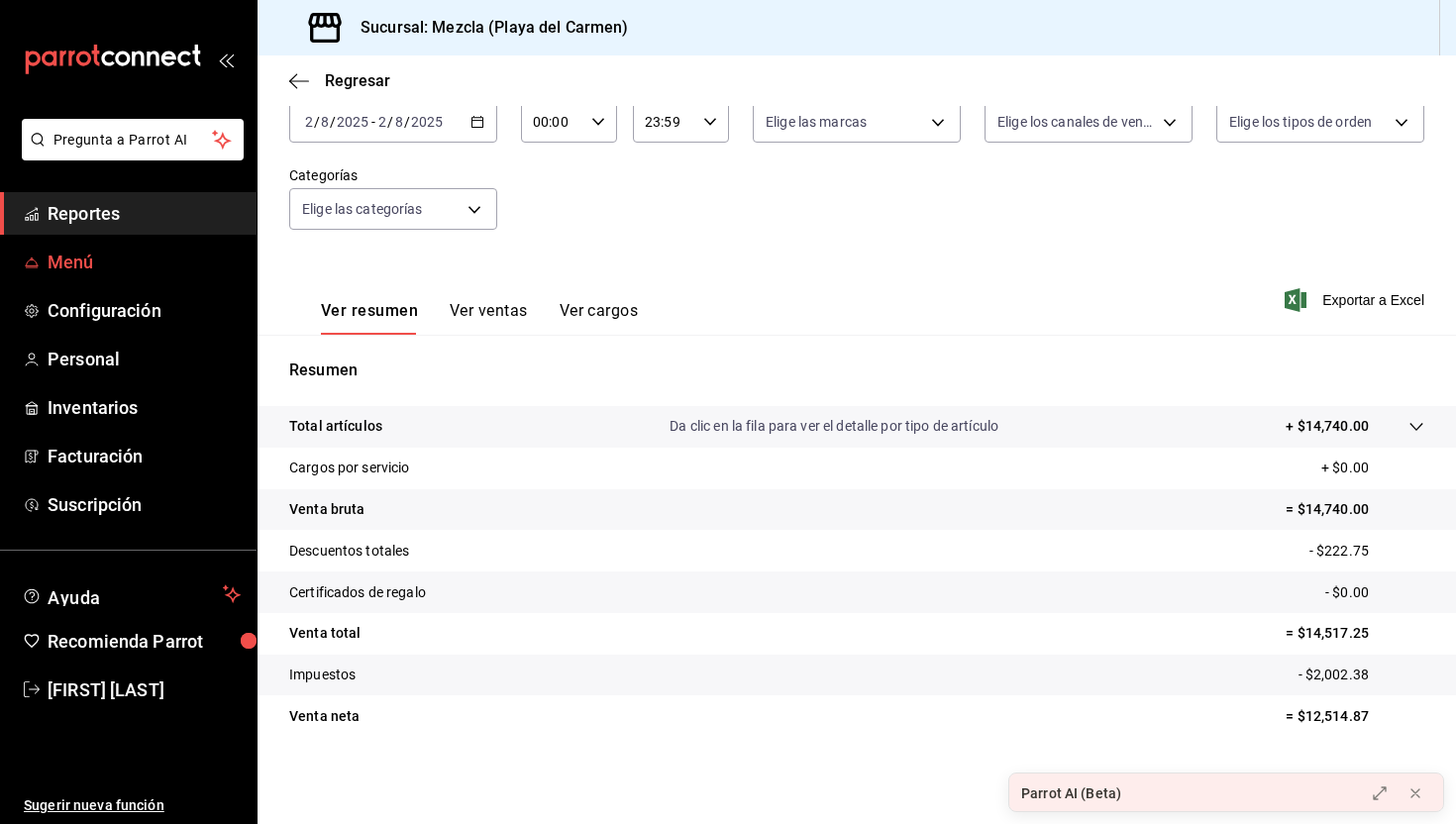 click on "Menú" at bounding box center (128, 261) 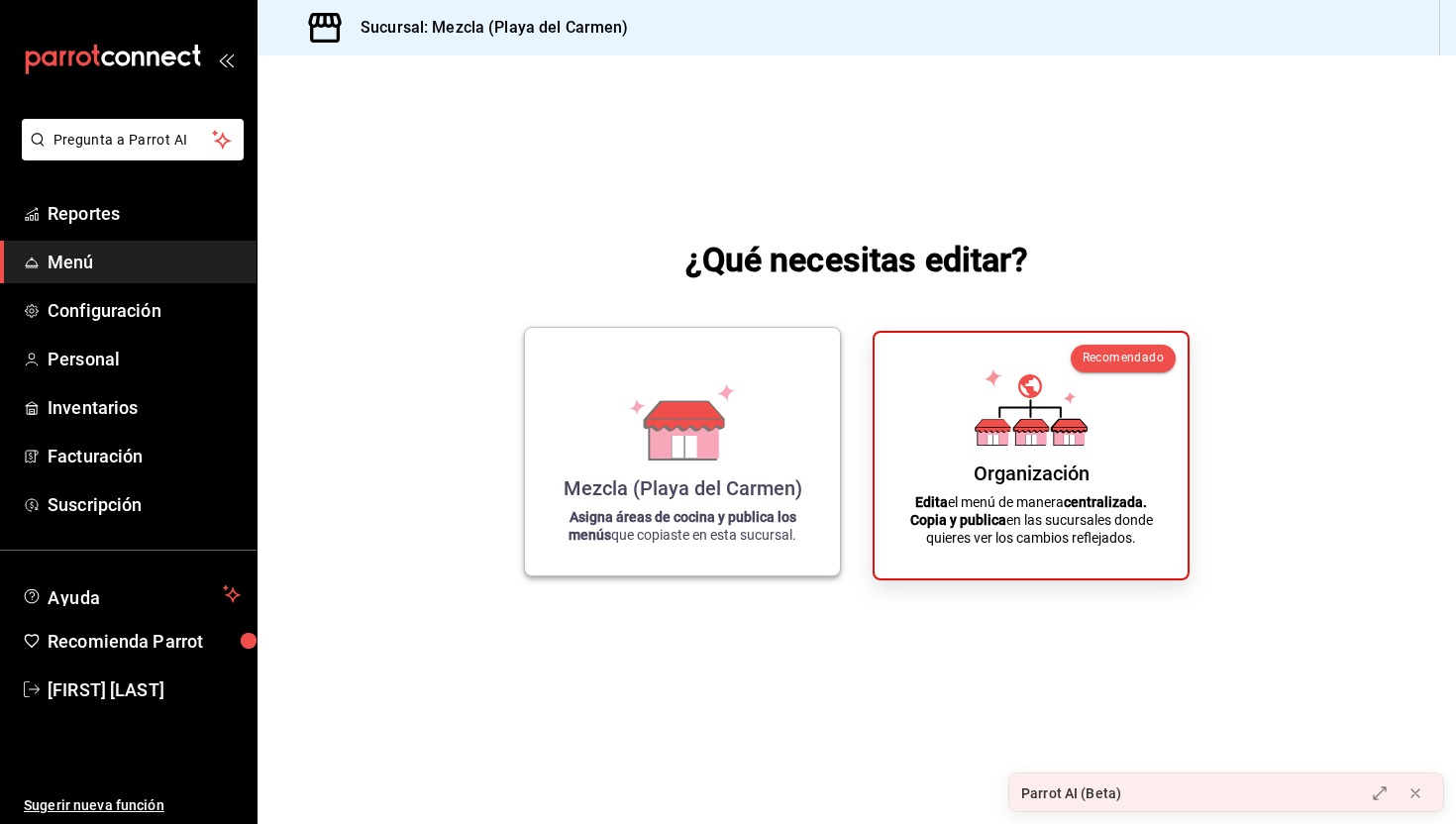 click on "Mezcla (Playa del Carmen) Asigna áreas de cocina y publica los menús  que copiaste en esta sucursal." at bounding box center (682, 452) 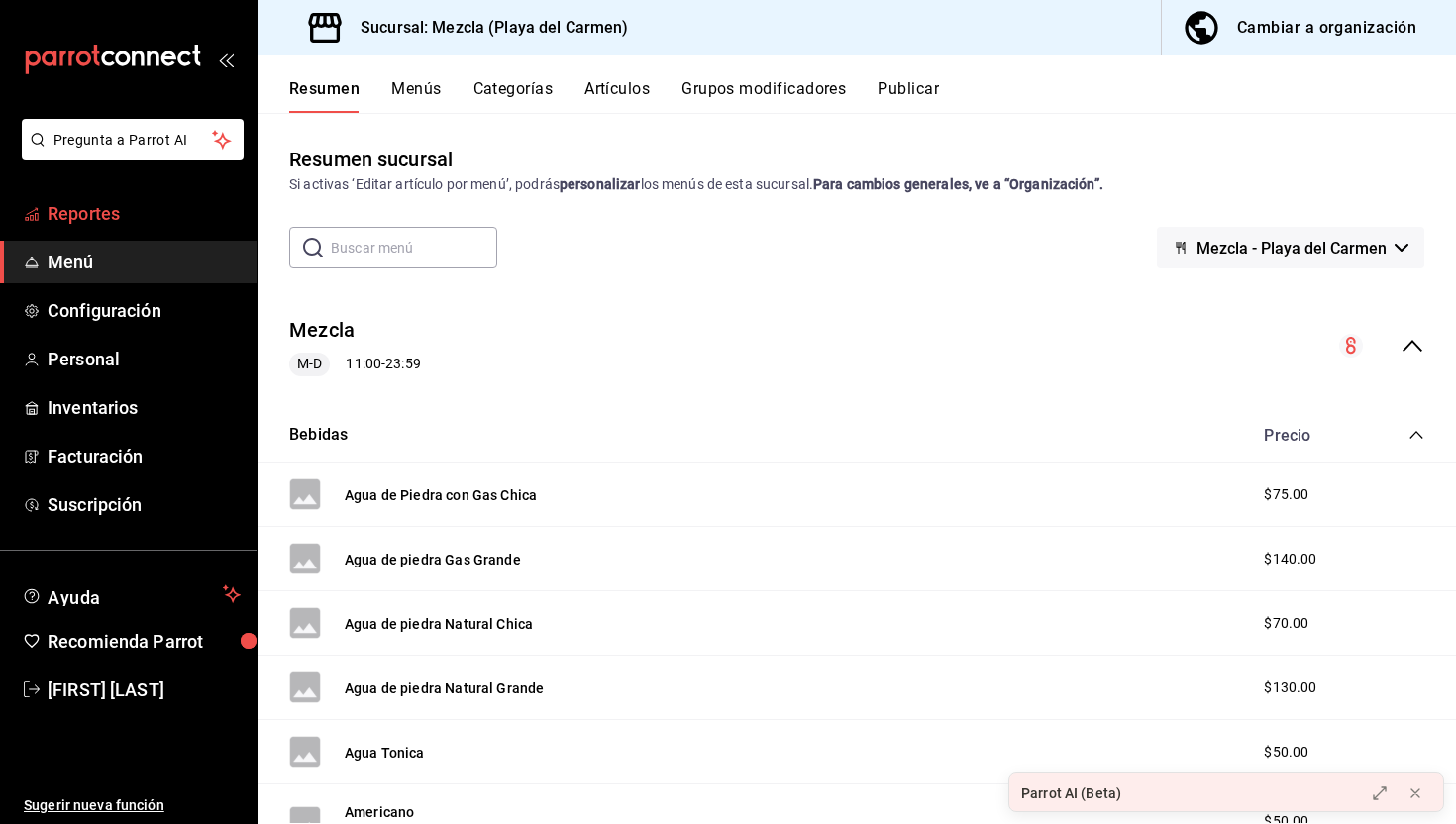 click on "Reportes" at bounding box center (144, 213) 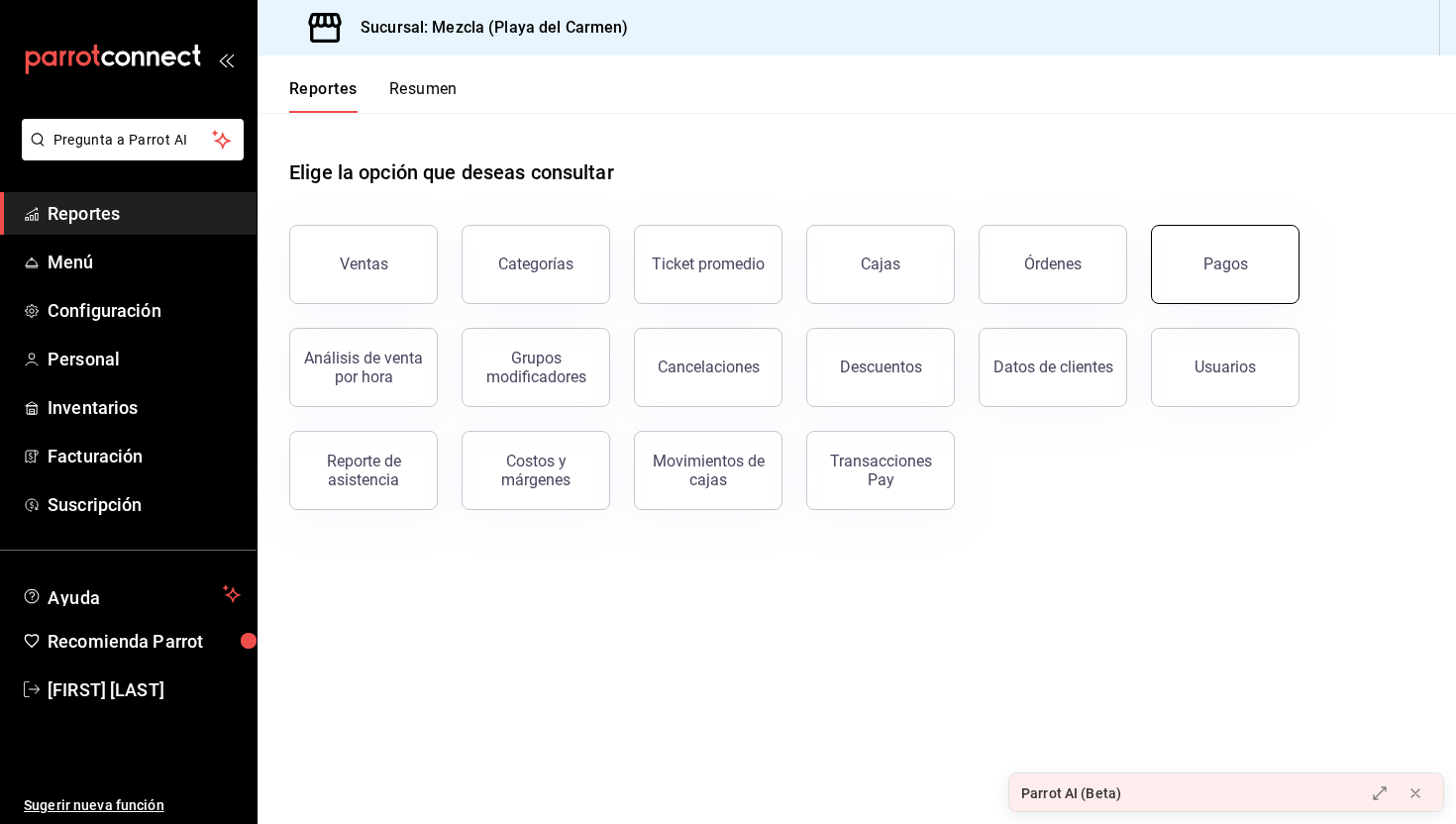 click on "Pagos" at bounding box center (1225, 263) 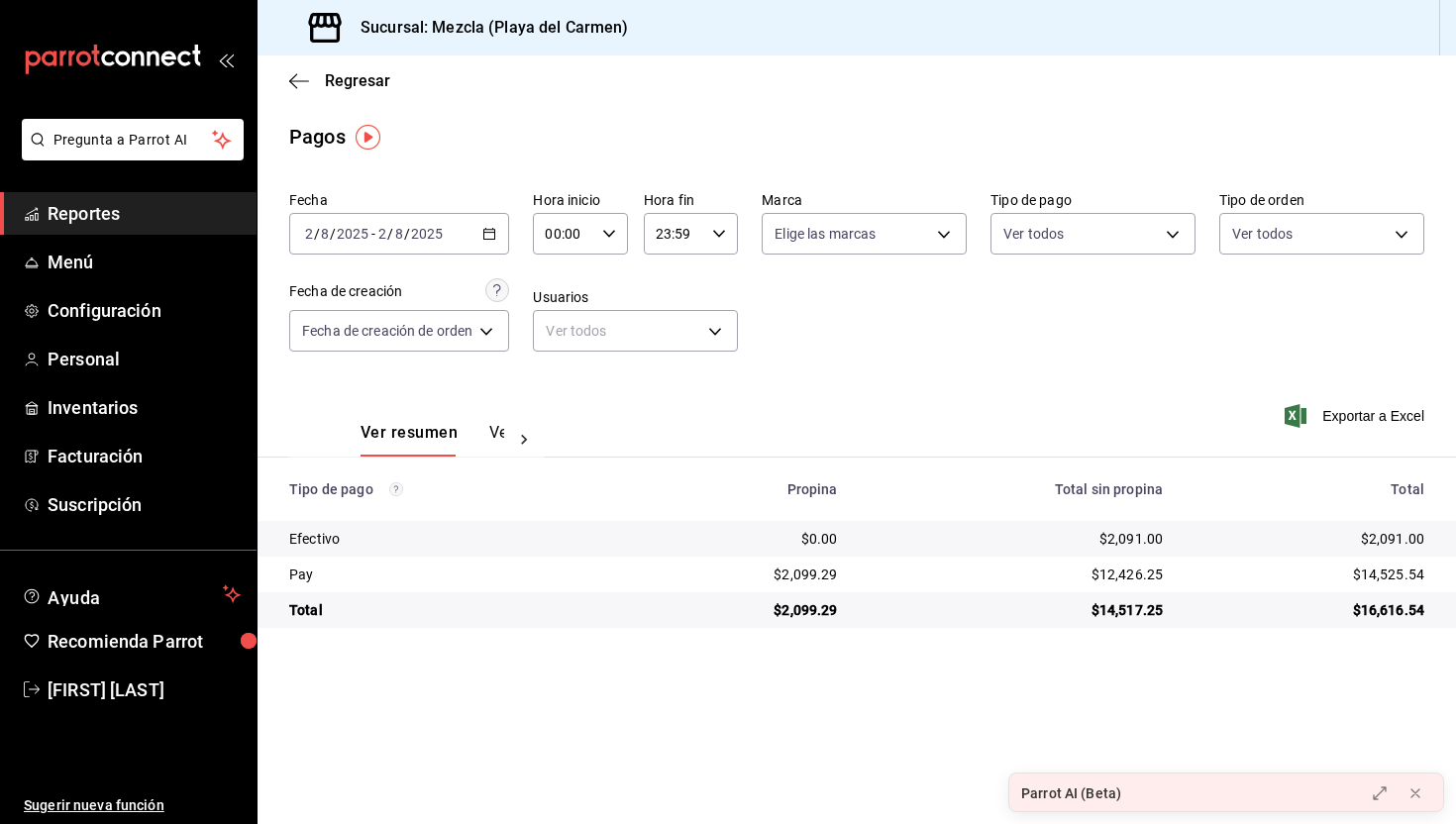 click 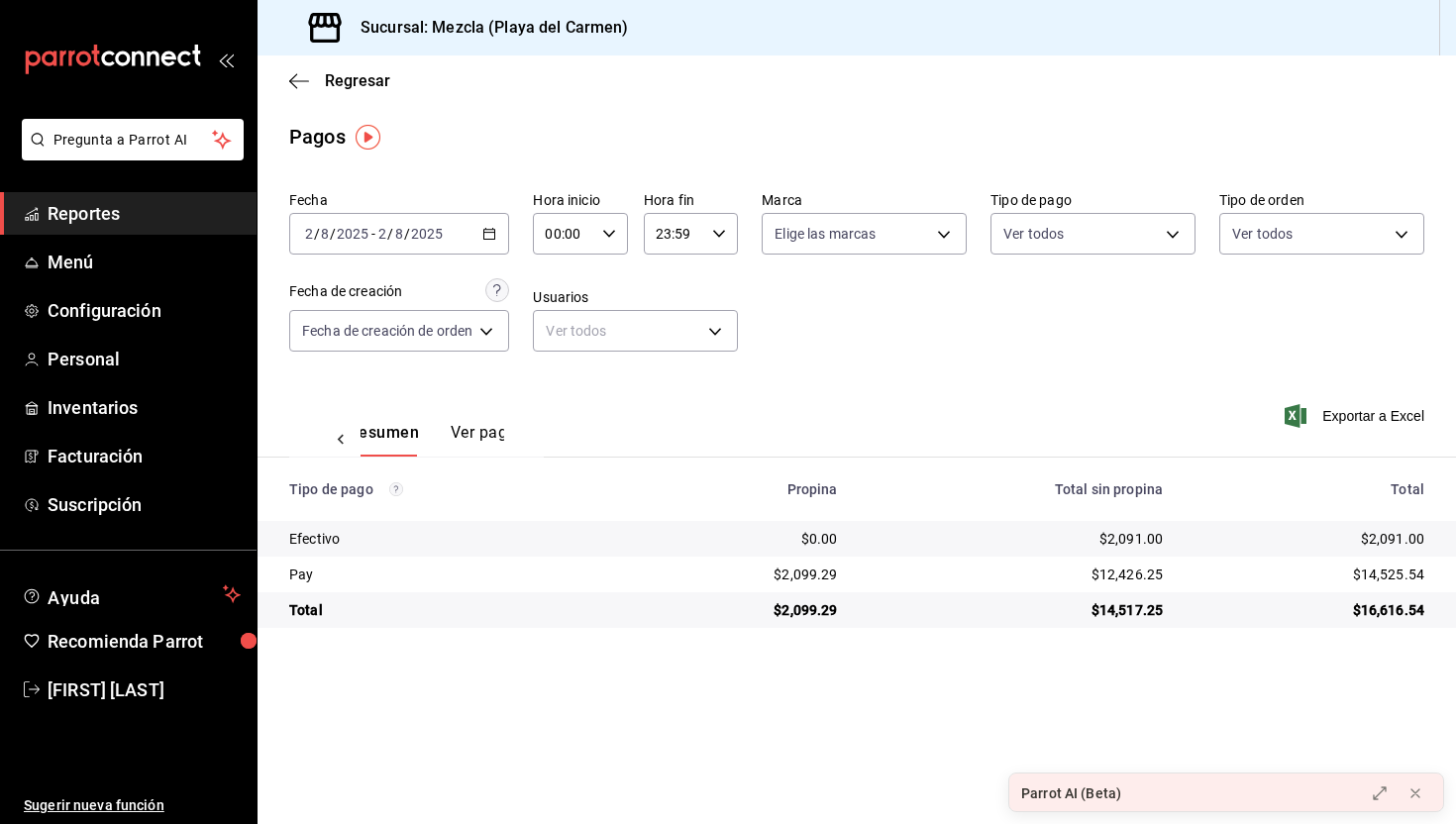 scroll, scrollTop: 0, scrollLeft: 58, axis: horizontal 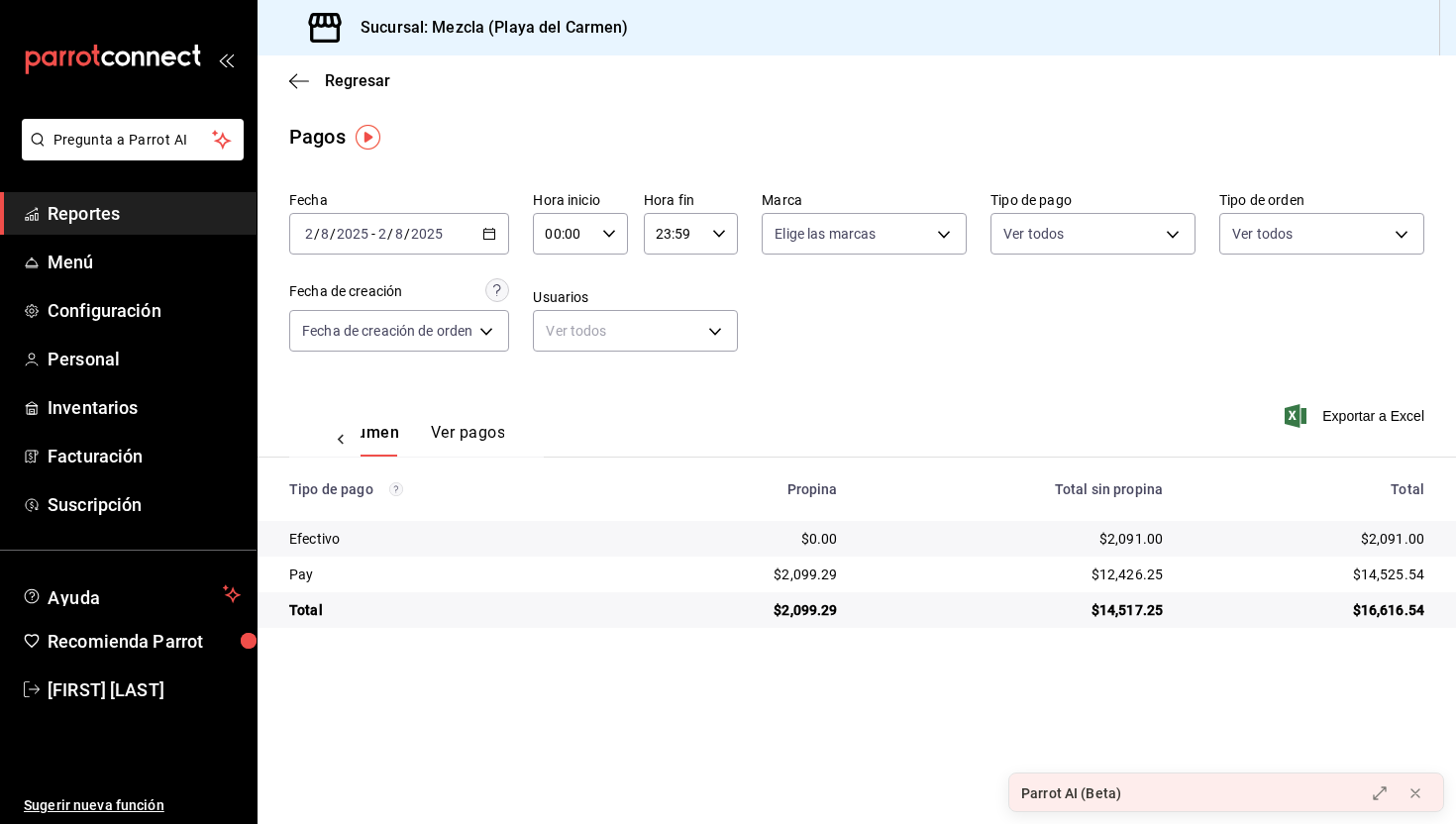 click on "Ver resumen Ver pagos" at bounding box center [416, 428] 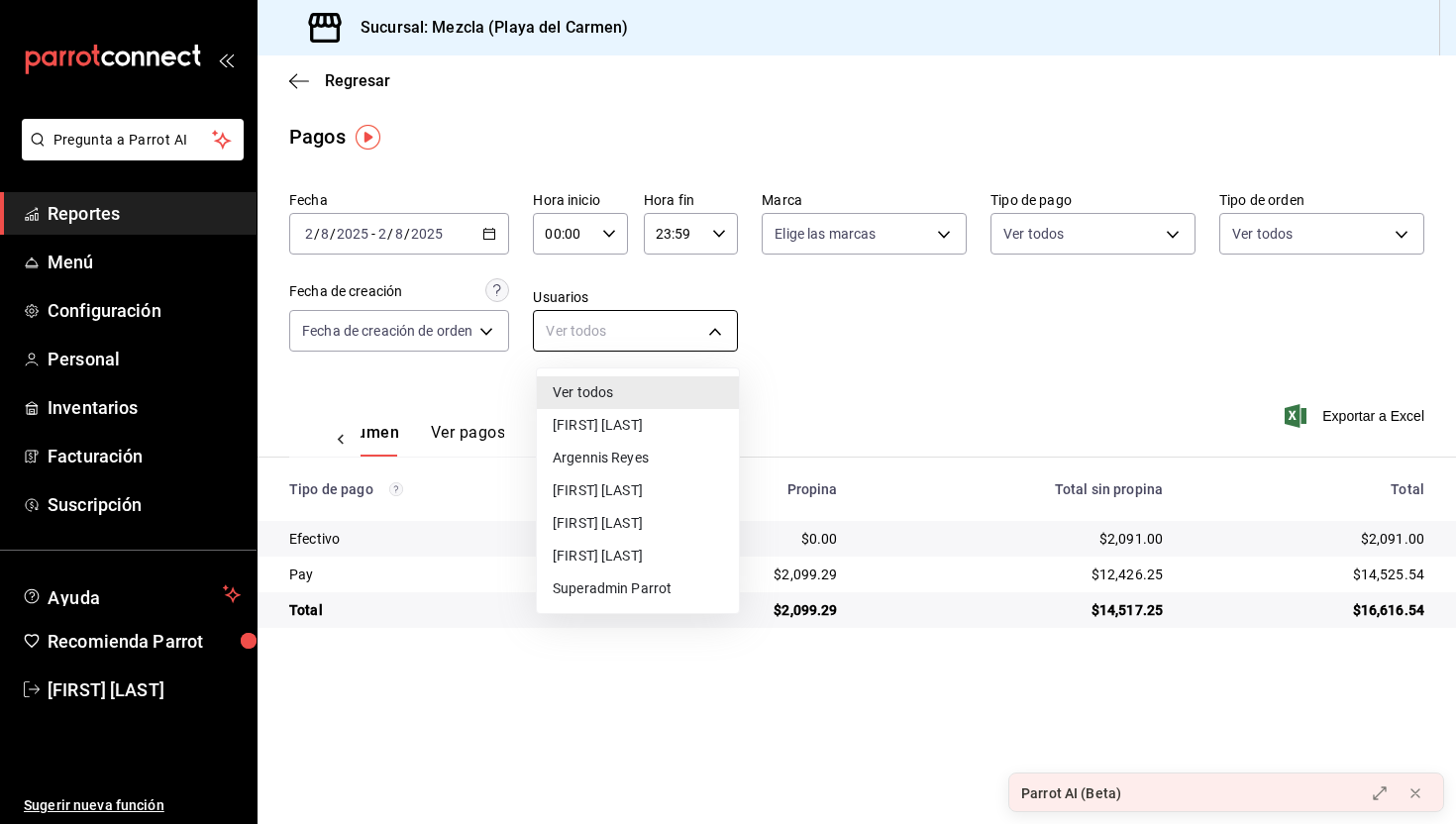 click on "Pregunta a Parrot AI Reportes   Menú   Configuración   Personal   Inventarios   Facturación   Suscripción   Ayuda Recomienda Parrot   [FIRST] [LAST]   Sugerir nueva función   Sucursal: Mezcla ([CITY]) Regresar Pagos Fecha 2025-08-02 2 / 8 / 2025 - 2025-08-02 2 / 8 / 2025   Hora inicio 00:00 Hora inicio Hora fin 23:59 Hora fin Marca Elige las marcas Tipo de pago Ver todos Tipo de orden Ver todos Fecha de creación   Fecha de creación de orden ORDER Usuarios Ver todos null Ver resumen Ver pagos Exportar a Excel Tipo de pago   Propina Total sin propina Total Efectivo $0.00 $2,091.00 $2,091.00 Pay $2,099.29 $12,426.25 $14,525.54 Total $2,099.29 $14,517.25 $16,616.54 GANA 1 MES GRATIS EN TU SUSCRIPCIÓN AQUÍ ¿Recuerdas cómo empezó tu restaurante?
Hoy puedes ayudar a un colega a tener el mismo cambio que tú viviste.
Recomienda Parrot directamente desde tu Portal Administrador.
Es fácil y rápido.
🎁 Por cada restaurante que se una, ganas 1 mes gratis. Ver video tutorial Ir a video Reportes" at bounding box center [728, 412] 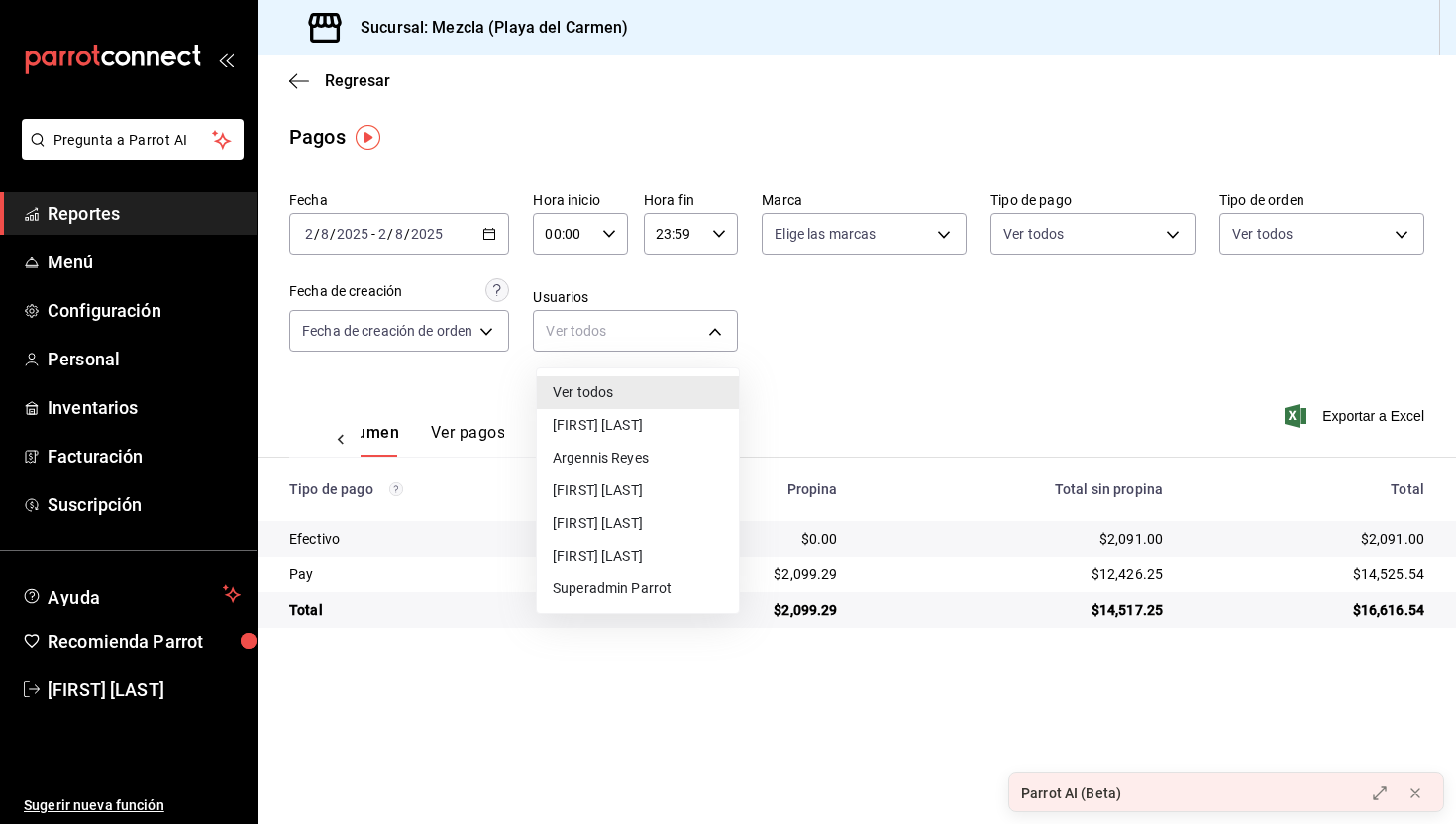 click on "Superadmin Parrot" at bounding box center [638, 588] 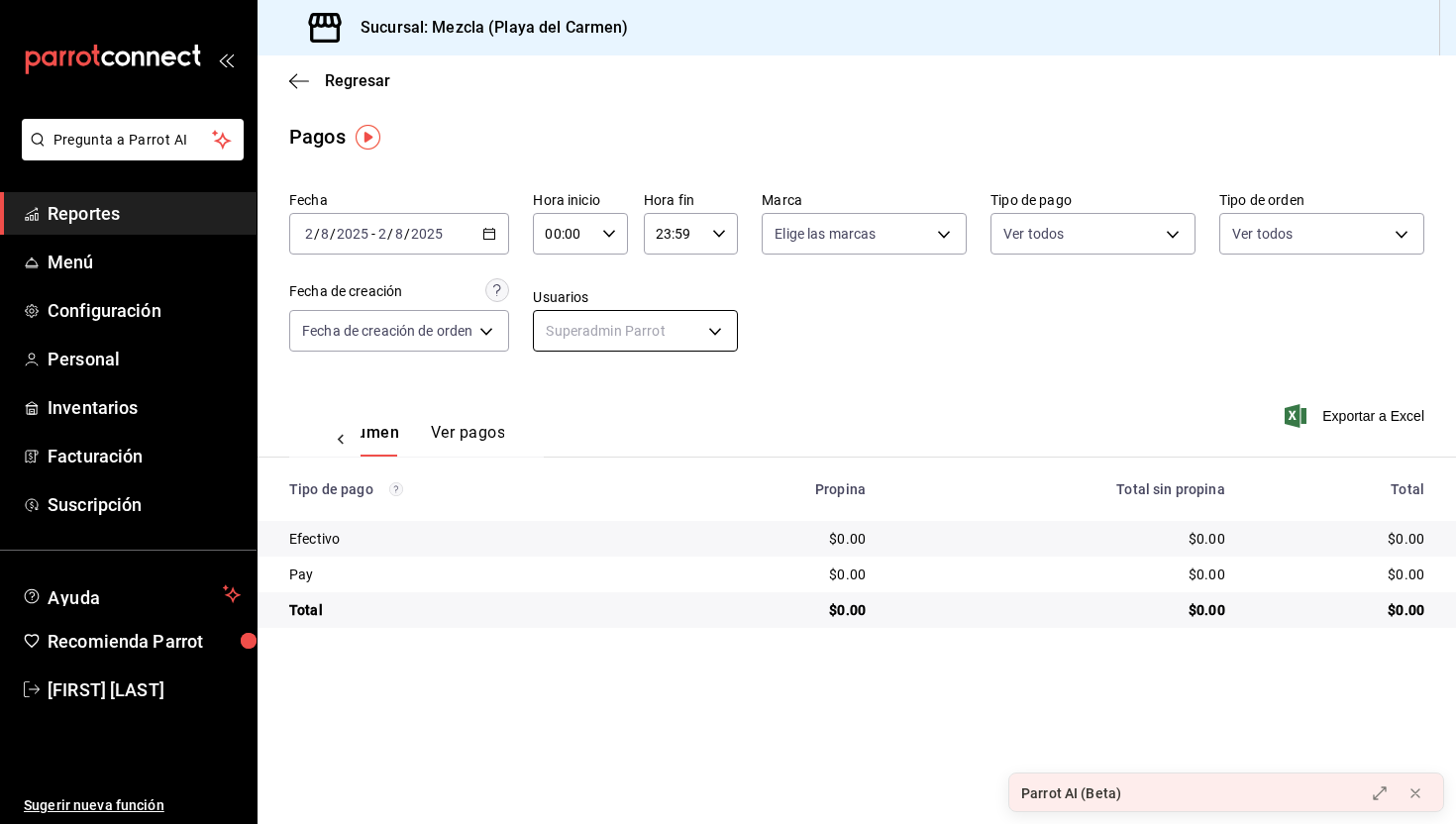 click on "Pregunta a Parrot AI Reportes   Menú   Configuración   Personal   Inventarios   Facturación   Suscripción   Ayuda Recomienda Parrot   [FIRST] [LAST]   Sugerir nueva función   Sucursal: Mezcla ([CITY]) Regresar Pagos Fecha 2025-08-02 2 / 8 / 2025 - 2025-08-02 2 / 8 / 2025   Hora inicio 00:00 Hora inicio Hora fin 23:59 Hora fin Marca Elige las marcas Tipo de pago Ver todos Tipo de orden Ver todos Fecha de creación   Fecha de creación de orden ORDER Usuarios Superadmin Parrot 05dd0996-0b09-4451-9e8b-2650c672daa3 Ver resumen Ver pagos Exportar a Excel Tipo de pago   Propina Total sin propina Total Efectivo $0.00 $0.00 $0.00 Pay $0.00 $0.00 $0.00 Total $0.00 $0.00 $0.00 GANA 1 MES GRATIS EN TU SUSCRIPCIÓN AQUÍ ¿Recuerdas cómo empezó tu restaurante?
Hoy puedes ayudar a un colega a tener el mismo cambio que tú viviste.
Recomienda Parrot directamente desde tu Portal Administrador.
Es fácil y rápido.
🎁 Por cada restaurante que se una, ganas 1 mes gratis. Ver video tutorial Ir a video Reportes" at bounding box center [728, 412] 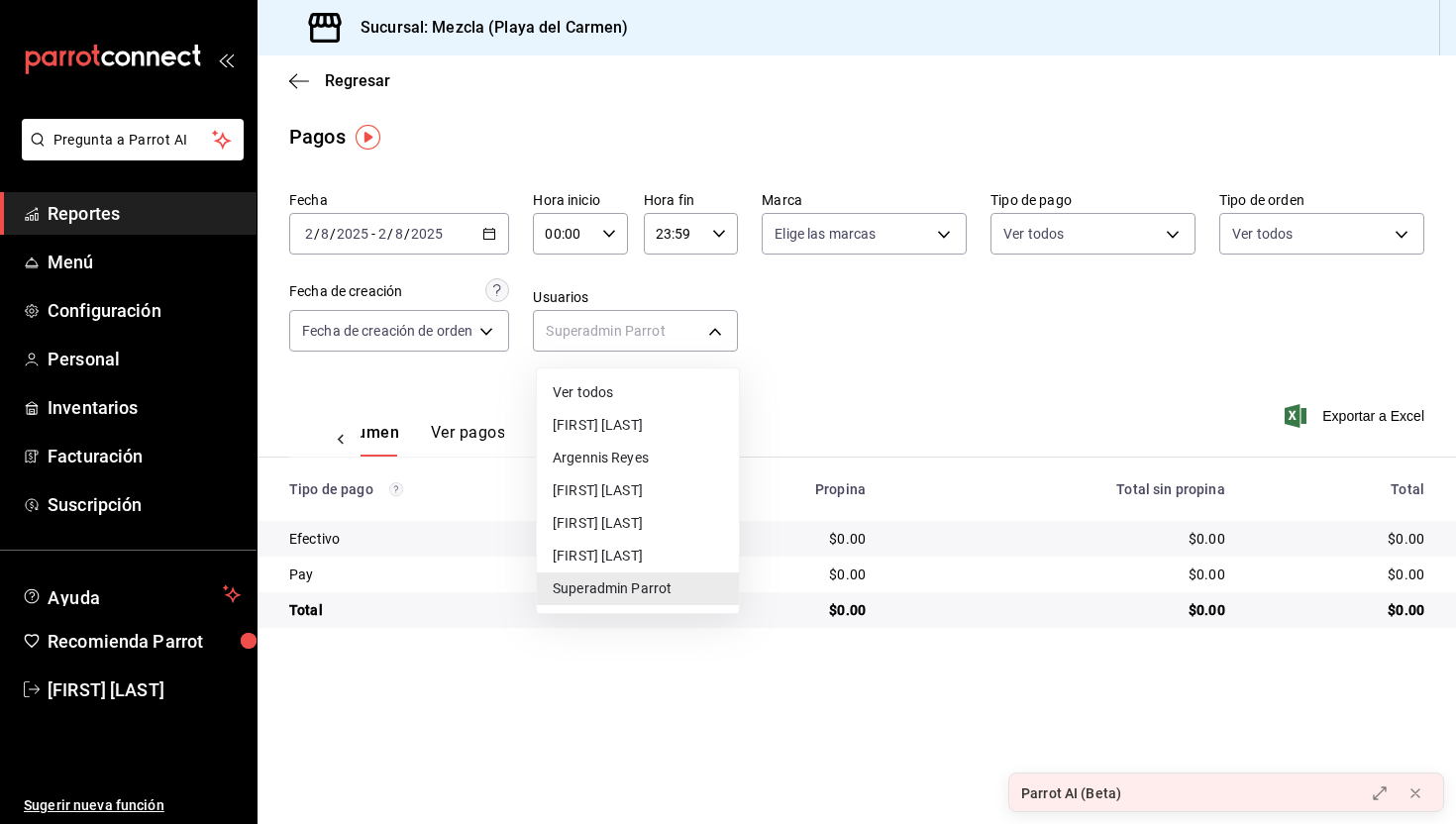 click on "[FIRST] [LAST]" at bounding box center [638, 523] 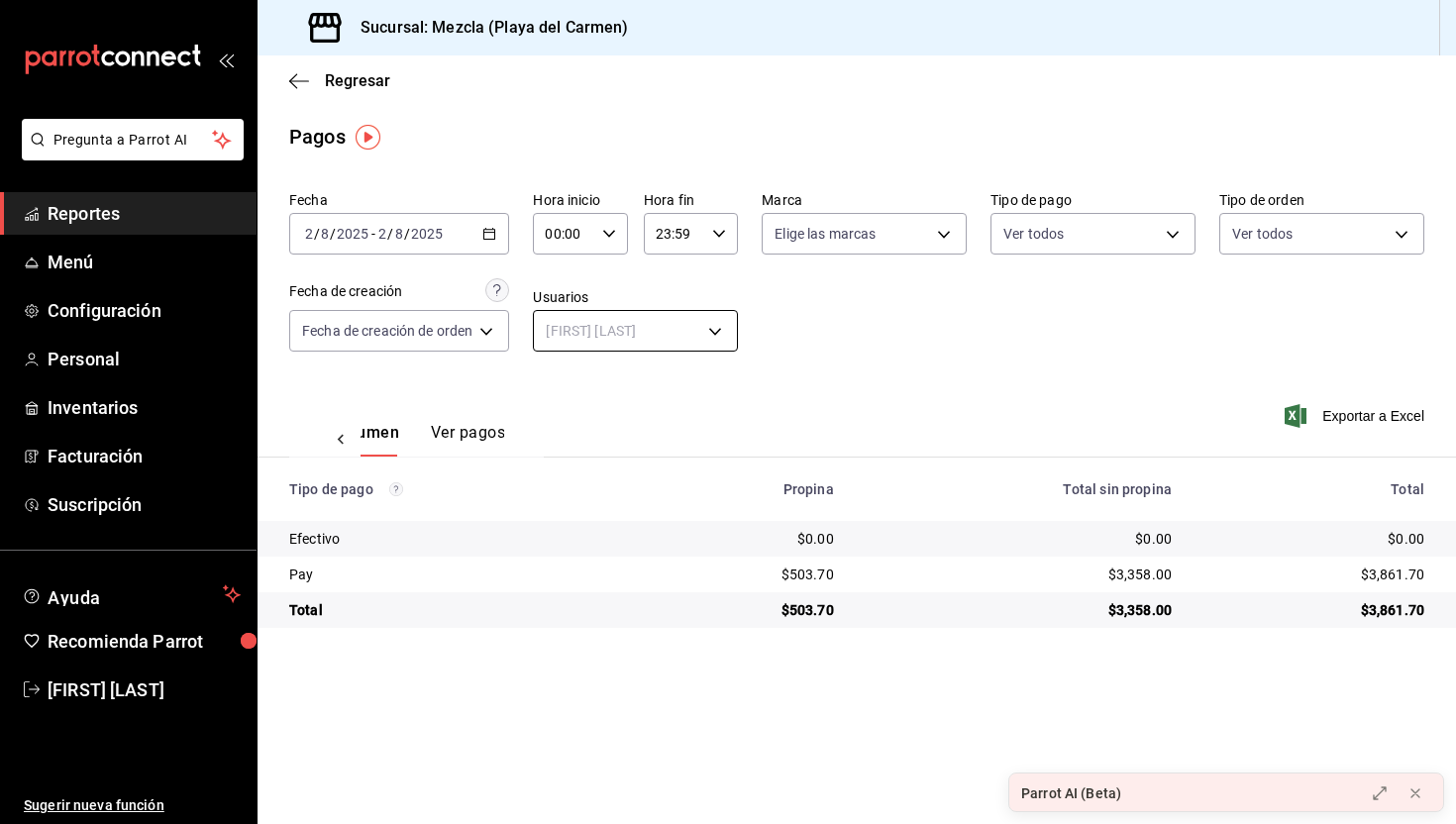 click on "Pregunta a Parrot AI Reportes   Menú   Configuración   Personal   Inventarios   Facturación   Suscripción   Ayuda Recomienda Parrot   [FIRST] [LAST]   Sugerir nueva función   Sucursal: Mezcla ([CITY]) Regresar Pagos Fecha 2025-08-02 2 / 8 / 2025 - 2025-08-02 2 / 8 / 2025   Hora inicio 00:00 Hora inicio Hora fin 23:59 Hora fin Marca Elige las marcas Tipo de pago Ver todos Tipo de orden Ver todos Fecha de creación   Fecha de creación de orden ORDER Usuarios [FIRST] [LAST] d4b2f629-ba2c-4175-afff-917ebc960f13 Ver resumen Ver pagos Exportar a Excel Tipo de pago   Propina Total sin propina Total Efectivo $0.00 $0.00 $0.00 Pay $503.70 $3,358.00 $3,861.70 Total $503.70 $3,358.00 $3,861.70 GANA 1 MES GRATIS EN TU SUSCRIPCIÓN AQUÍ ¿Recuerdas cómo empezó tu restaurante?
Hoy puedes ayudar a un colega a tener el mismo cambio que tú viviste.
Recomienda Parrot directamente desde tu Portal Administrador.
Es fácil y rápido.
🎁 Por cada restaurante que se una, ganas 1 mes gratis. Ver video tutorial" at bounding box center [728, 412] 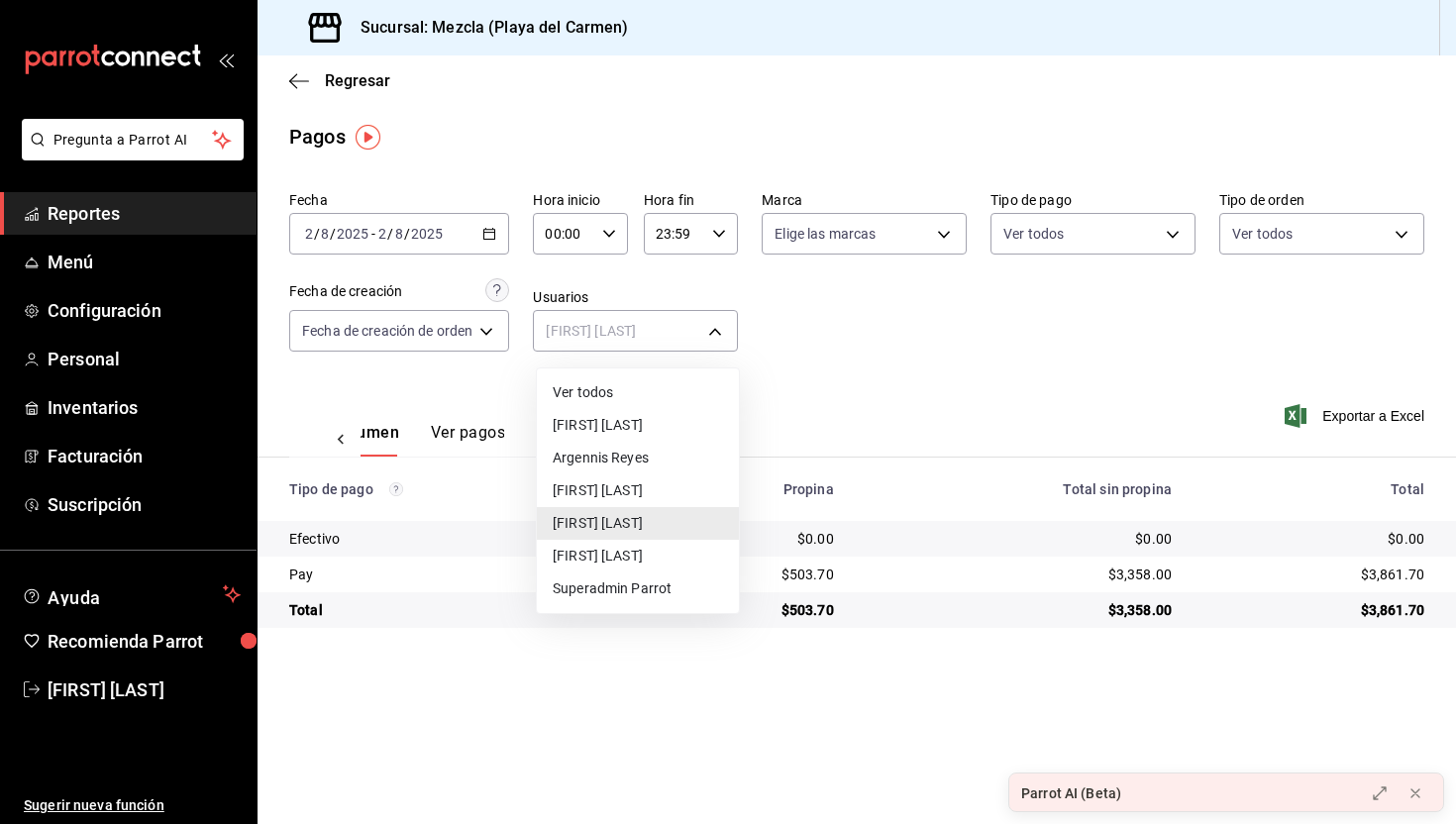 click on "Ver todos" at bounding box center (638, 392) 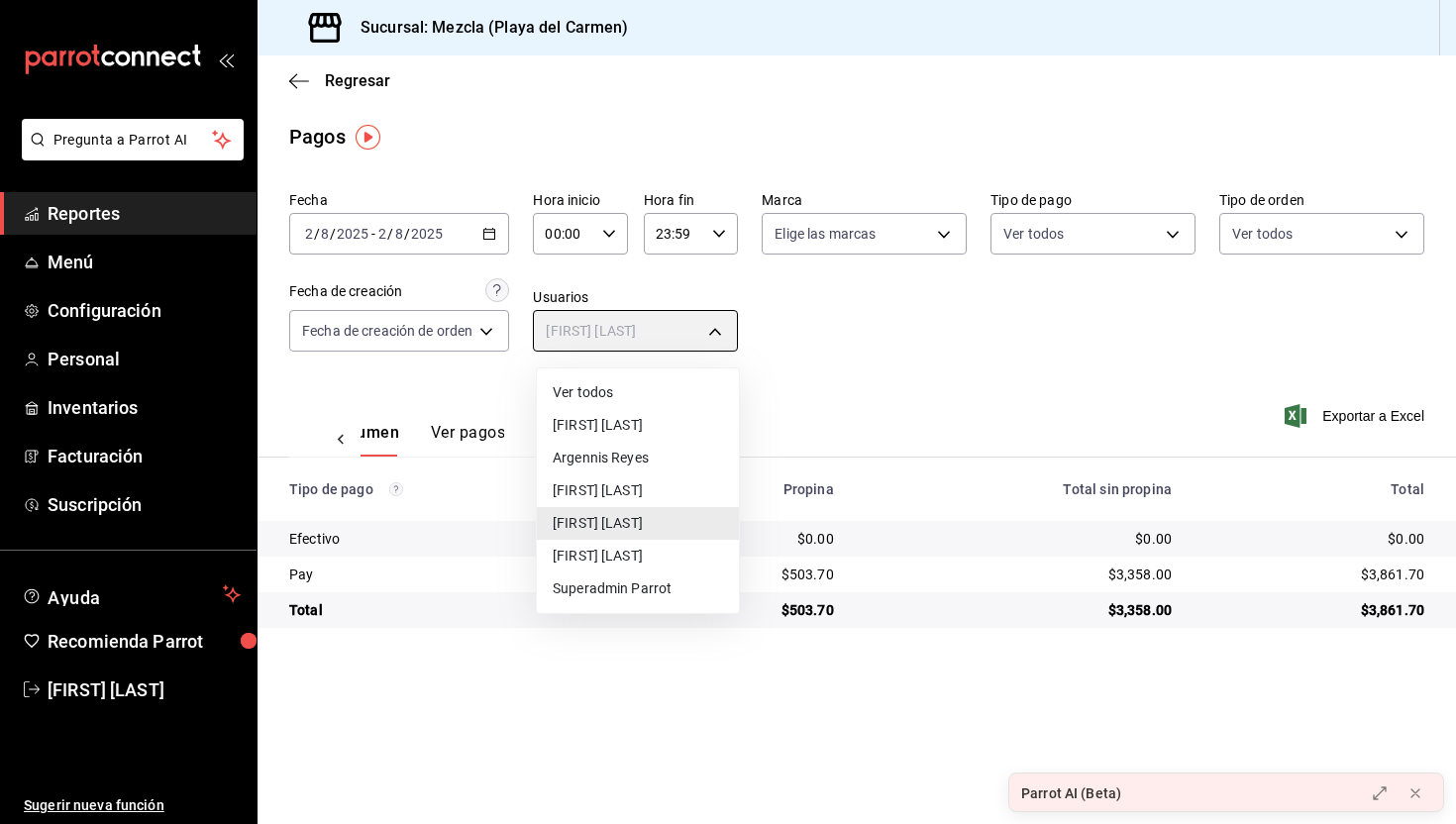 type on "null" 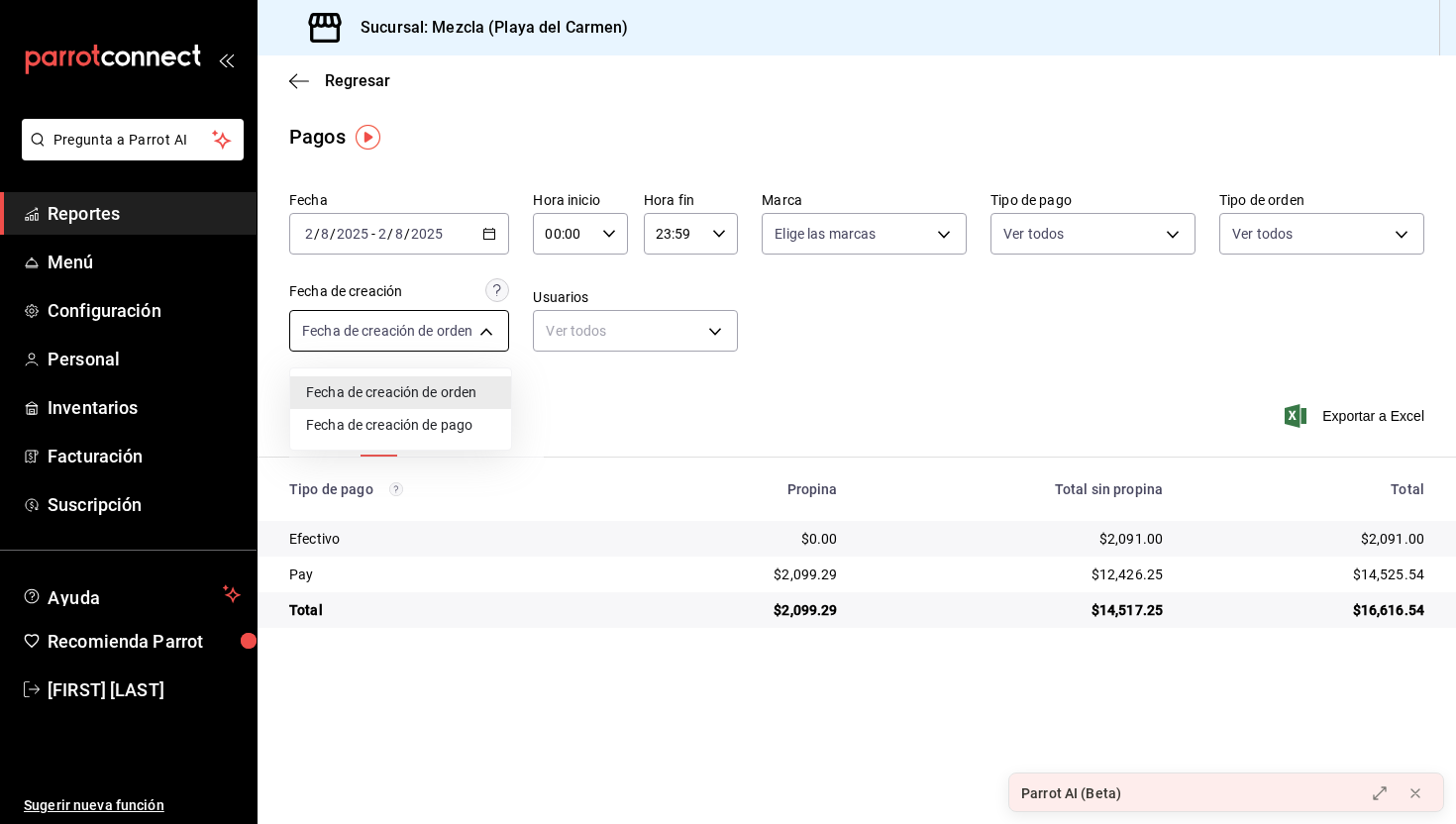 click on "Pregunta a Parrot AI Reportes   Menú   Configuración   Personal   Inventarios   Facturación   Suscripción   Ayuda Recomienda Parrot   [FIRST] [LAST]   Sugerir nueva función   Sucursal: Mezcla ([CITY]) Regresar Pagos Fecha 2025-08-02 2 / 8 / 2025 - 2025-08-02 2 / 8 / 2025   Hora inicio 00:00 Hora inicio Hora fin 23:59 Hora fin Marca Elige las marcas Tipo de pago Ver todos Tipo de orden Ver todos Fecha de creación   Fecha de creación de orden ORDER Usuarios Ver todos null Ver resumen Ver pagos Exportar a Excel Tipo de pago   Propina Total sin propina Total Efectivo $0.00 $2,091.00 $2,091.00 Pay $2,099.29 $12,426.25 $14,525.54 Total $2,099.29 $14,517.25 $16,616.54 GANA 1 MES GRATIS EN TU SUSCRIPCIÓN AQUÍ ¿Recuerdas cómo empezó tu restaurante?
Hoy puedes ayudar a un colega a tener el mismo cambio que tú viviste.
Recomienda Parrot directamente desde tu Portal Administrador.
Es fácil y rápido.
🎁 Por cada restaurante que se una, ganas 1 mes gratis. Ver video tutorial Ir a video Reportes" at bounding box center (728, 412) 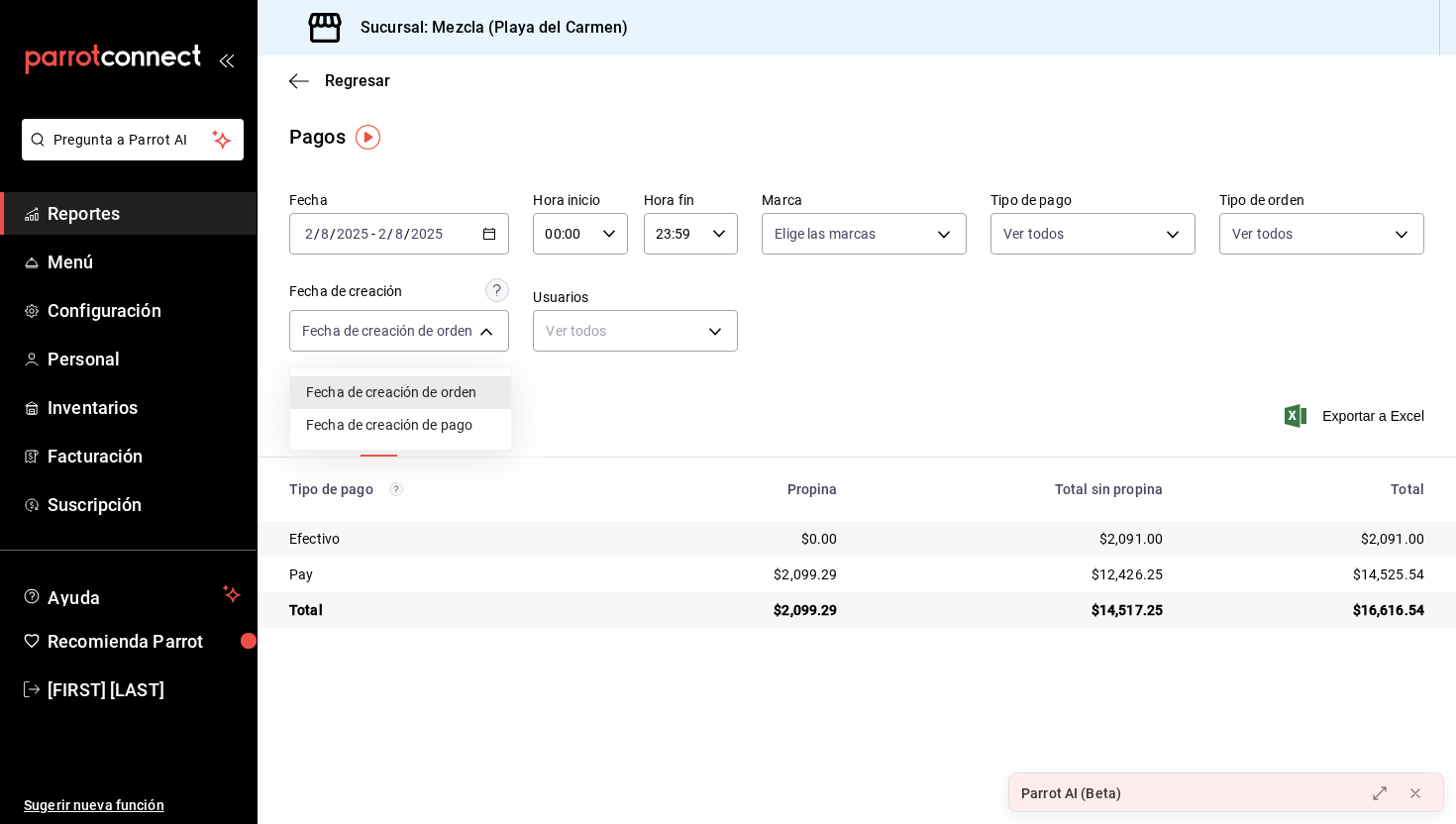 click at bounding box center [728, 412] 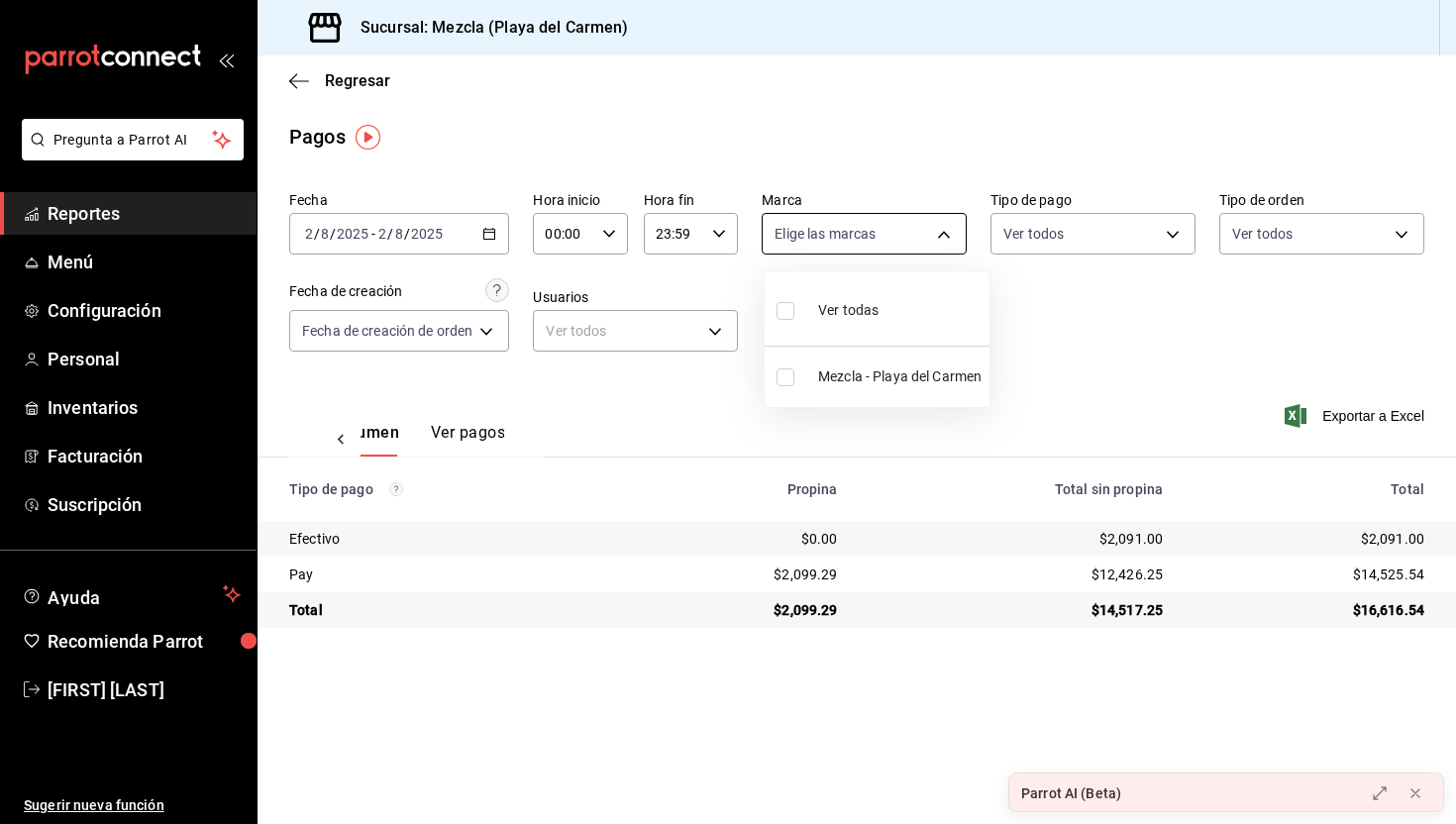 click on "Pregunta a Parrot AI Reportes   Menú   Configuración   Personal   Inventarios   Facturación   Suscripción   Ayuda Recomienda Parrot   [FIRST] [LAST]   Sugerir nueva función   Sucursal: Mezcla ([CITY]) Regresar Pagos Fecha 2025-08-02 2 / 8 / 2025 - 2025-08-02 2 / 8 / 2025   Hora inicio 00:00 Hora inicio Hora fin 23:59 Hora fin Marca Elige las marcas Tipo de pago Ver todos Tipo de orden Ver todos Fecha de creación   Fecha de creación de orden ORDER Usuarios Ver todos null Ver resumen Ver pagos Exportar a Excel Tipo de pago   Propina Total sin propina Total Efectivo $0.00 $2,091.00 $2,091.00 Pay $2,099.29 $12,426.25 $14,525.54 Total $2,099.29 $14,517.25 $16,616.54 GANA 1 MES GRATIS EN TU SUSCRIPCIÓN AQUÍ ¿Recuerdas cómo empezó tu restaurante?
Hoy puedes ayudar a un colega a tener el mismo cambio que tú viviste.
Recomienda Parrot directamente desde tu Portal Administrador.
Es fácil y rápido.
🎁 Por cada restaurante que se una, ganas 1 mes gratis. Ver video tutorial Ir a video Reportes" at bounding box center (728, 412) 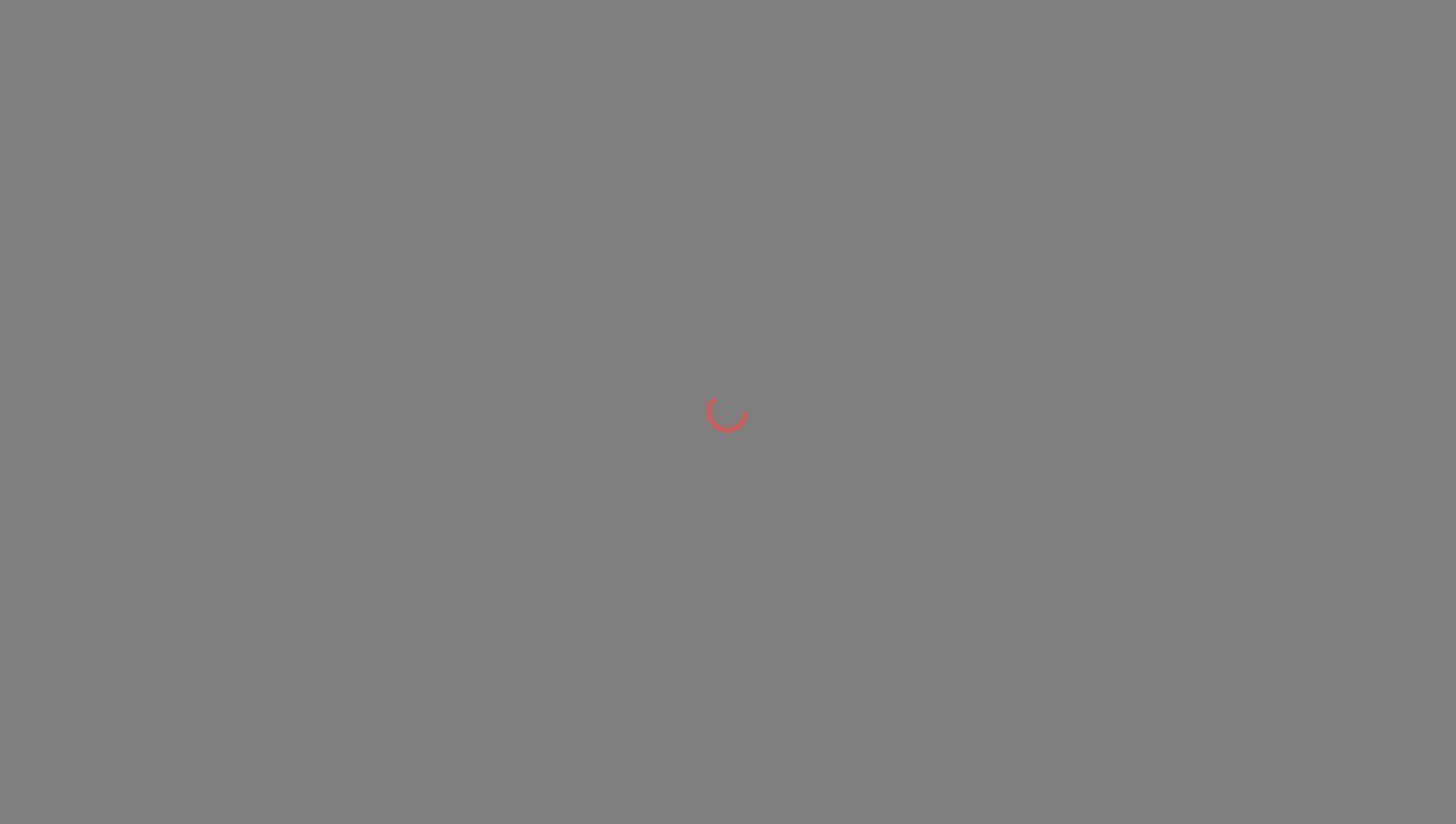 scroll, scrollTop: 0, scrollLeft: 0, axis: both 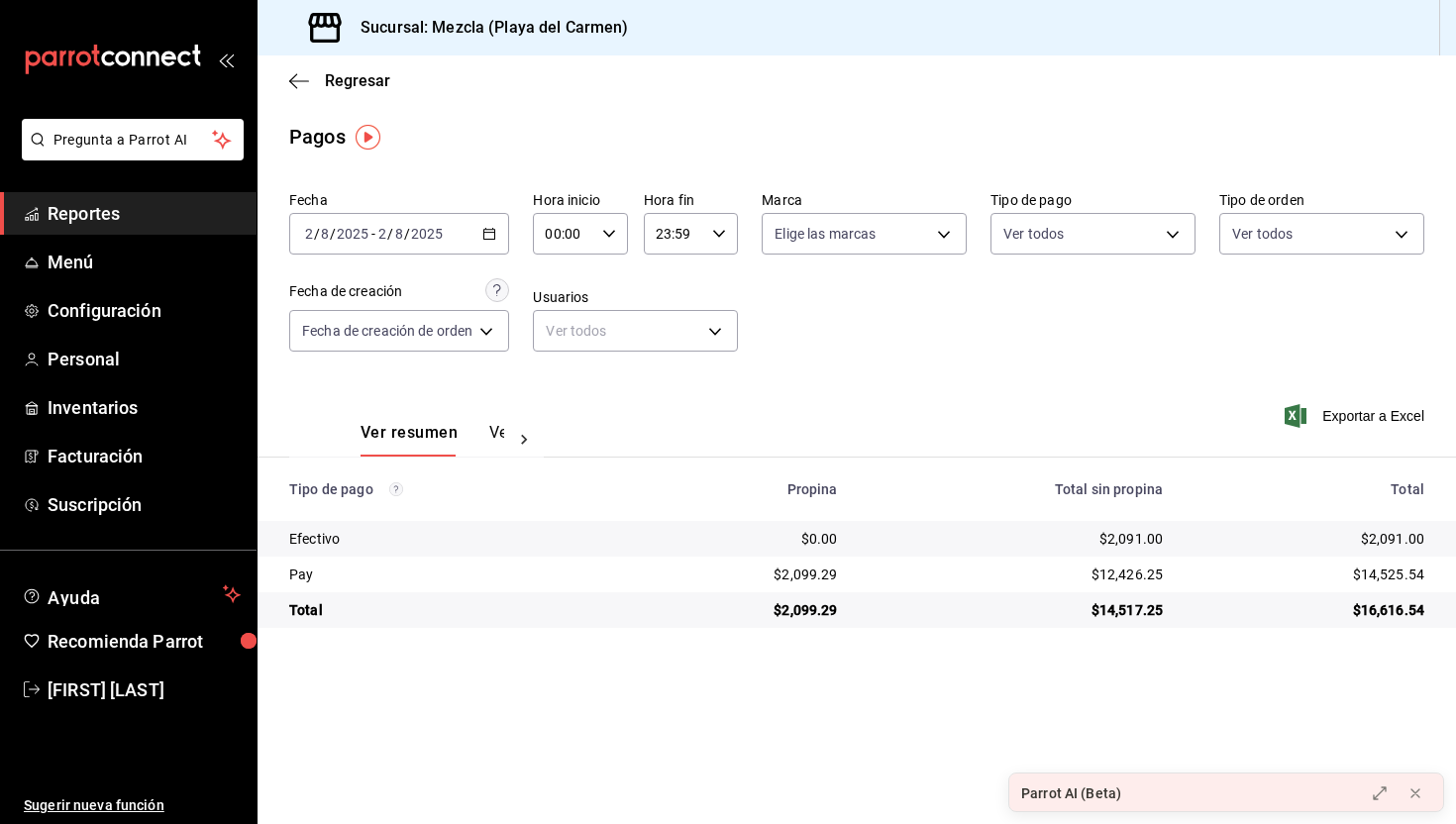 click on "2025-08-02 2 / 8 / 2025 - 2025-08-02 2 / 8 / 2025" at bounding box center (399, 234) 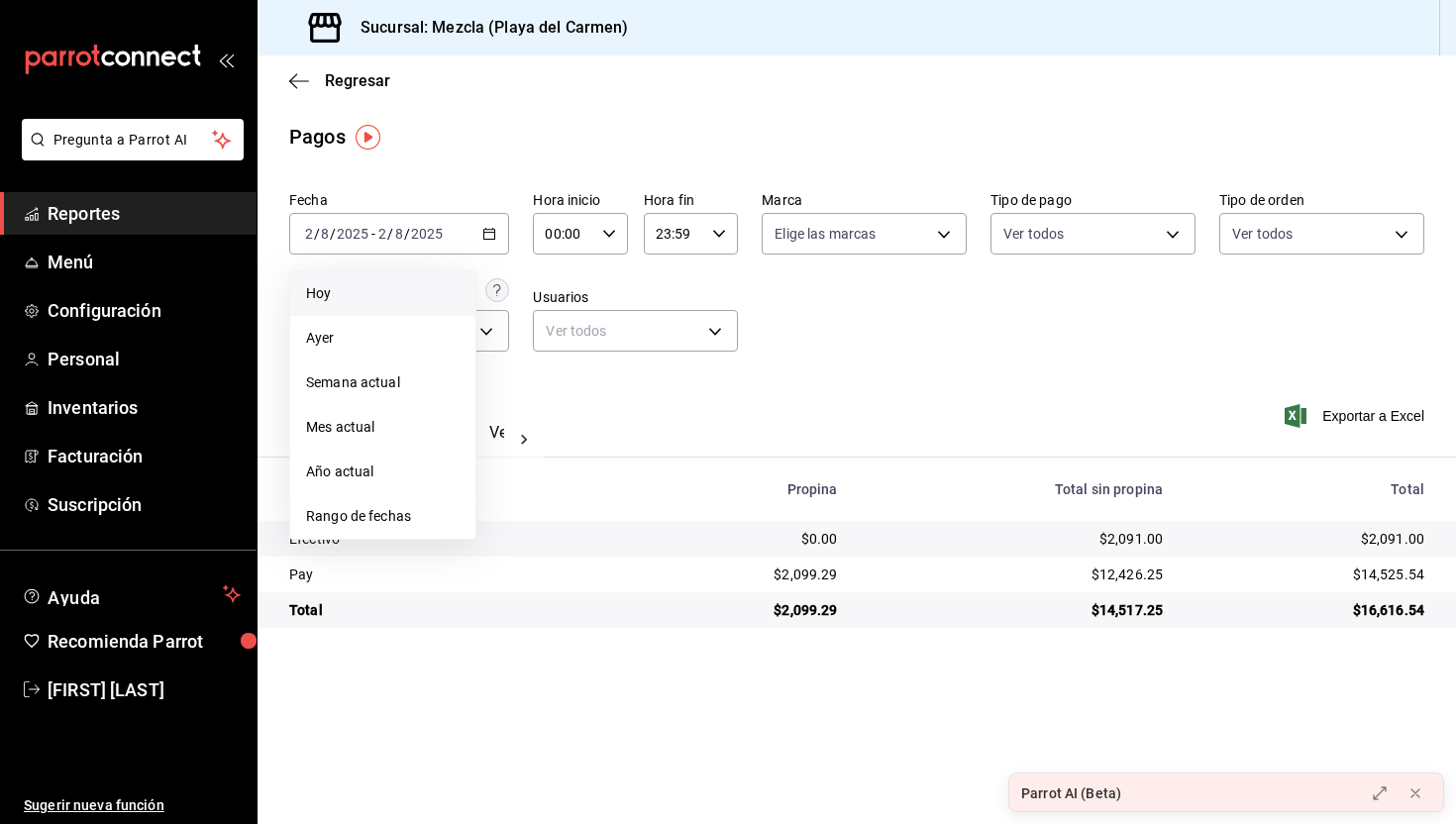 click on "Hoy" at bounding box center [382, 293] 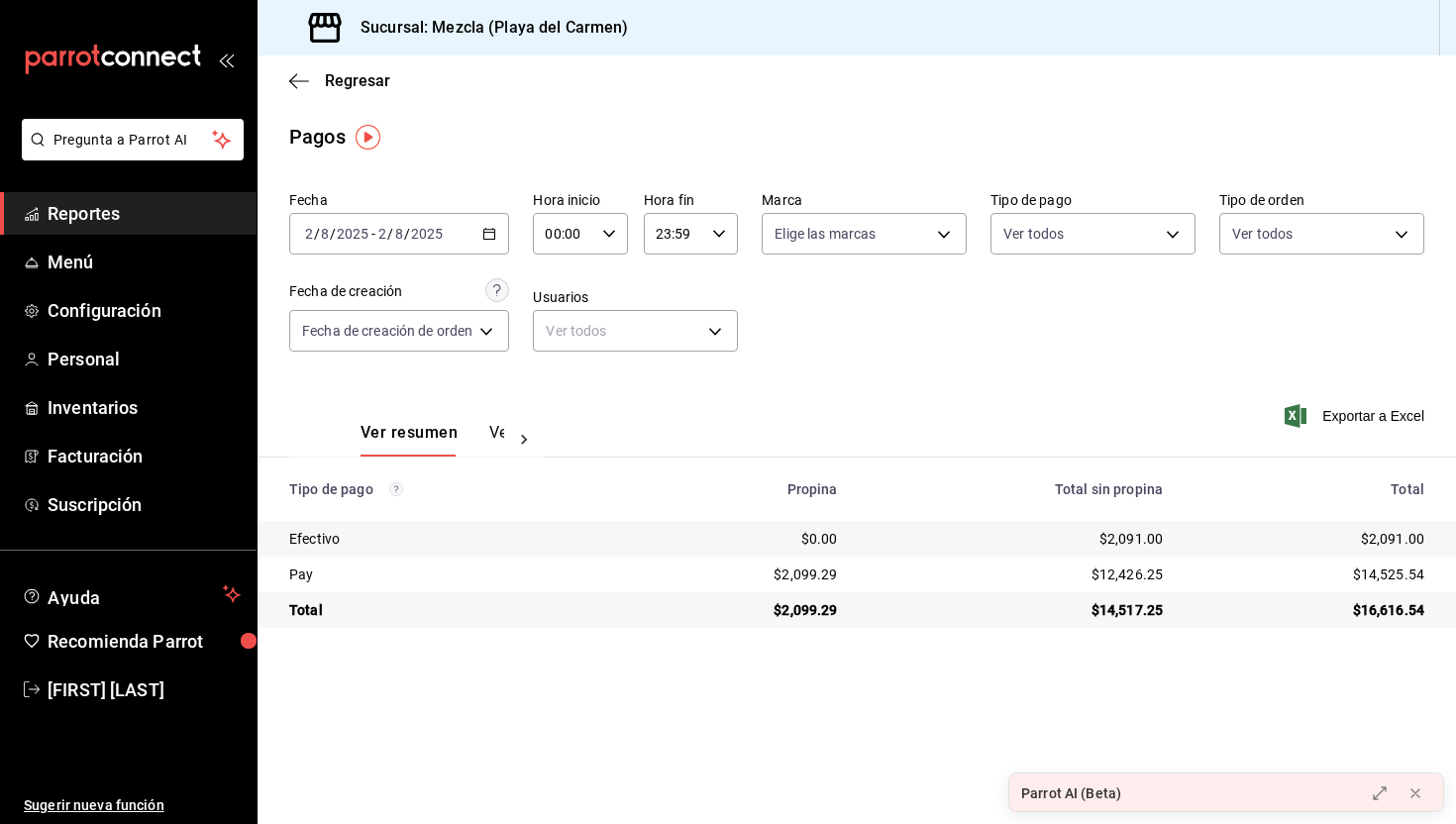 click on "2025-08-02 2 / 8 / 2025 - 2025-08-02 2 / 8 / 2025" at bounding box center (399, 234) 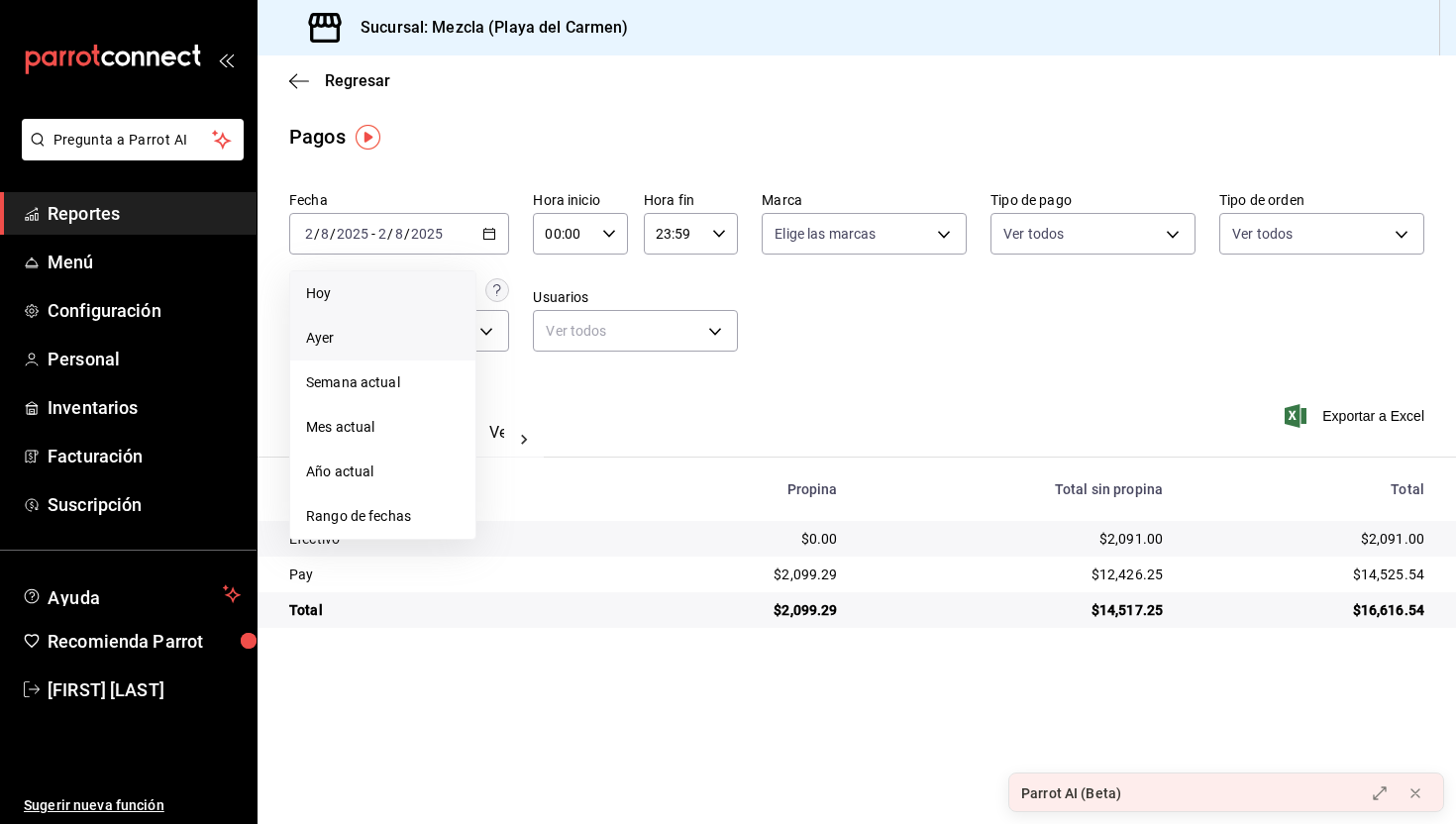 click on "Ayer" at bounding box center [382, 338] 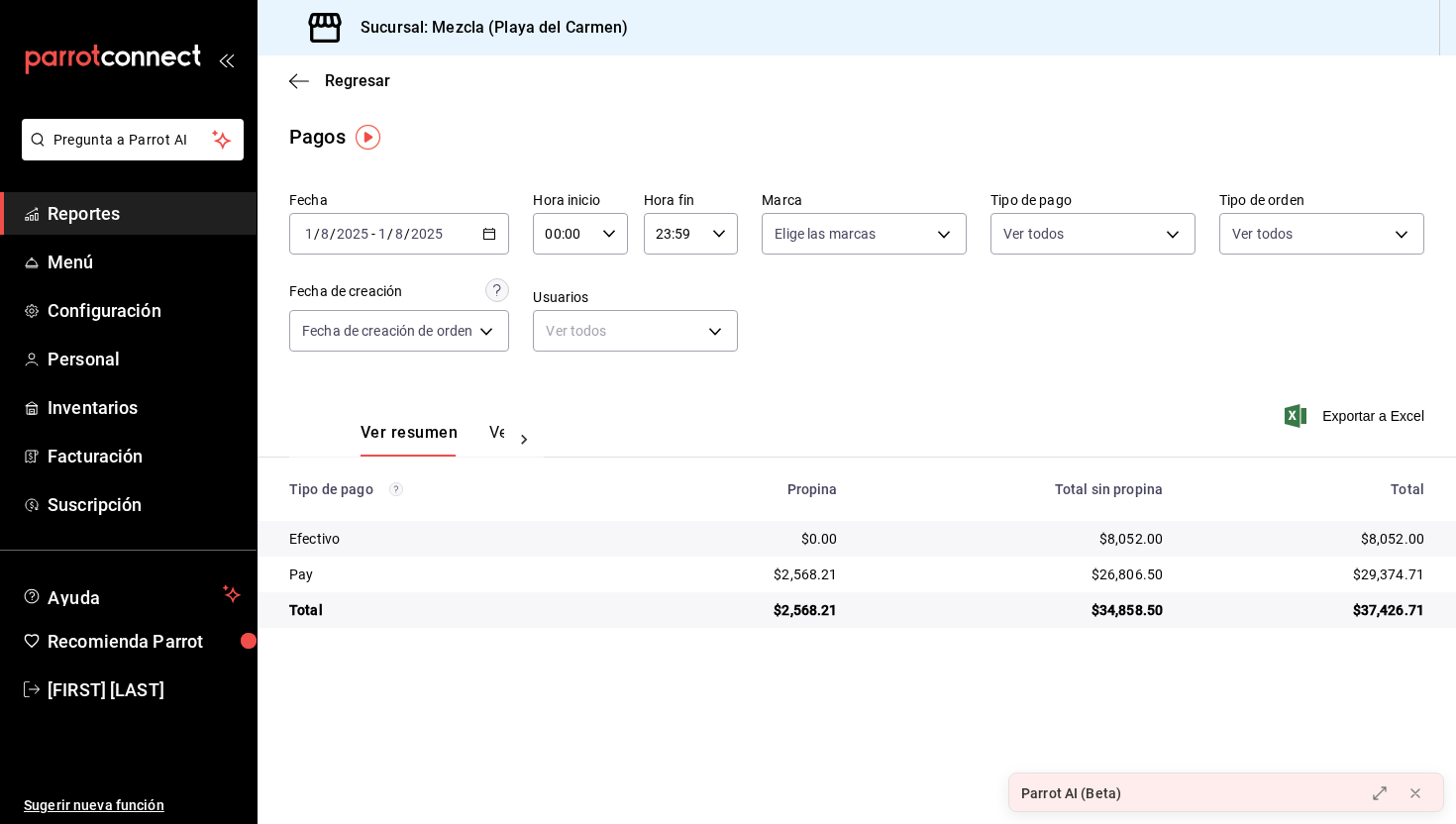 click on "$8,052.00" at bounding box center [1016, 539] 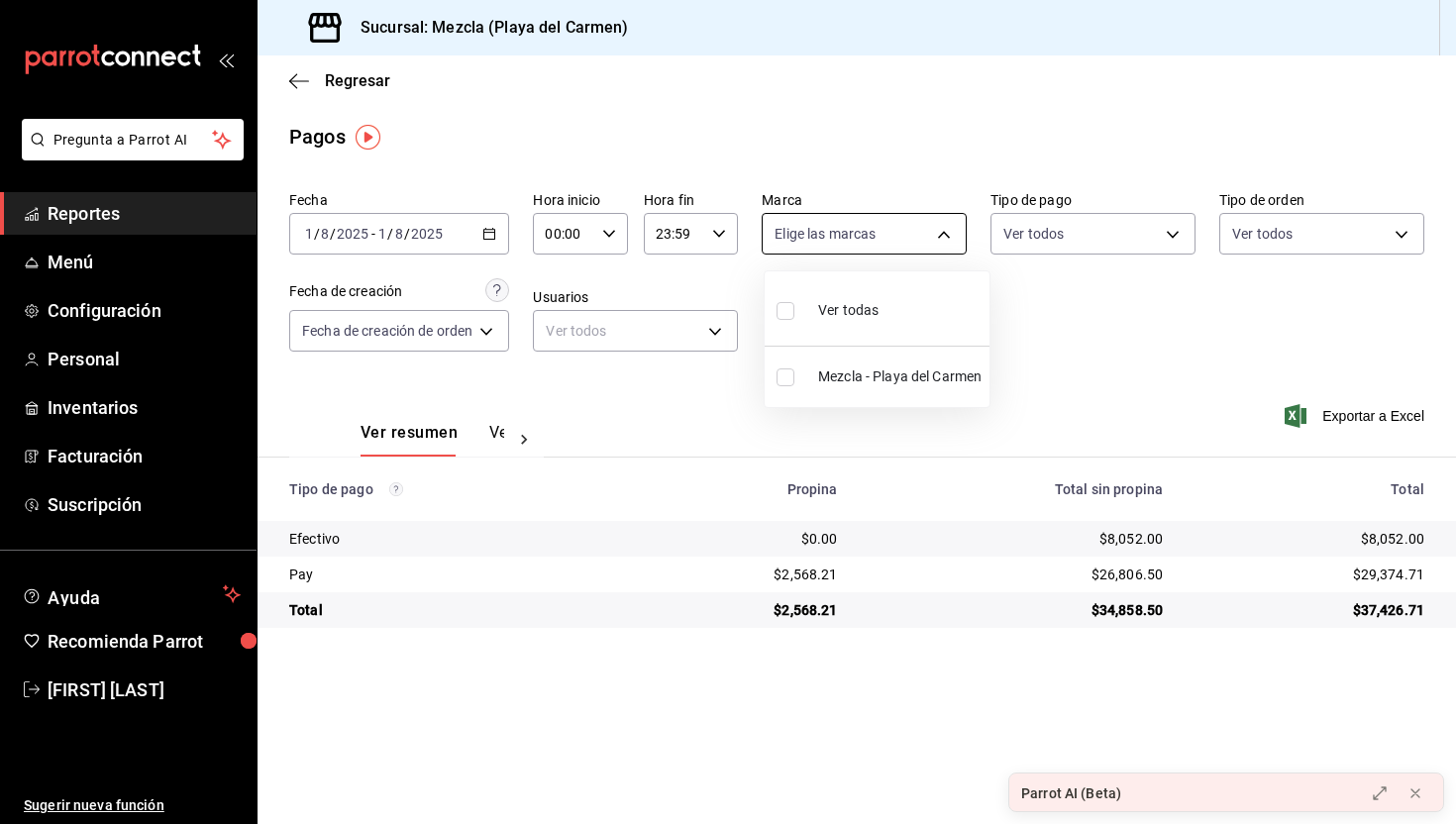 click on "Pregunta a Parrot AI Reportes   Menú   Configuración   Personal   Inventarios   Facturación   Suscripción   Ayuda Recomienda Parrot   Luis Abrego   Sugerir nueva función   Sucursal: Mezcla (Playa del Carmen) Regresar Pagos Fecha 2025-08-01 1 / 8 / 2025 - 2025-08-01 1 / 8 / 2025 Hora inicio 00:00 Hora inicio Hora fin 23:59 Hora fin Marca Elige las marcas Tipo de pago Ver todos Tipo de orden Ver todos Fecha de creación   Fecha de creación de orden ORDER Usuarios Ver todos null Ver resumen Ver pagos Exportar a Excel Tipo de pago   Propina Total sin propina Total Efectivo $0.00 $8,052.00 $8,052.00 Pay $2,568.21 $26,806.50 $29,374.71 Total $2,568.21 $34,858.50 $37,426.71 Pregunta a Parrot AI Reportes   Menú   Configuración   Personal   Inventarios   Facturación   Suscripción   Ayuda Recomienda Parrot   Luis Abrego   Sugerir nueva función   GANA 1 MES GRATIS EN TU SUSCRIPCIÓN AQUÍ Ver video tutorial Ir a video Parrot AI (Beta) Visitar centro de ayuda (81) 2046 6363 soporte@parrotsoftware.io Ver todas" at bounding box center (728, 412) 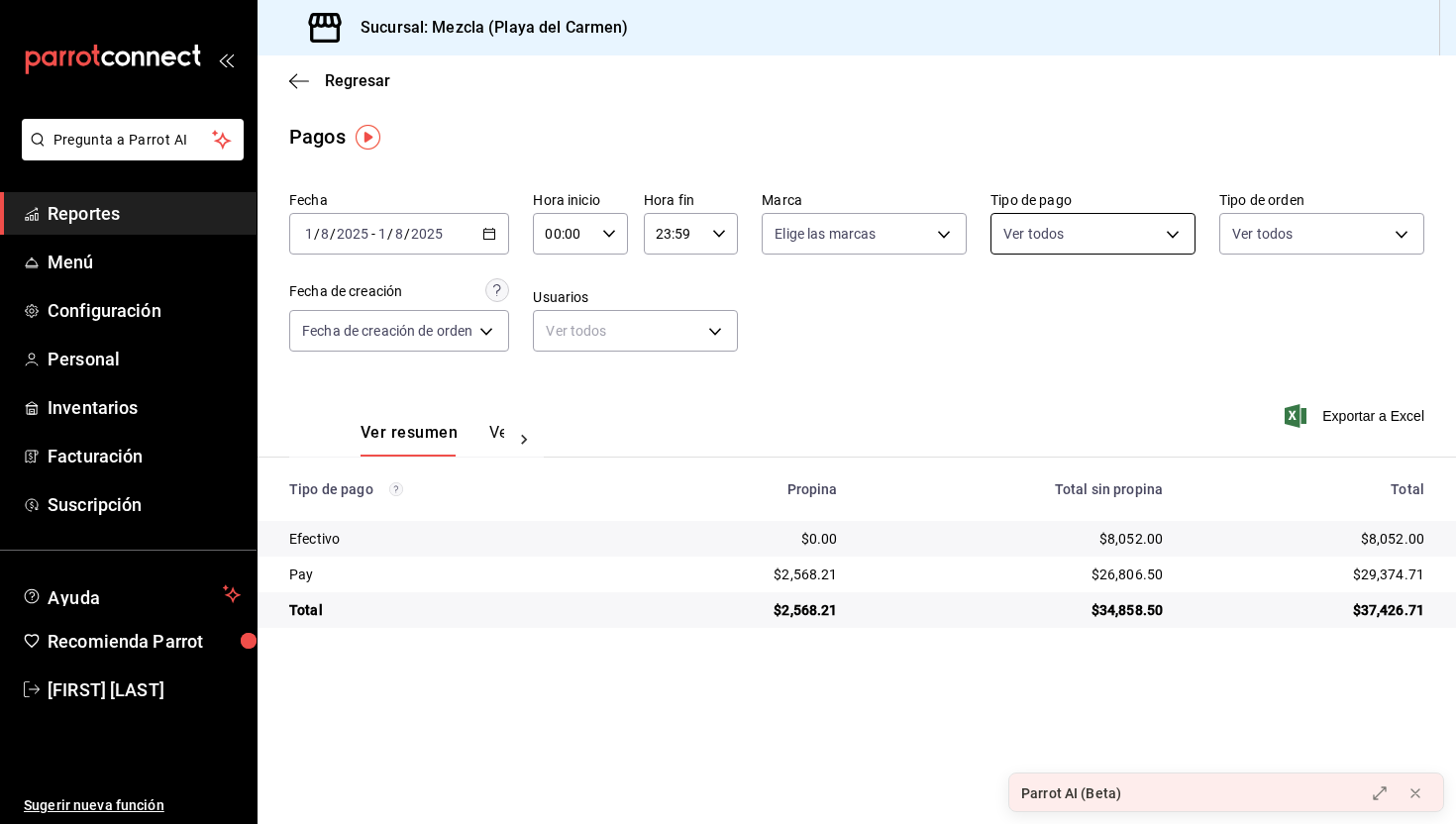 click on "Pregunta a Parrot AI Reportes   Menú   Configuración   Personal   Inventarios   Facturación   Suscripción   Ayuda Recomienda Parrot   Luis Abrego   Sugerir nueva función   Sucursal: Mezcla (Playa del Carmen) Regresar Pagos Fecha 2025-08-01 1 / 8 / 2025 - 2025-08-01 1 / 8 / 2025 Hora inicio 00:00 Hora inicio Hora fin 23:59 Hora fin Marca Elige las marcas Tipo de pago Ver todos Tipo de orden Ver todos Fecha de creación   Fecha de creación de orden ORDER Usuarios Ver todos null Ver resumen Ver pagos Exportar a Excel Tipo de pago   Propina Total sin propina Total Efectivo $0.00 $8,052.00 $8,052.00 Pay $2,568.21 $26,806.50 $29,374.71 Total $2,568.21 $34,858.50 $37,426.71 Pregunta a Parrot AI Reportes   Menú   Configuración   Personal   Inventarios   Facturación   Suscripción   Ayuda Recomienda Parrot   Luis Abrego   Sugerir nueva función   GANA 1 MES GRATIS EN TU SUSCRIPCIÓN AQUÍ Ver video tutorial Ir a video Parrot AI (Beta) Visitar centro de ayuda (81) 2046 6363 soporte@parrotsoftware.io" at bounding box center (728, 412) 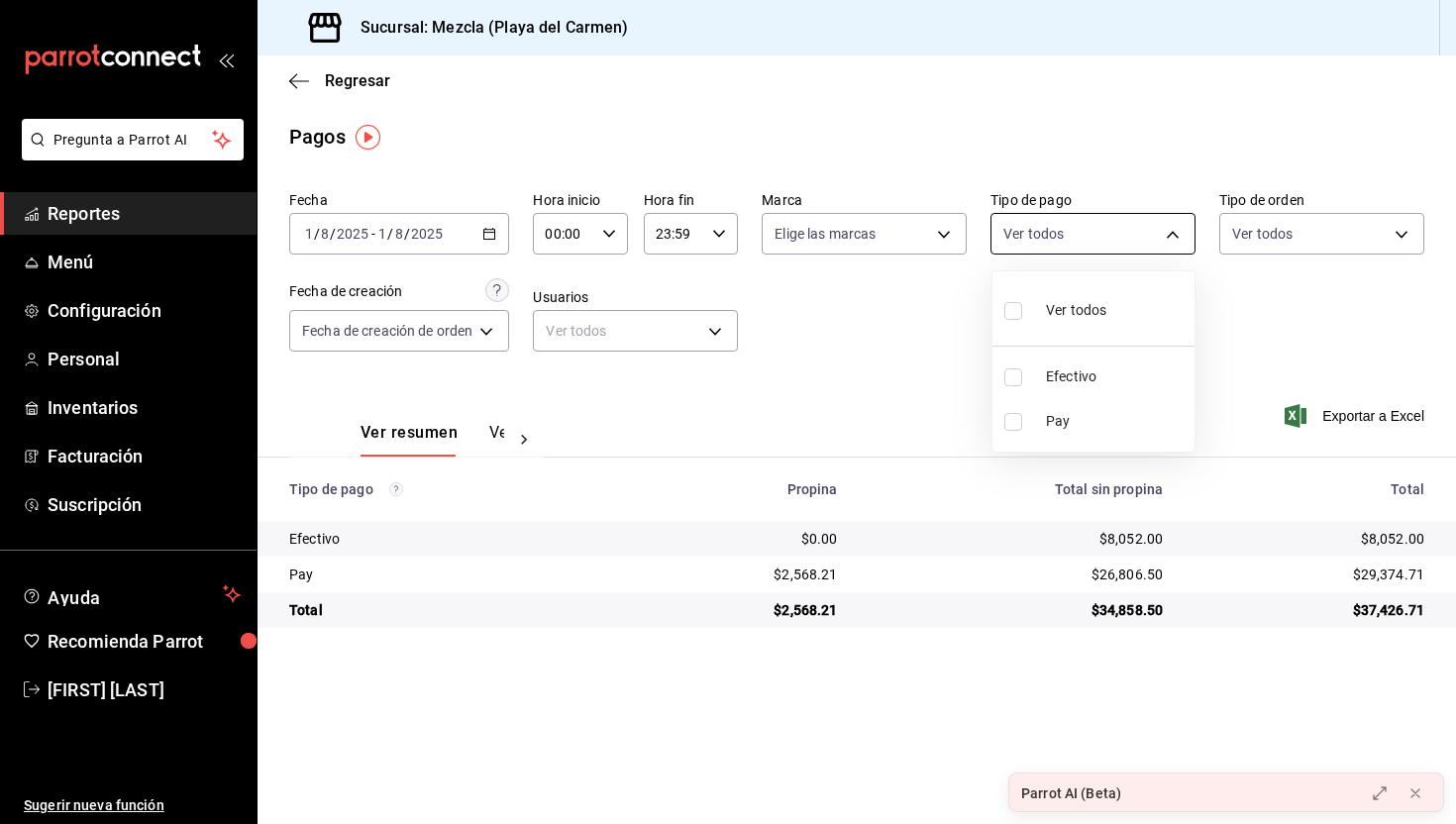 click at bounding box center [728, 412] 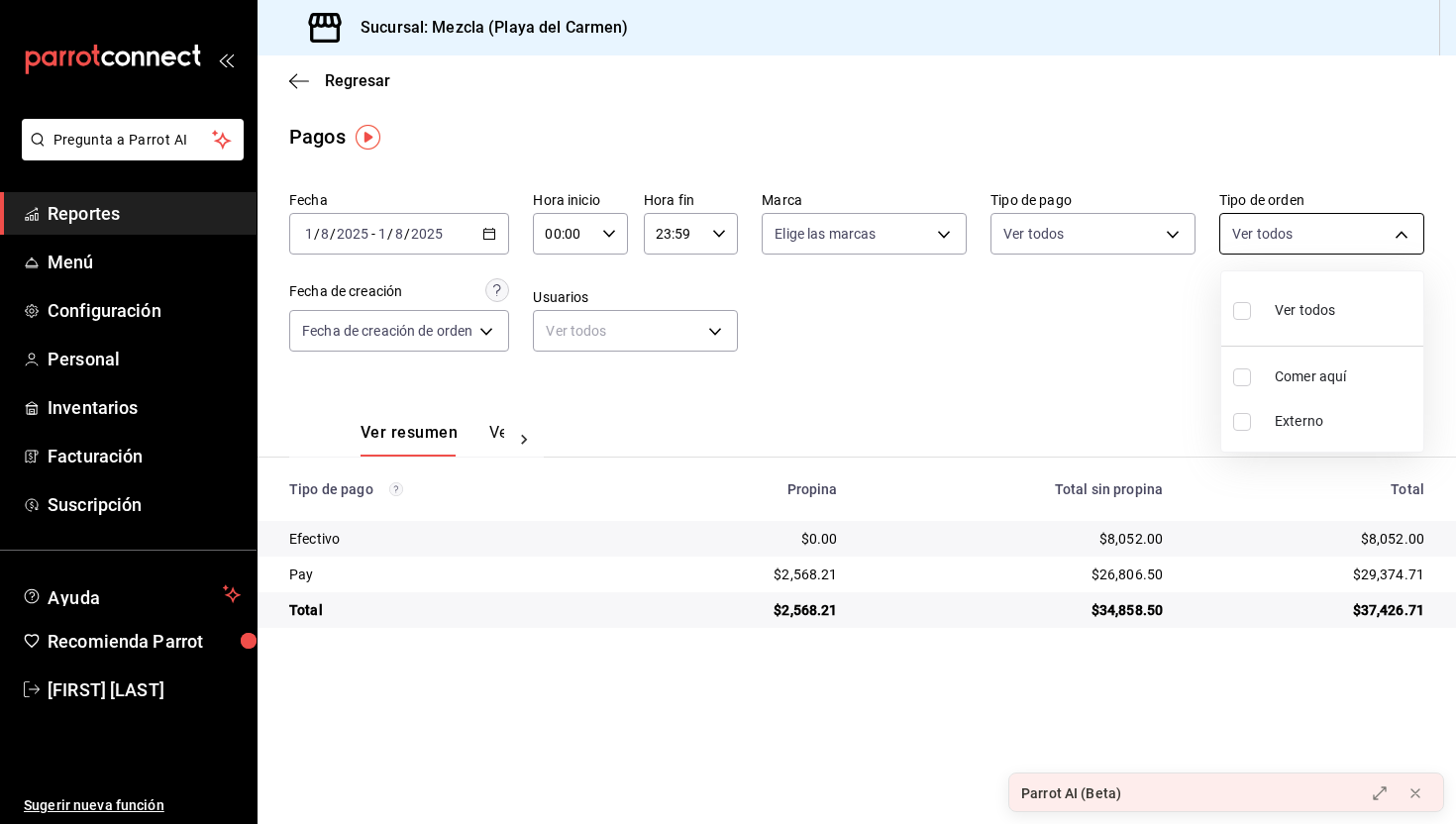 click on "Pregunta a Parrot AI Reportes   Menú   Configuración   Personal   Inventarios   Facturación   Suscripción   Ayuda Recomienda Parrot   Luis Abrego   Sugerir nueva función   Sucursal: Mezcla (Playa del Carmen) Regresar Pagos Fecha 2025-08-01 1 / 8 / 2025 - 2025-08-01 1 / 8 / 2025 Hora inicio 00:00 Hora inicio Hora fin 23:59 Hora fin Marca Elige las marcas Tipo de pago Ver todos Tipo de orden Ver todos Fecha de creación   Fecha de creación de orden ORDER Usuarios Ver todos null Ver resumen Ver pagos Exportar a Excel Tipo de pago   Propina Total sin propina Total Efectivo $0.00 $8,052.00 $8,052.00 Pay $2,568.21 $26,806.50 $29,374.71 Total $2,568.21 $34,858.50 $37,426.71 Pregunta a Parrot AI Reportes   Menú   Configuración   Personal   Inventarios   Facturación   Suscripción   Ayuda Recomienda Parrot   Luis Abrego   Sugerir nueva función   GANA 1 MES GRATIS EN TU SUSCRIPCIÓN AQUÍ Ver video tutorial Ir a video Parrot AI (Beta) Visitar centro de ayuda (81) 2046 6363 soporte@parrotsoftware.io Ver todos" at bounding box center [728, 412] 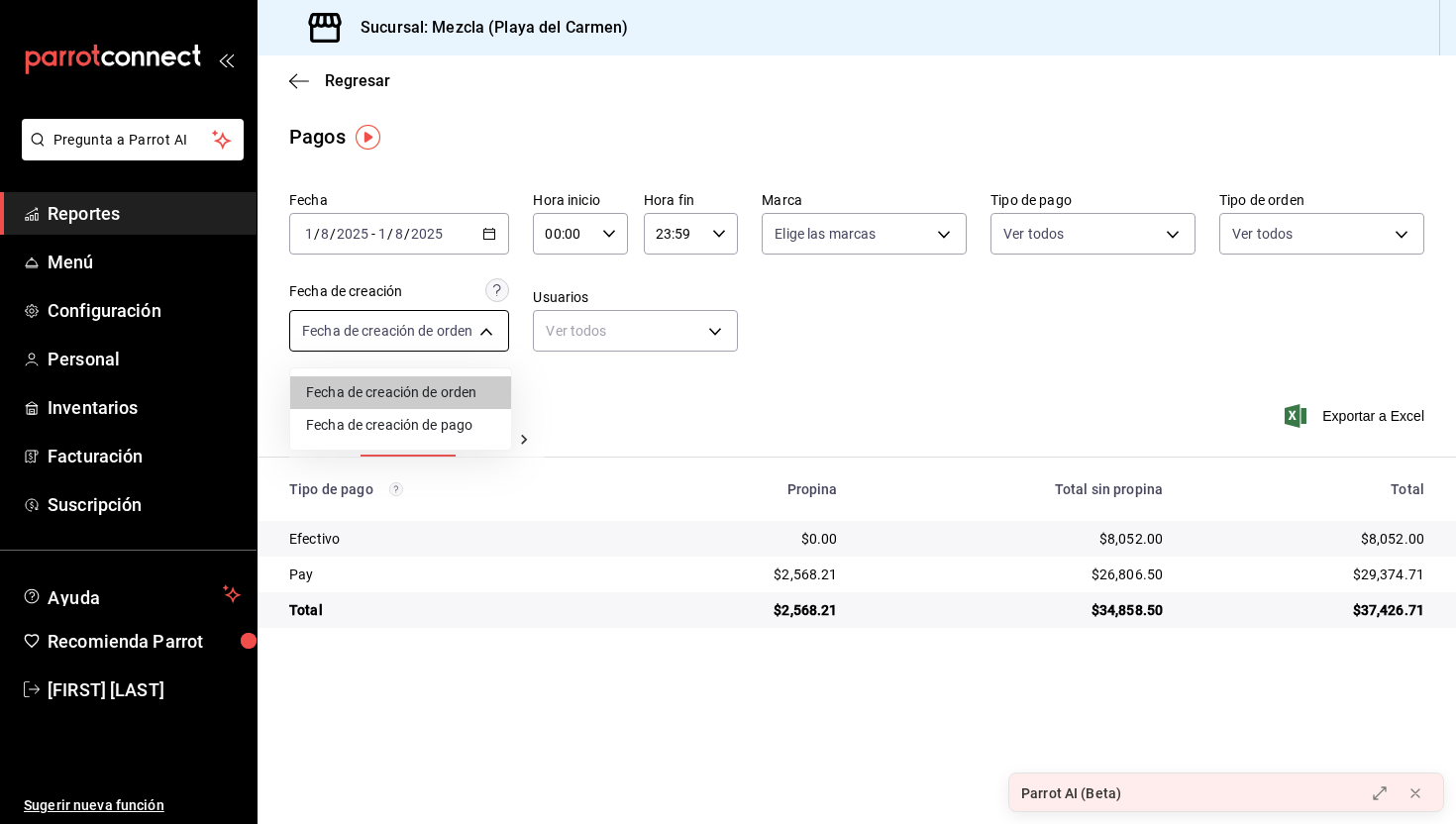 click on "Pregunta a Parrot AI Reportes   Menú   Configuración   Personal   Inventarios   Facturación   Suscripción   Ayuda Recomienda Parrot   Luis Abrego   Sugerir nueva función   Sucursal: Mezcla (Playa del Carmen) Regresar Pagos Fecha 2025-08-01 1 / 8 / 2025 - 2025-08-01 1 / 8 / 2025 Hora inicio 00:00 Hora inicio Hora fin 23:59 Hora fin Marca Elige las marcas Tipo de pago Ver todos Tipo de orden Ver todos Fecha de creación   Fecha de creación de orden ORDER Usuarios Ver todos null Ver resumen Ver pagos Exportar a Excel Tipo de pago   Propina Total sin propina Total Efectivo $0.00 $8,052.00 $8,052.00 Pay $2,568.21 $26,806.50 $29,374.71 Total $2,568.21 $34,858.50 $37,426.71 Pregunta a Parrot AI Reportes   Menú   Configuración   Personal   Inventarios   Facturación   Suscripción   Ayuda Recomienda Parrot   Luis Abrego   Sugerir nueva función   GANA 1 MES GRATIS EN TU SUSCRIPCIÓN AQUÍ Ver video tutorial Ir a video Parrot AI (Beta) Visitar centro de ayuda (81) 2046 6363 soporte@parrotsoftware.io" at bounding box center [728, 412] 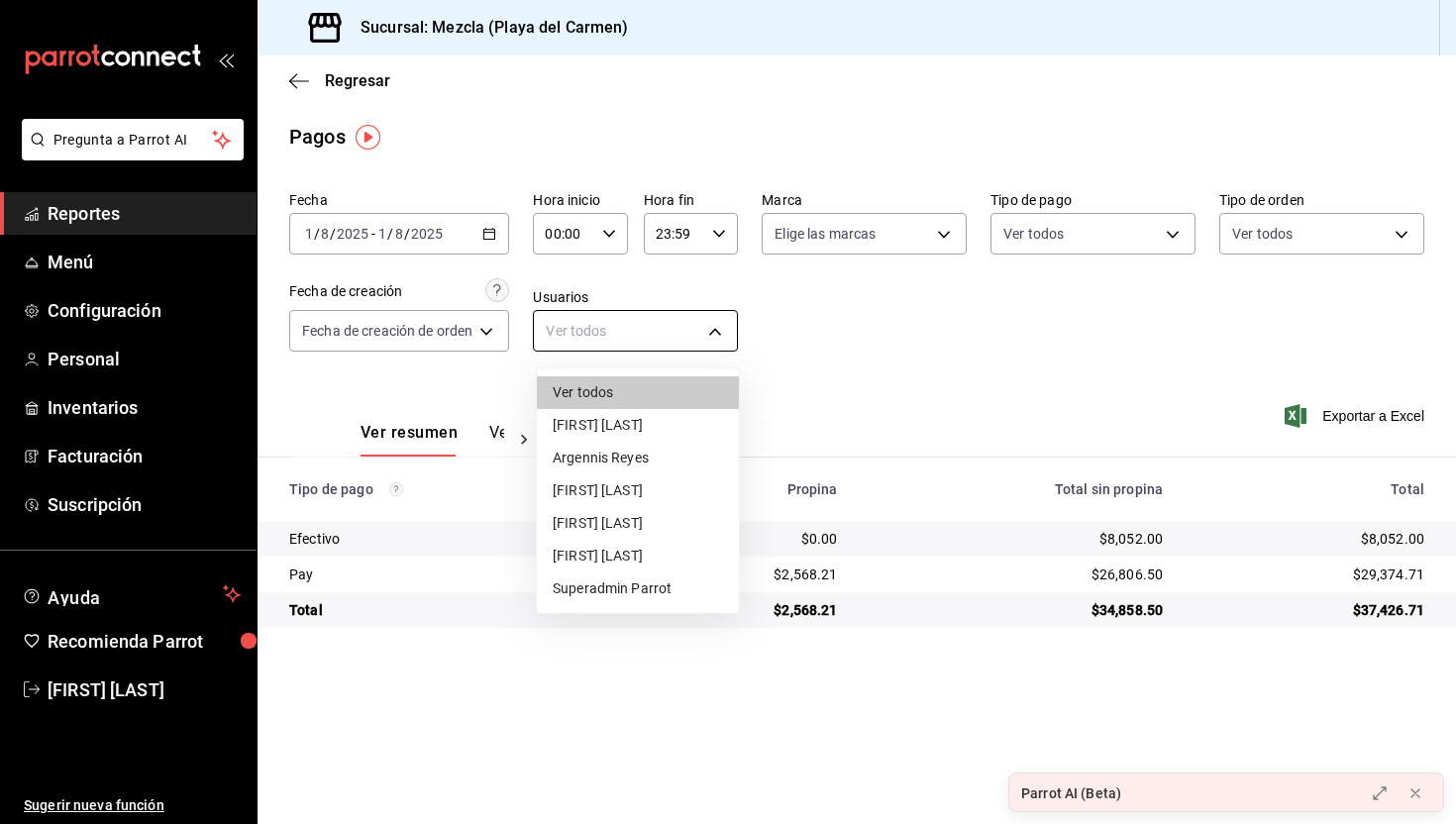click on "Pregunta a Parrot AI Reportes   Menú   Configuración   Personal   Inventarios   Facturación   Suscripción   Ayuda Recomienda Parrot   Luis Abrego   Sugerir nueva función   Sucursal: Mezcla (Playa del Carmen) Regresar Pagos Fecha 2025-08-01 1 / 8 / 2025 - 2025-08-01 1 / 8 / 2025 Hora inicio 00:00 Hora inicio Hora fin 23:59 Hora fin Marca Elige las marcas Tipo de pago Ver todos Tipo de orden Ver todos Fecha de creación   Fecha de creación de orden ORDER Usuarios Ver todos null Ver resumen Ver pagos Exportar a Excel Tipo de pago   Propina Total sin propina Total Efectivo $0.00 $8,052.00 $8,052.00 Pay $2,568.21 $26,806.50 $29,374.71 Total $2,568.21 $34,858.50 $37,426.71 Pregunta a Parrot AI Reportes   Menú   Configuración   Personal   Inventarios   Facturación   Suscripción   Ayuda Recomienda Parrot   Luis Abrego   Sugerir nueva función   GANA 1 MES GRATIS EN TU SUSCRIPCIÓN AQUÍ Ver video tutorial Ir a video Parrot AI (Beta) Visitar centro de ayuda (81) 2046 6363 soporte@parrotsoftware.io Ver todos" at bounding box center (728, 412) 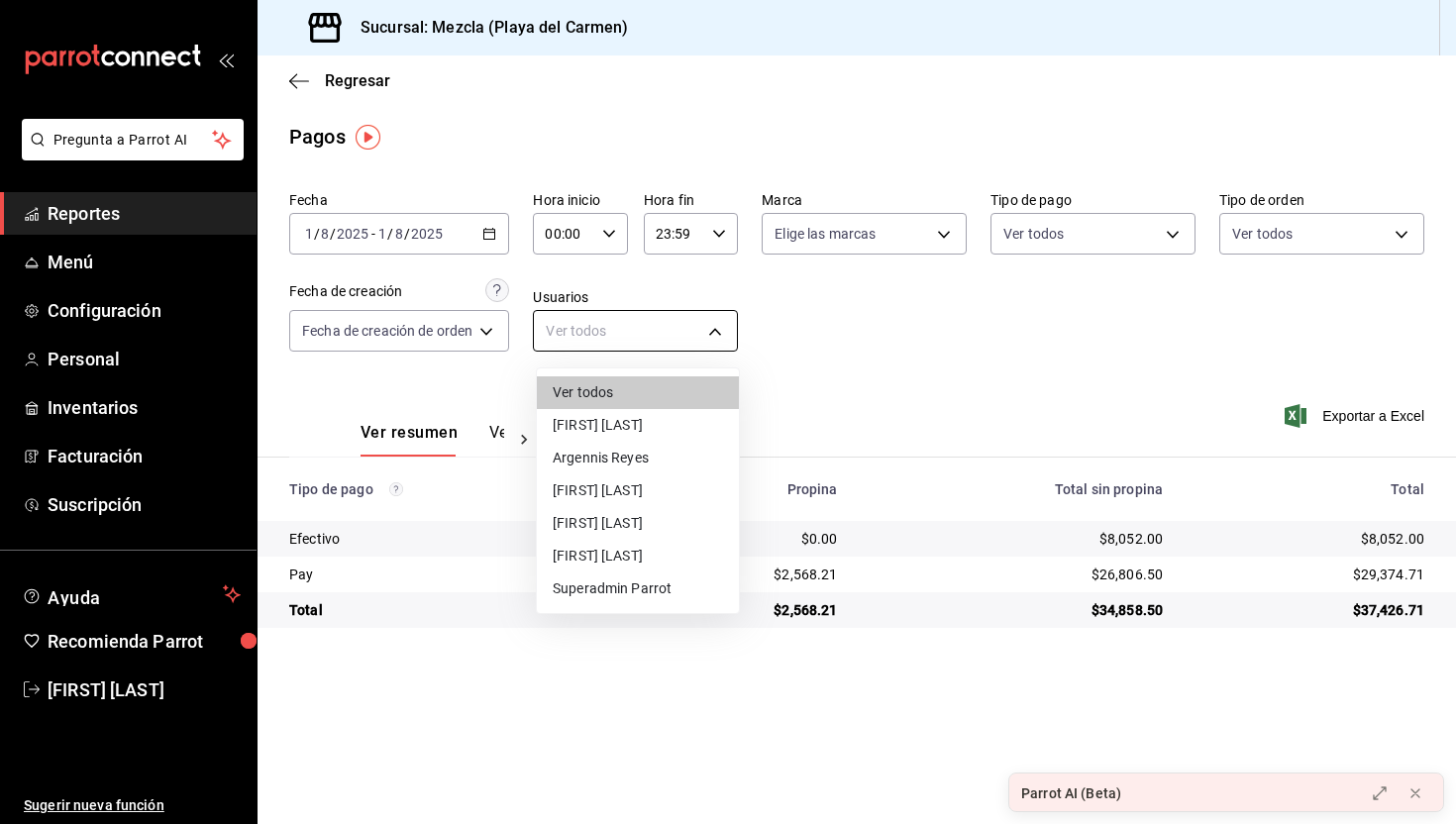 click at bounding box center (728, 412) 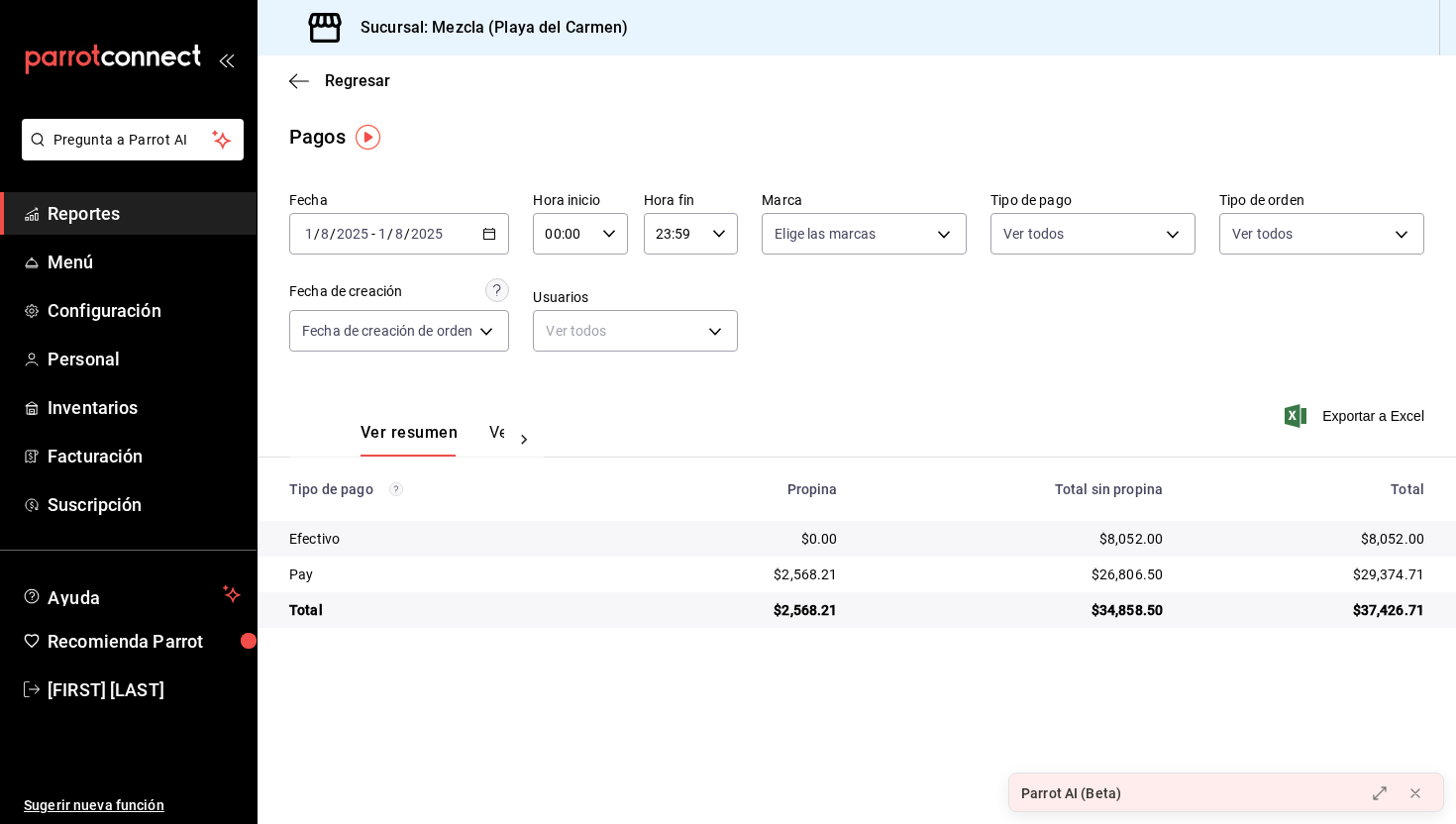 click on "2025" at bounding box center (427, 234) 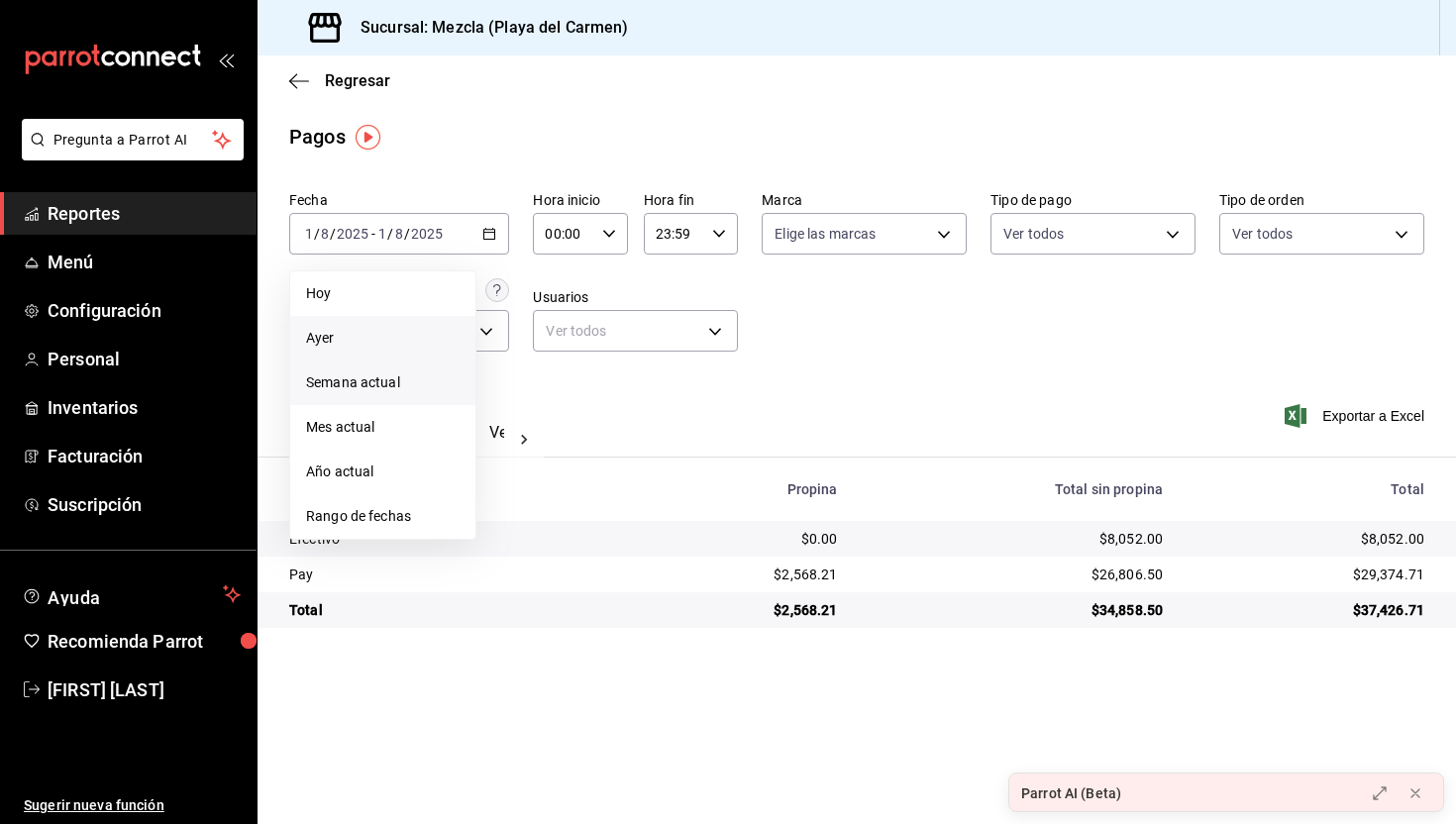 click on "Semana actual" at bounding box center (382, 382) 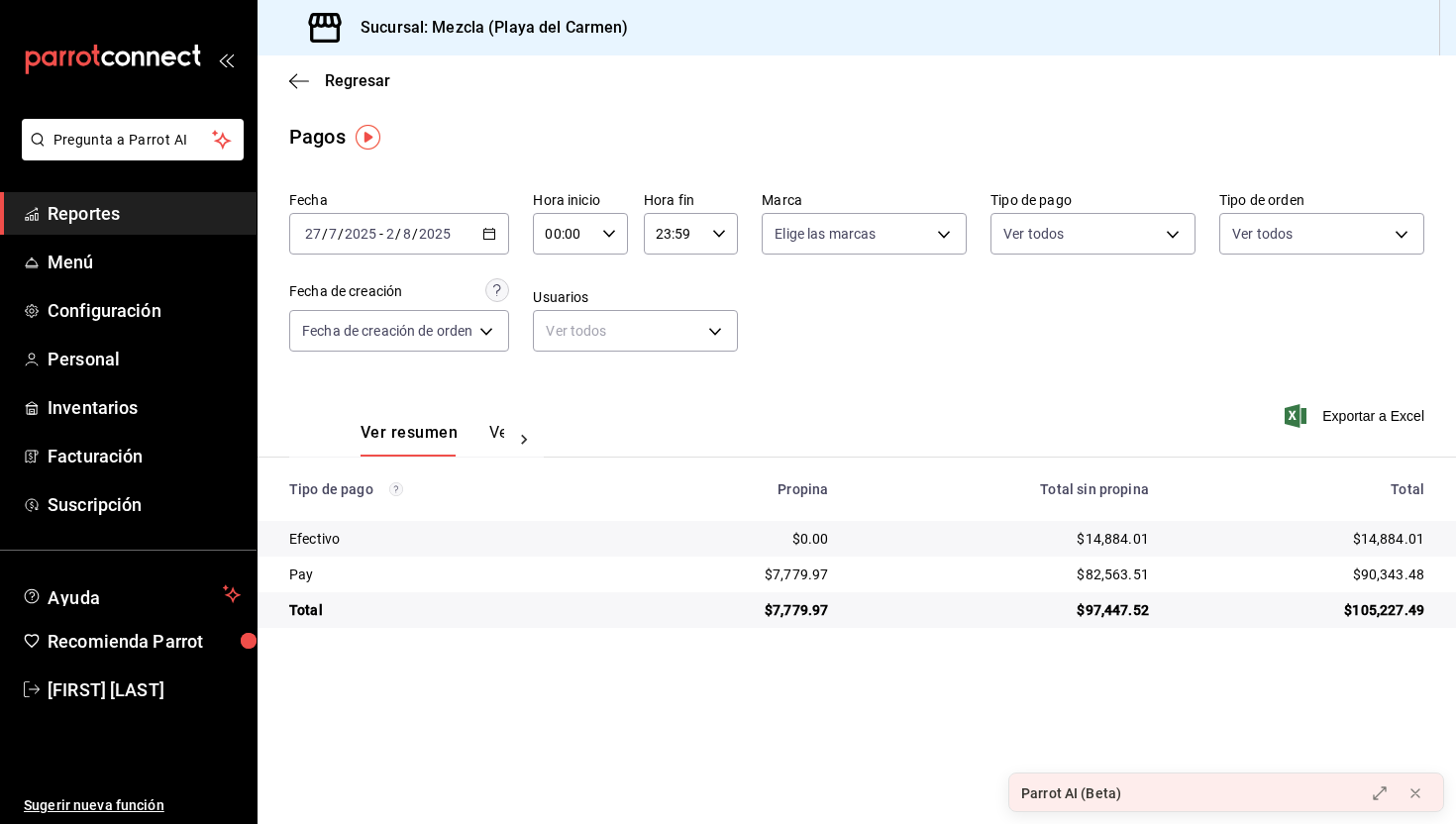 click 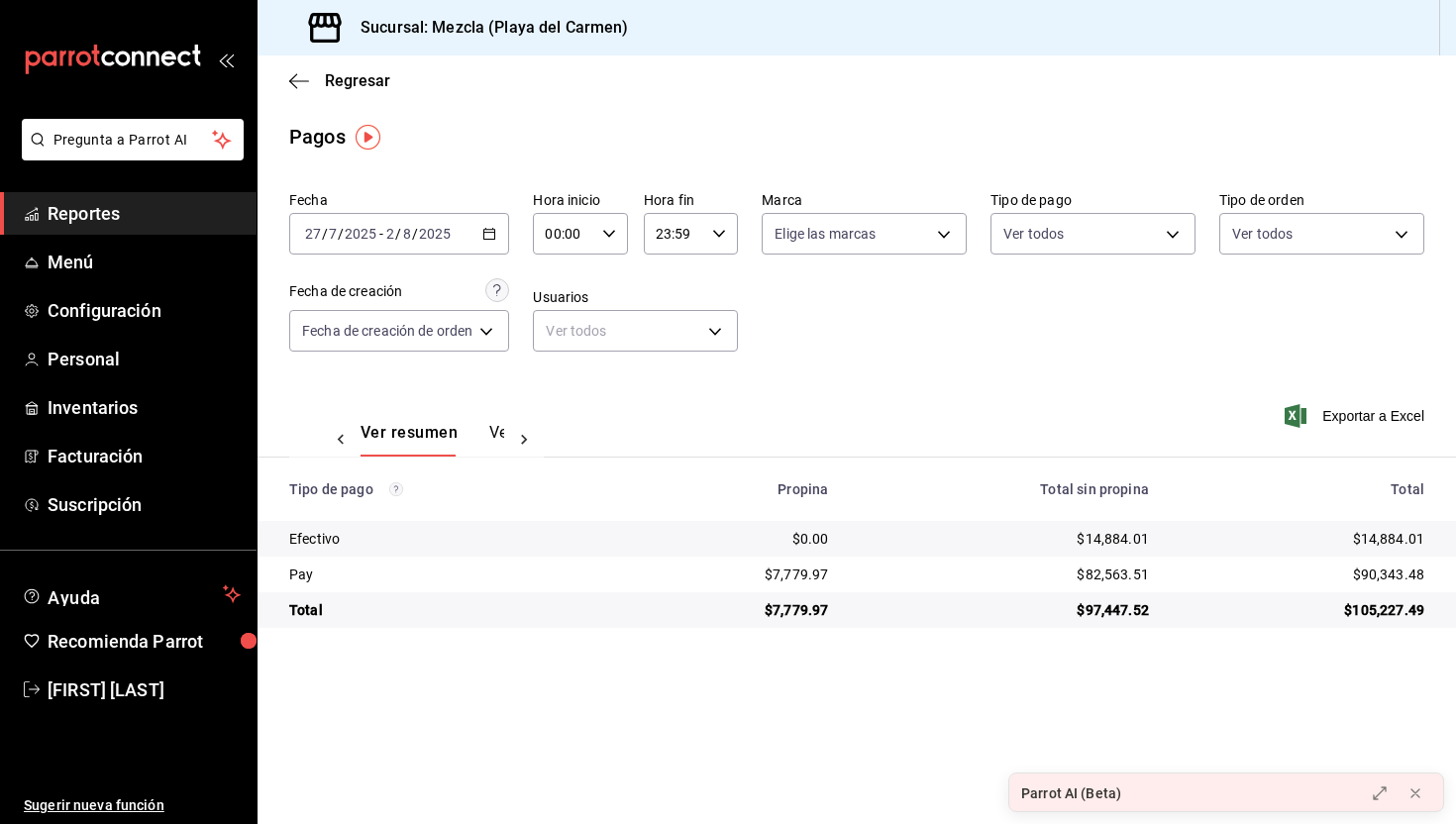 scroll, scrollTop: 0, scrollLeft: 58, axis: horizontal 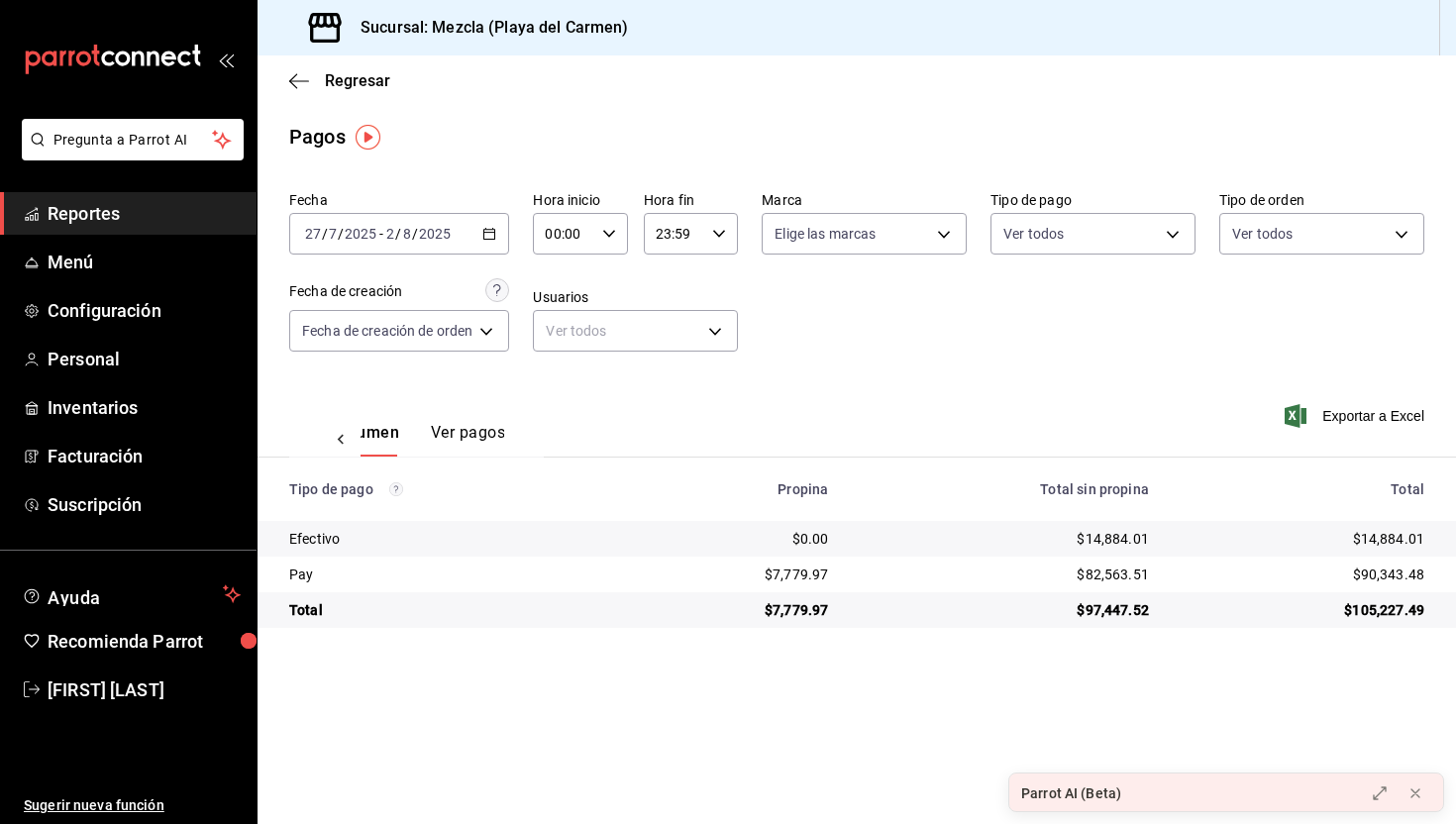 click on "Ver pagos" at bounding box center [468, 440] 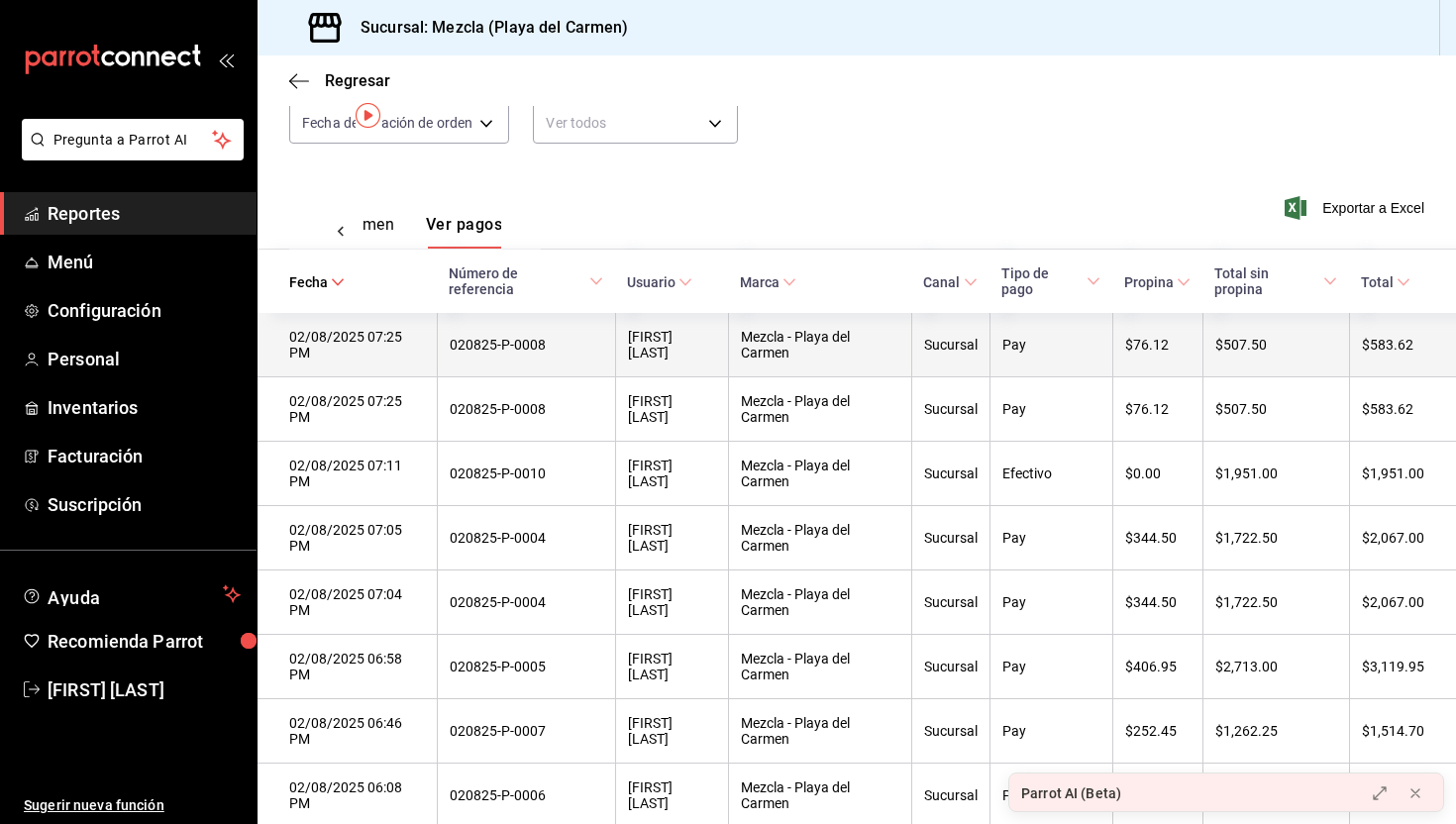 scroll, scrollTop: 0, scrollLeft: 0, axis: both 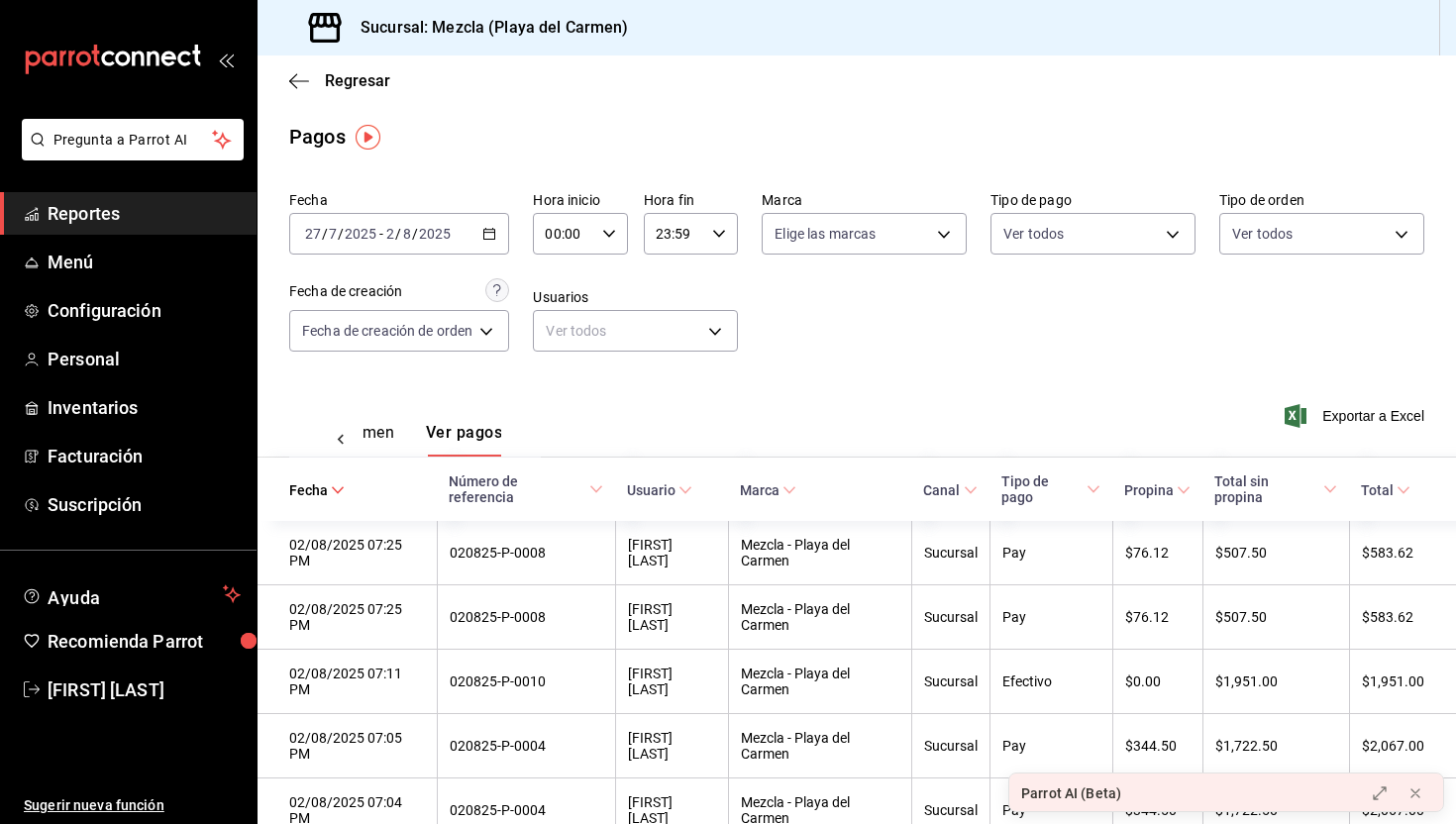 click on "Ver resumen" at bounding box center (348, 440) 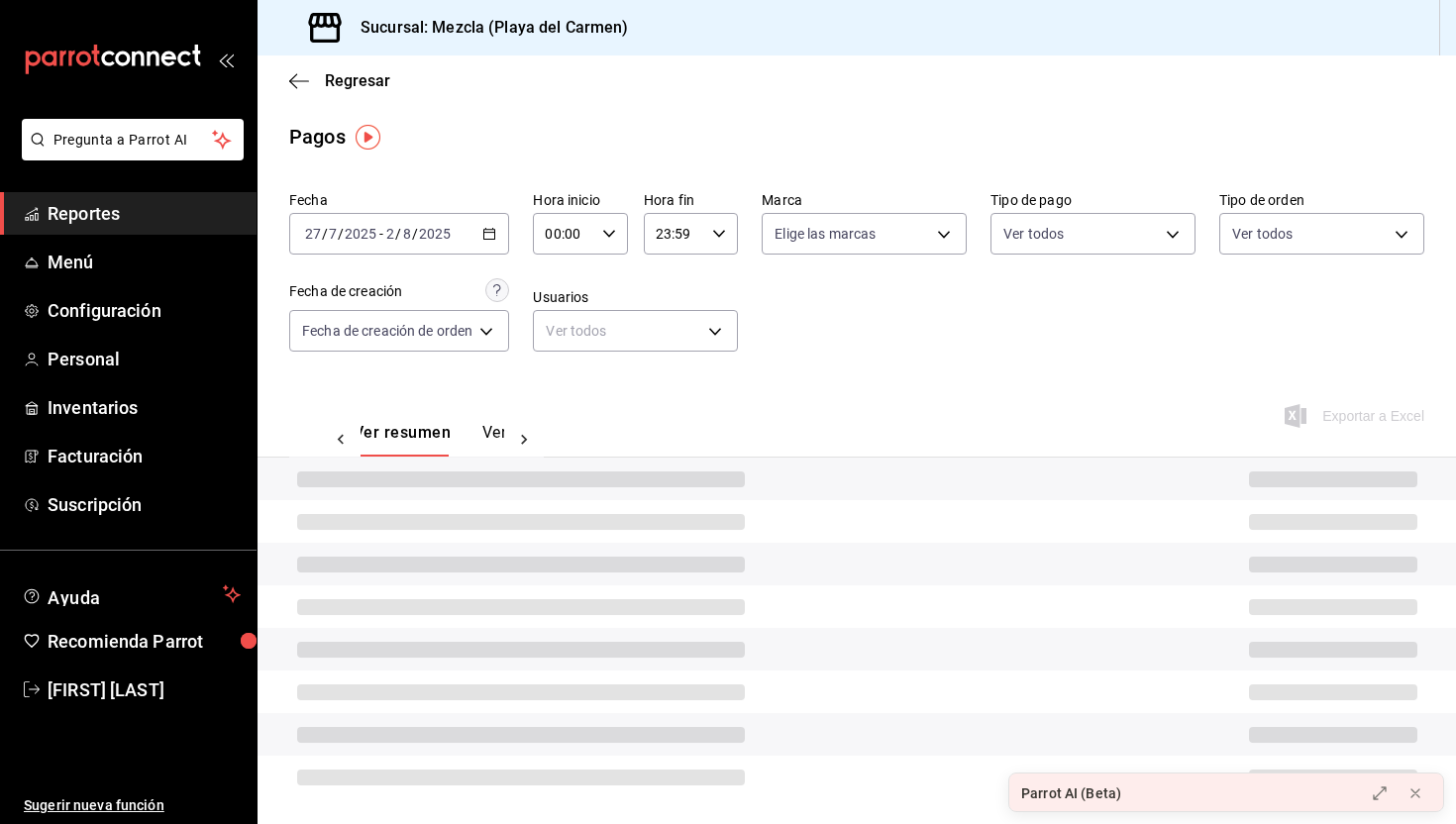 scroll, scrollTop: 0, scrollLeft: 0, axis: both 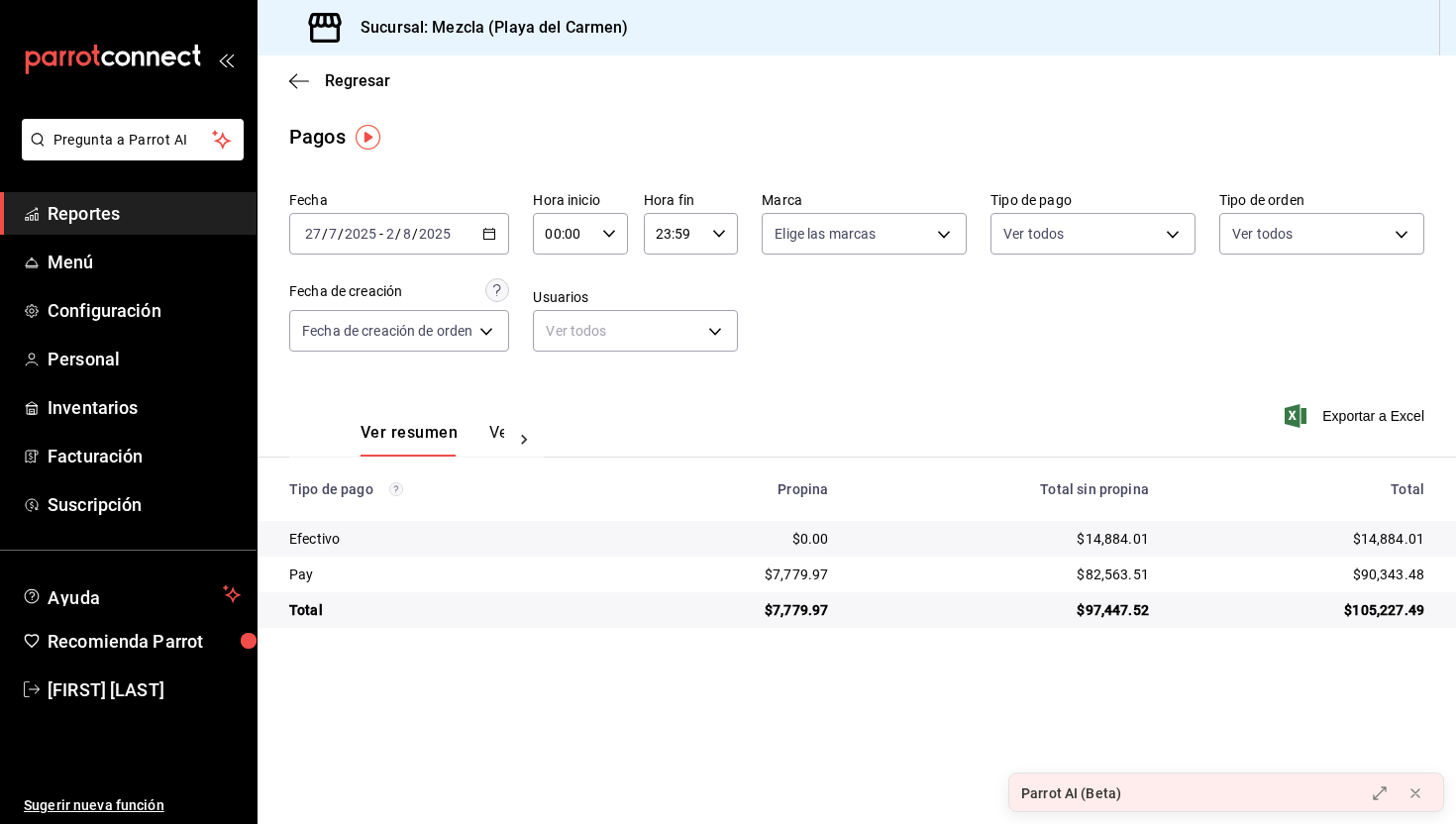 click on "2025-07-27 27 / 7 / 2025 - 2025-08-02 2 / 8 / 2025" at bounding box center [399, 234] 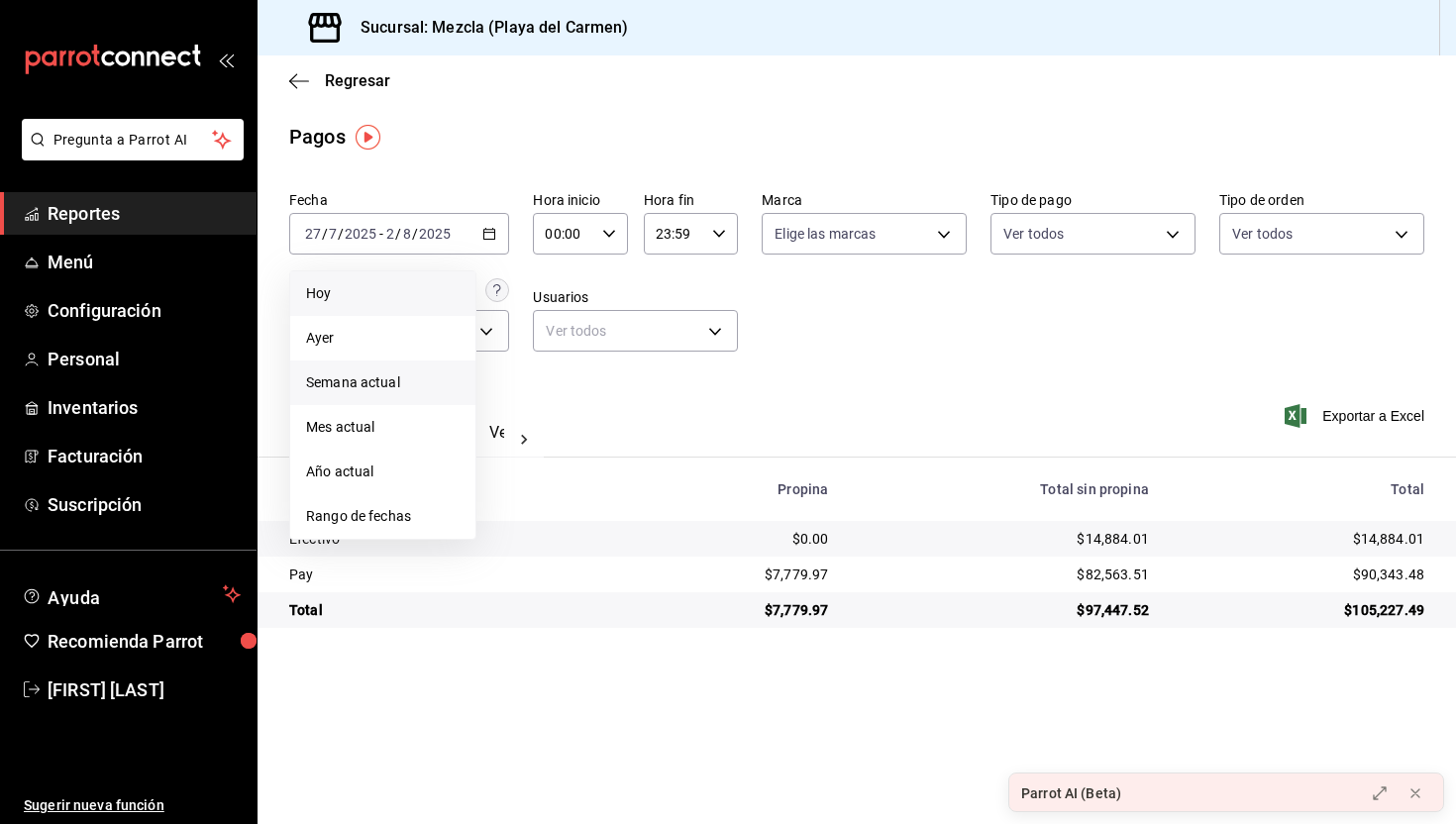 click on "Hoy" at bounding box center [382, 293] 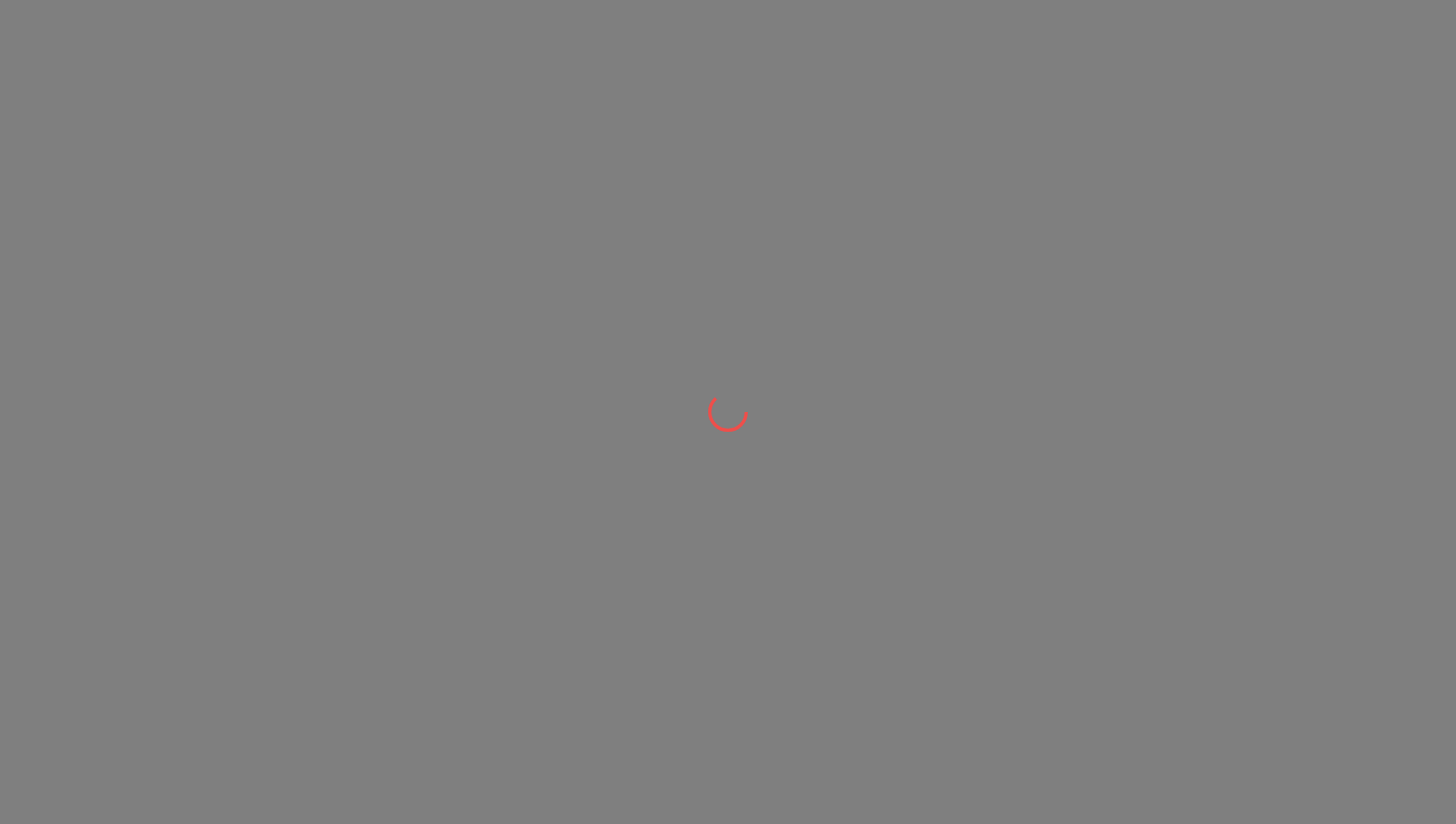 scroll, scrollTop: 0, scrollLeft: 0, axis: both 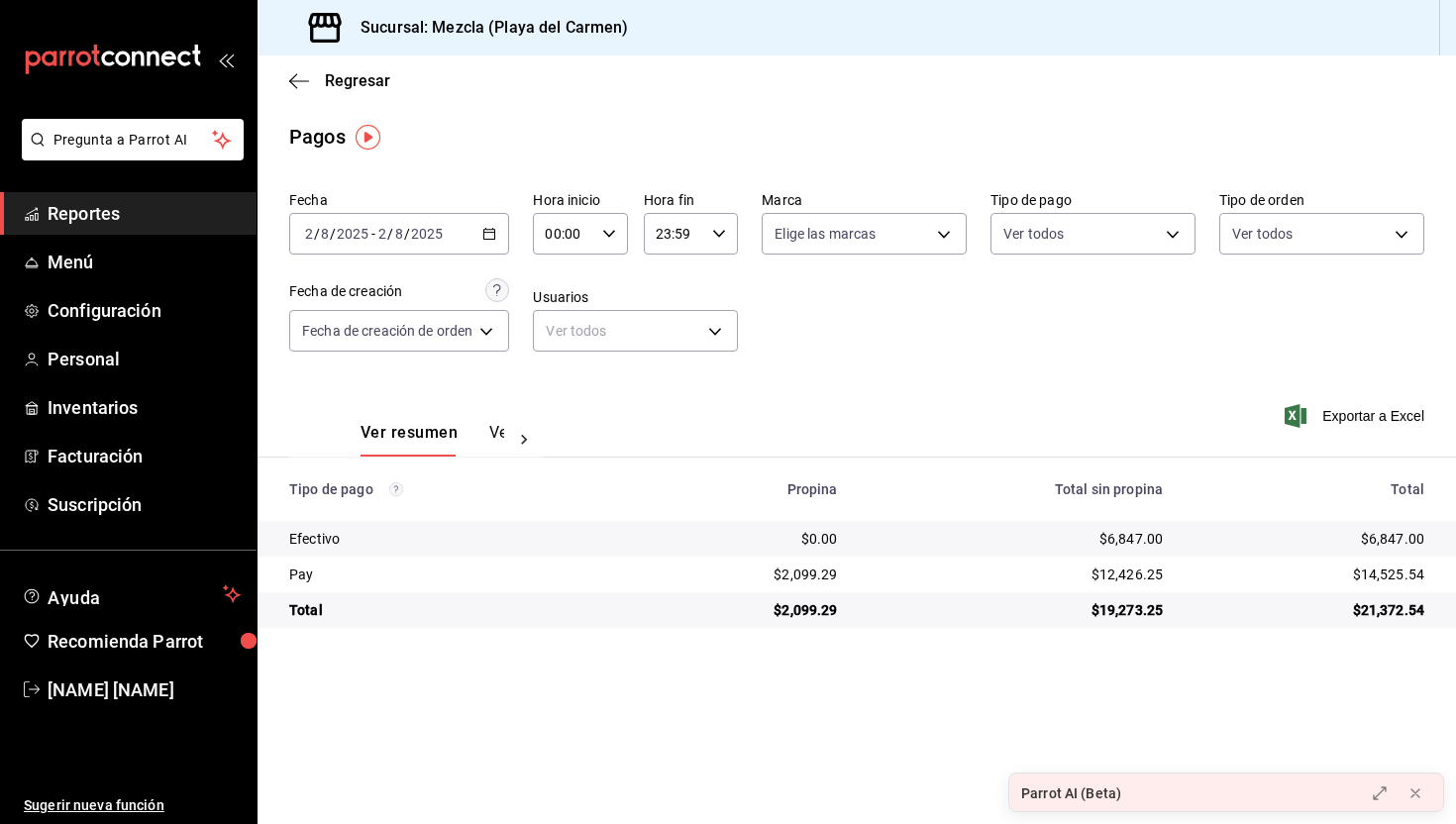 click on "Reportes" at bounding box center (144, 213) 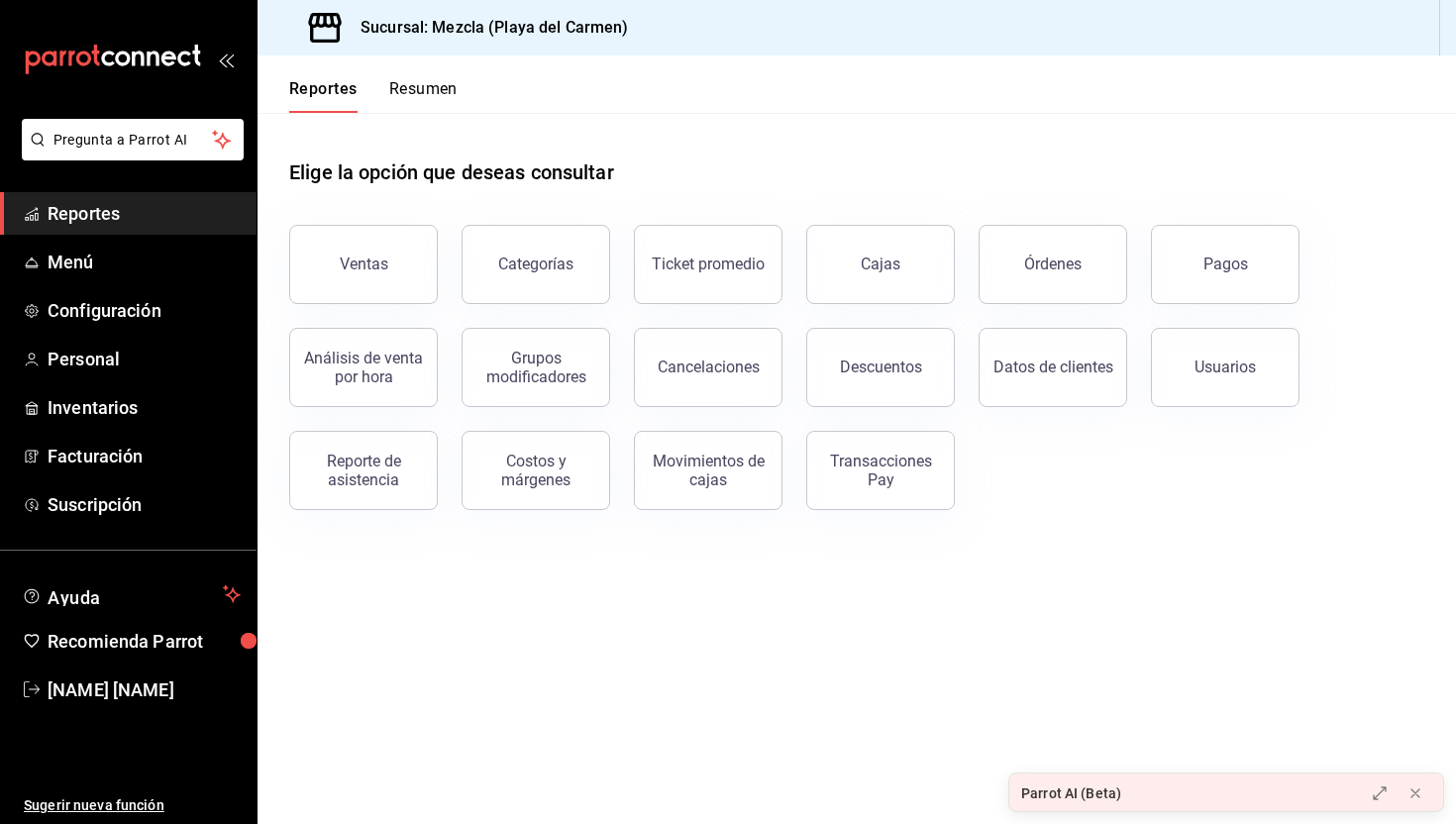 click on "Reportes" at bounding box center (144, 213) 